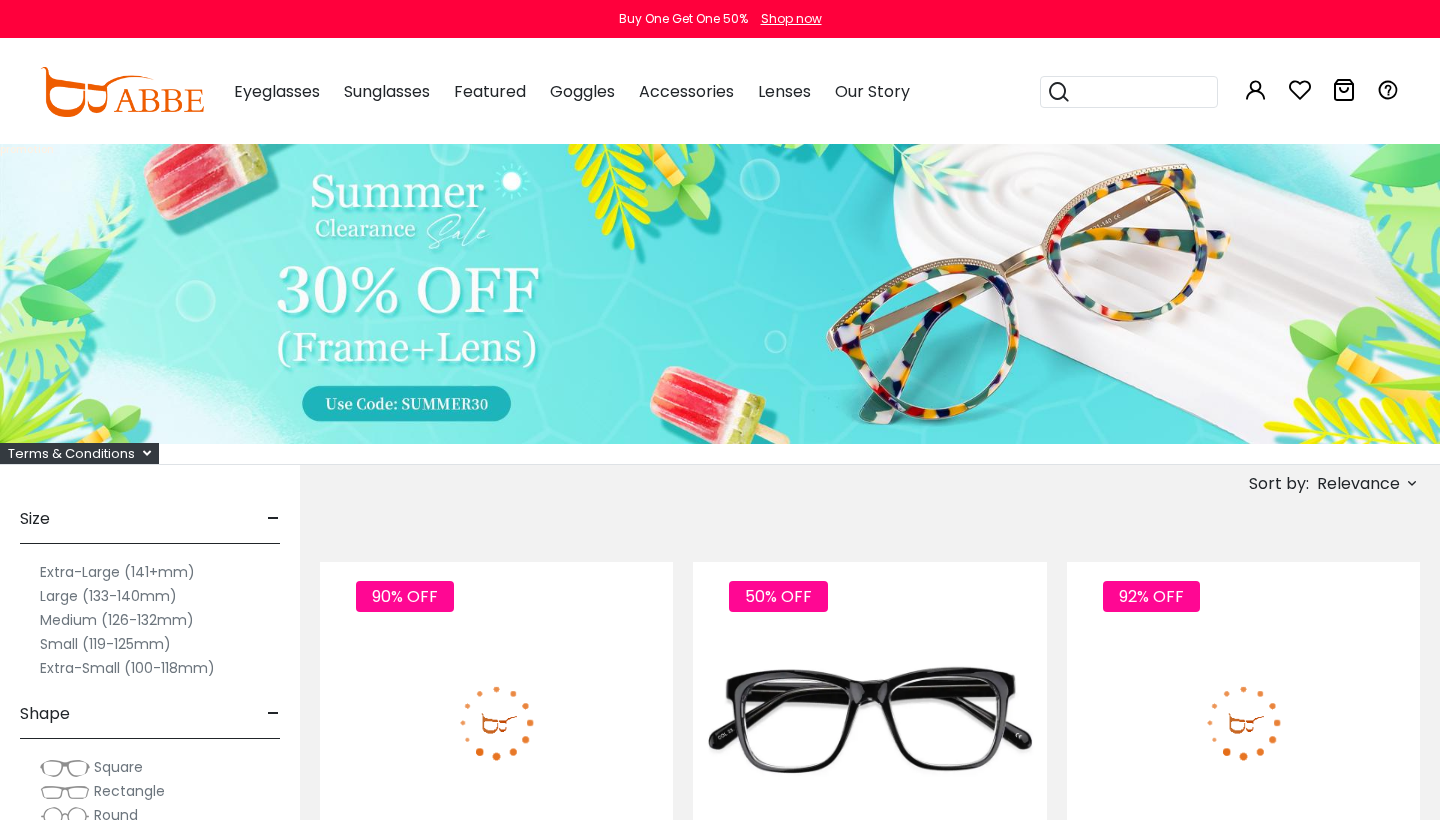 scroll, scrollTop: 0, scrollLeft: 0, axis: both 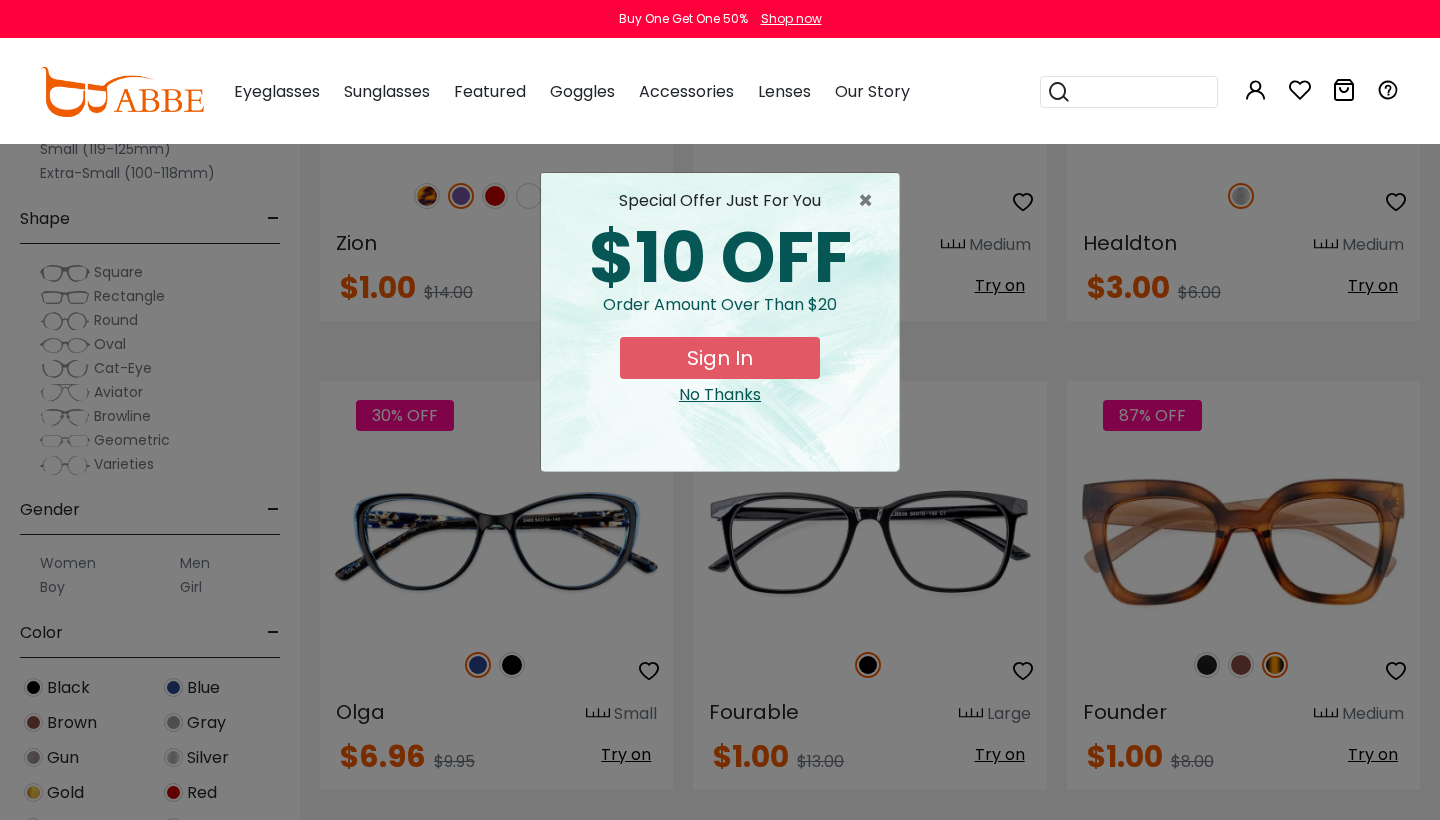 click on "×
special offer just for you
$10 OFF
Order amount over than $20
Sign In
No Thanks" at bounding box center (720, 410) 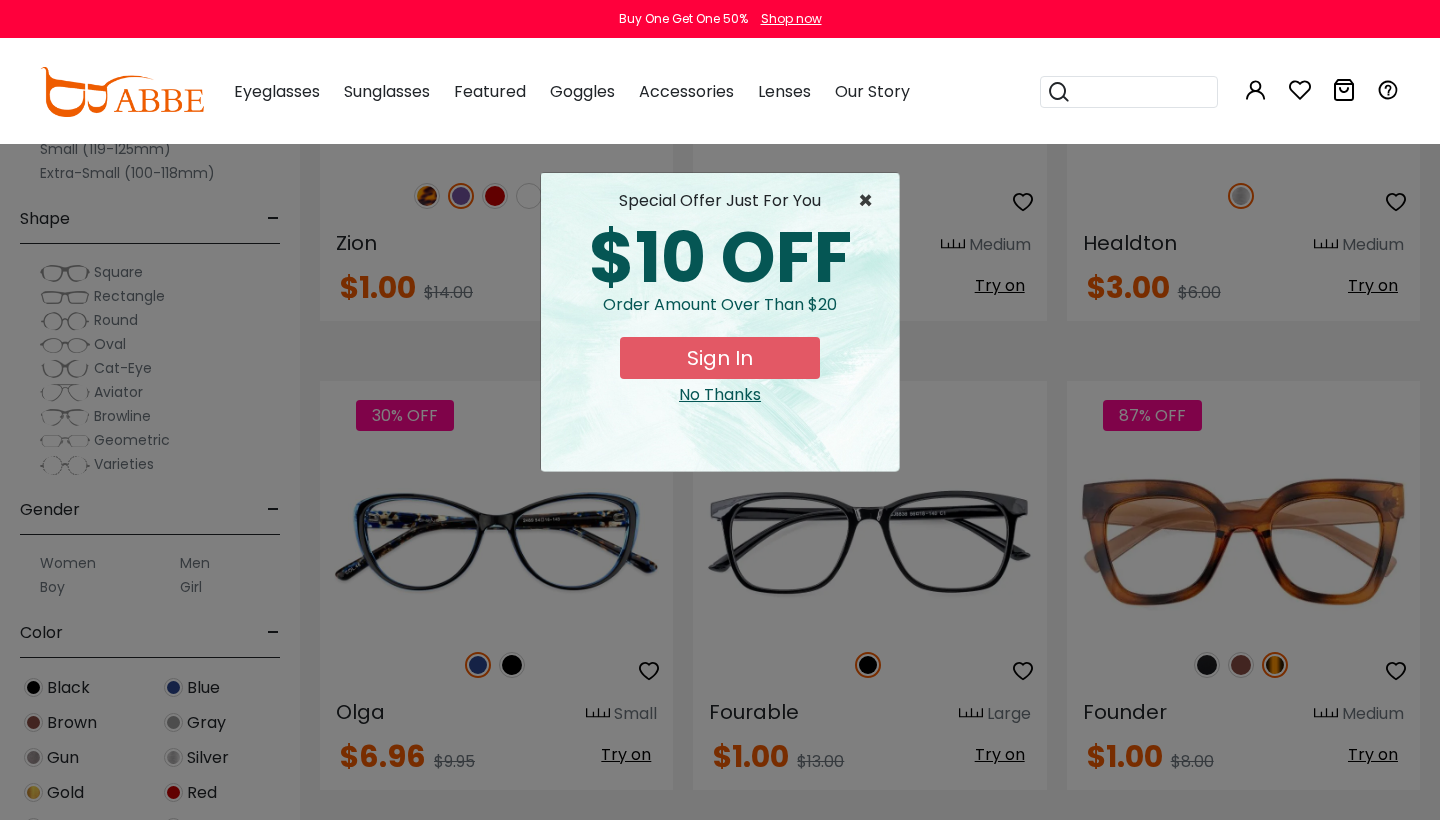 click on "×" at bounding box center [870, 201] 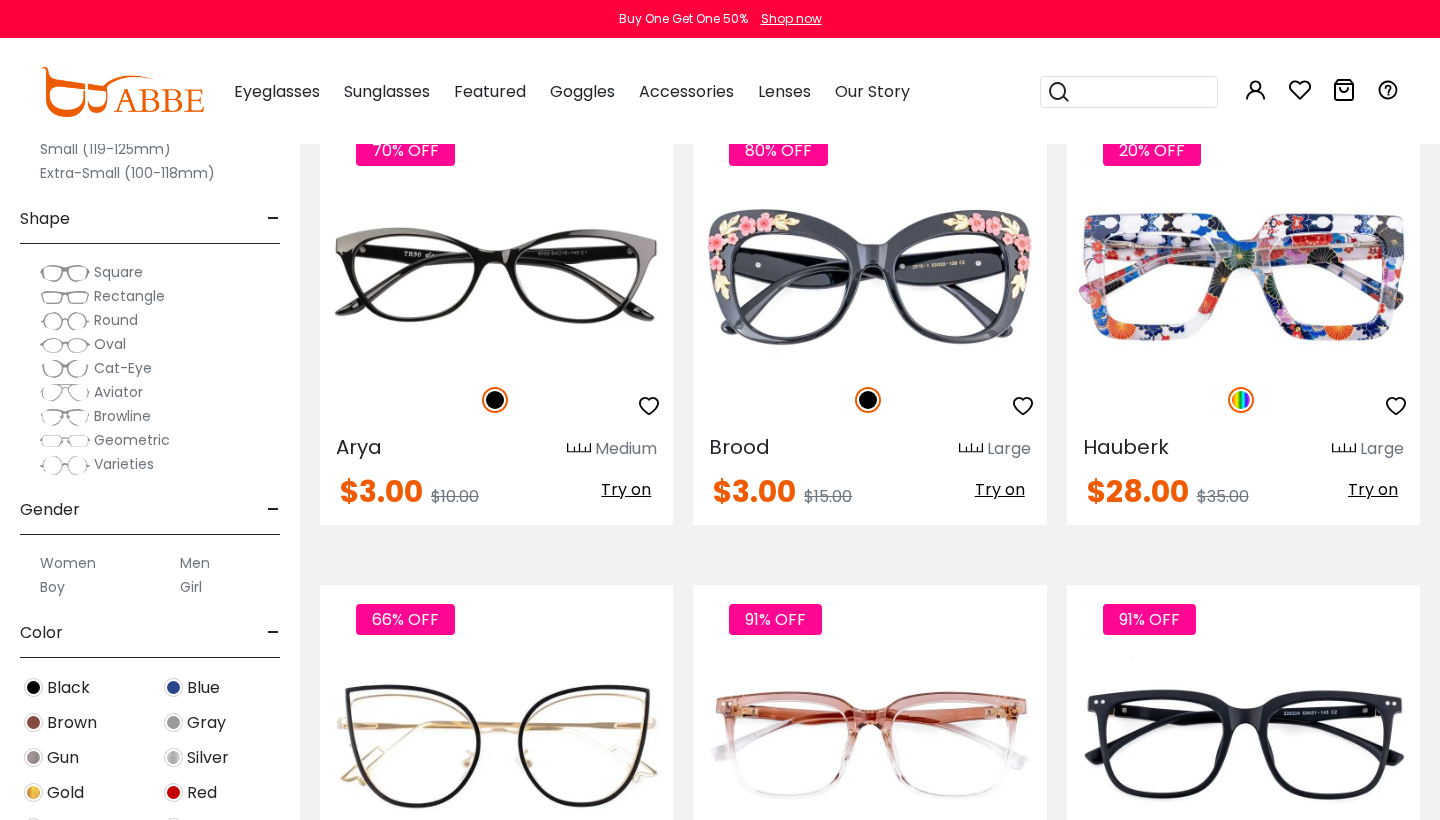 scroll, scrollTop: 4195, scrollLeft: 0, axis: vertical 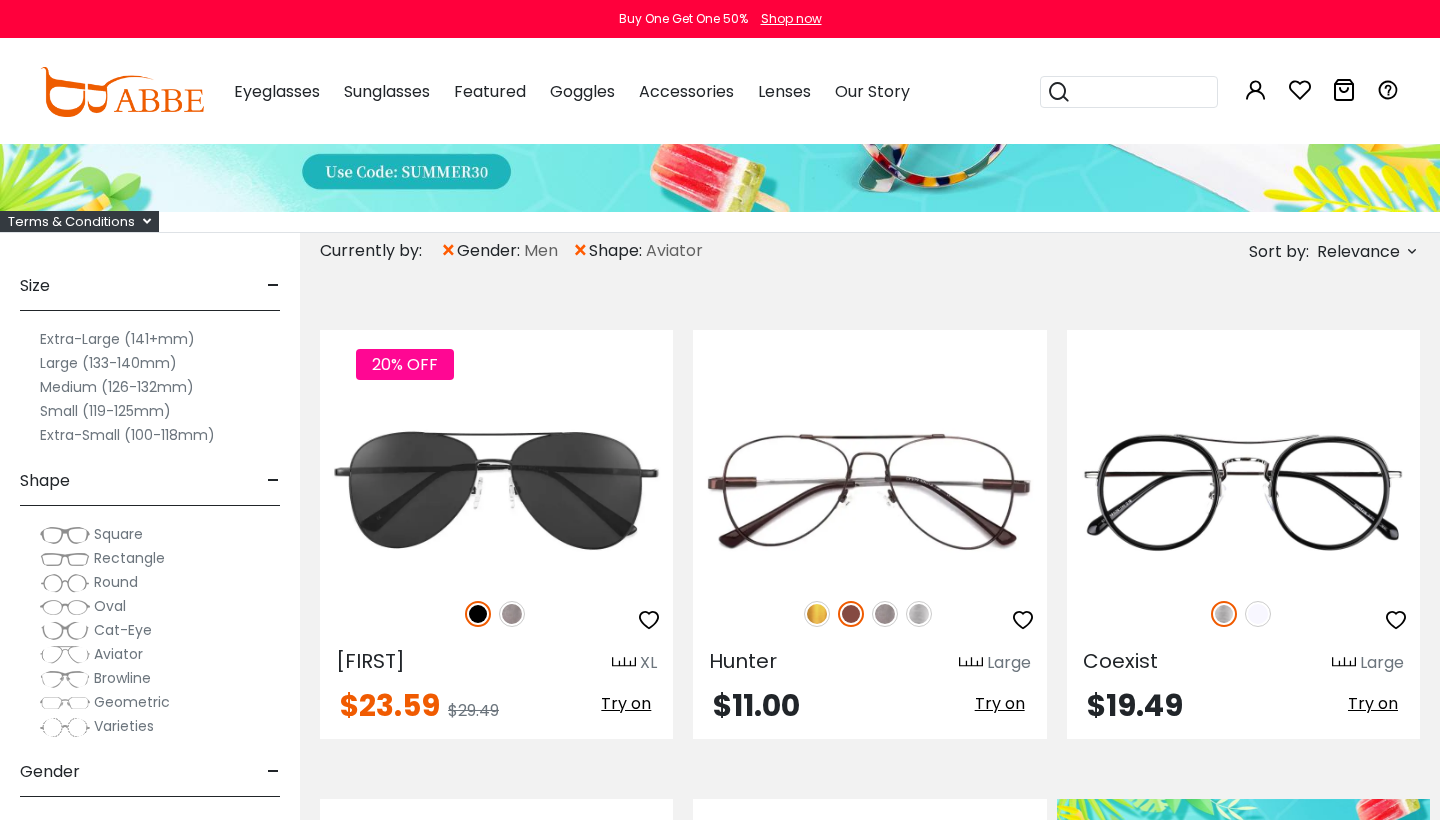 click at bounding box center [1141, 92] 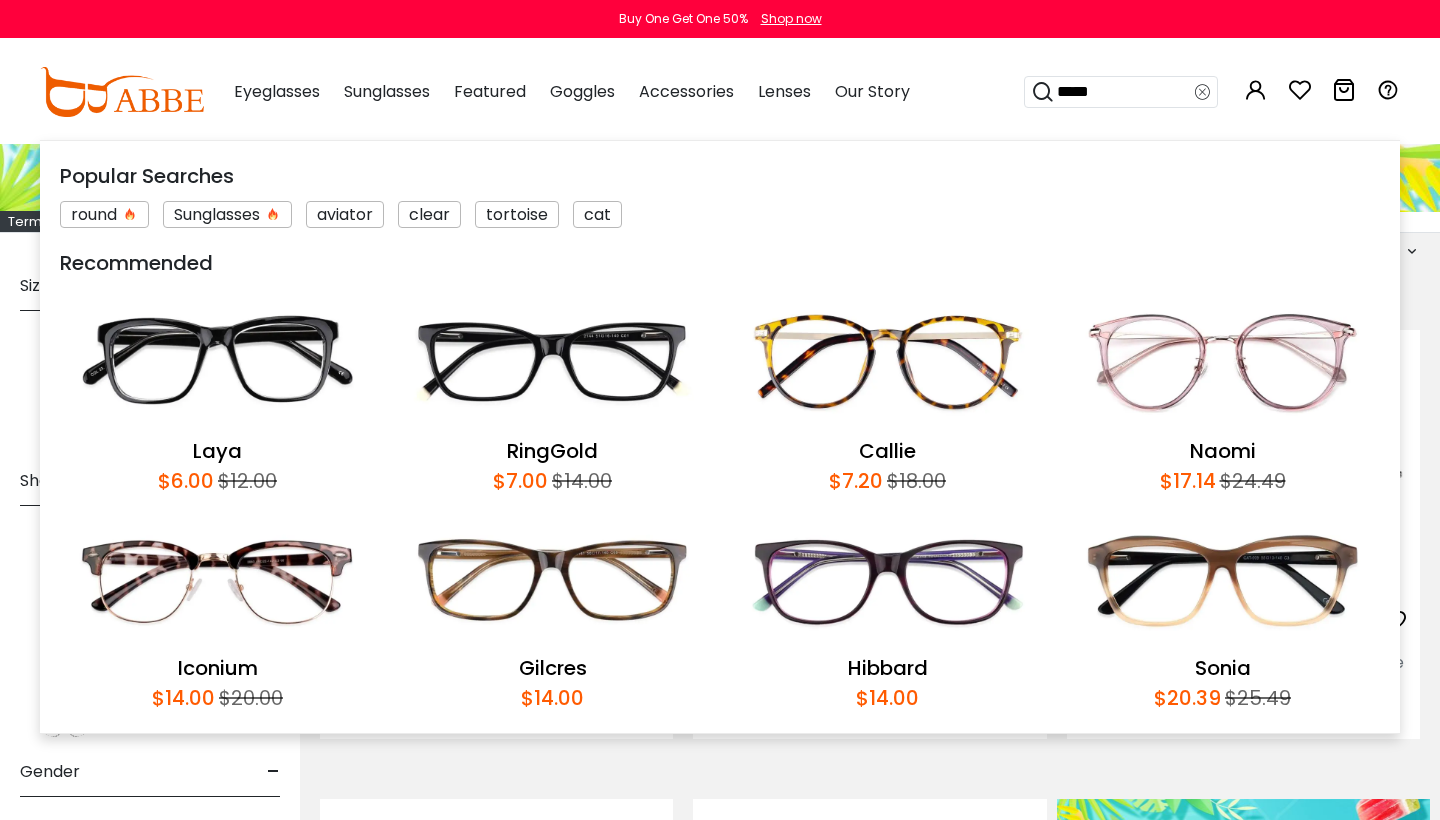 type on "*****" 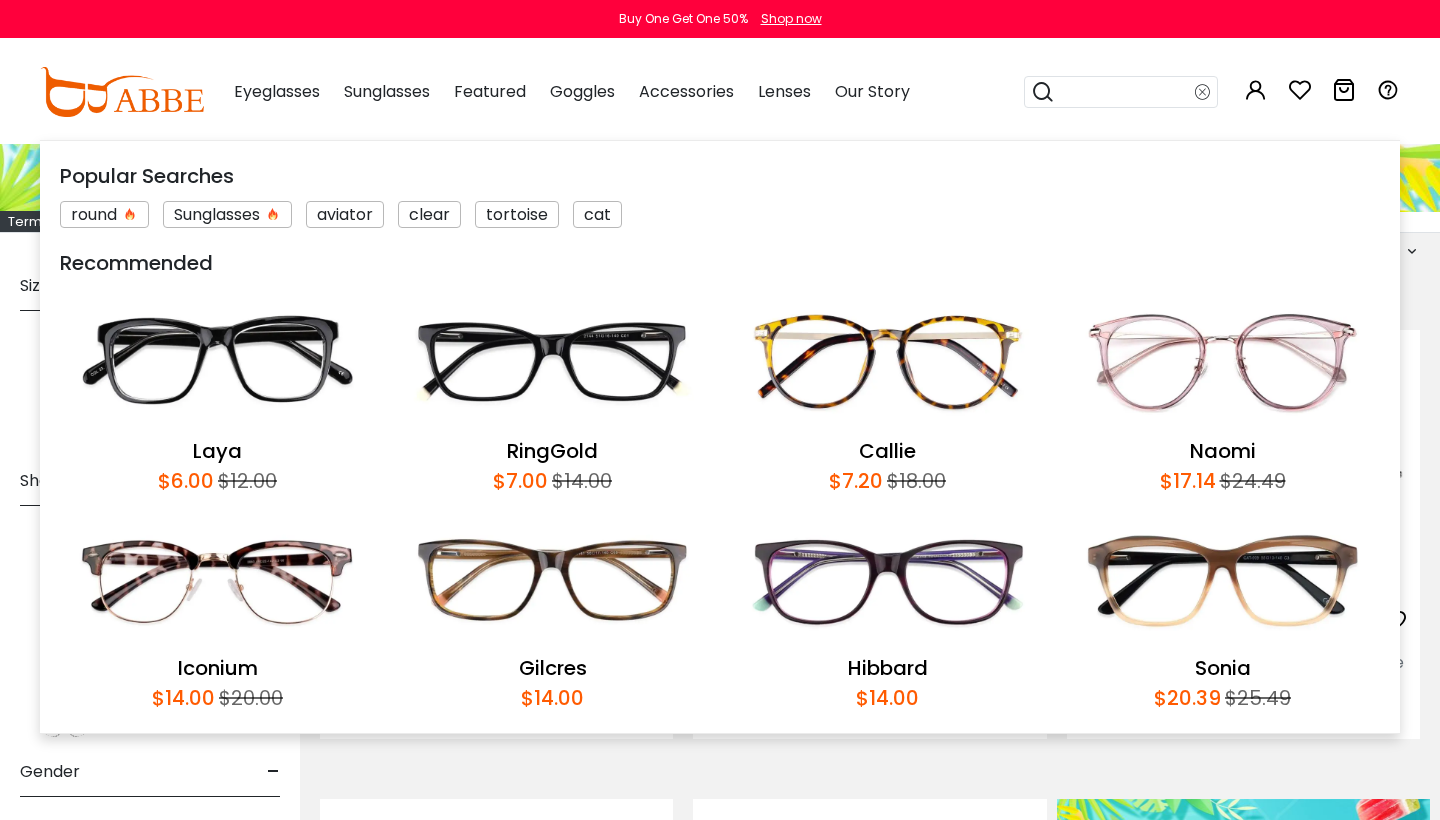 click at bounding box center (1203, 92) 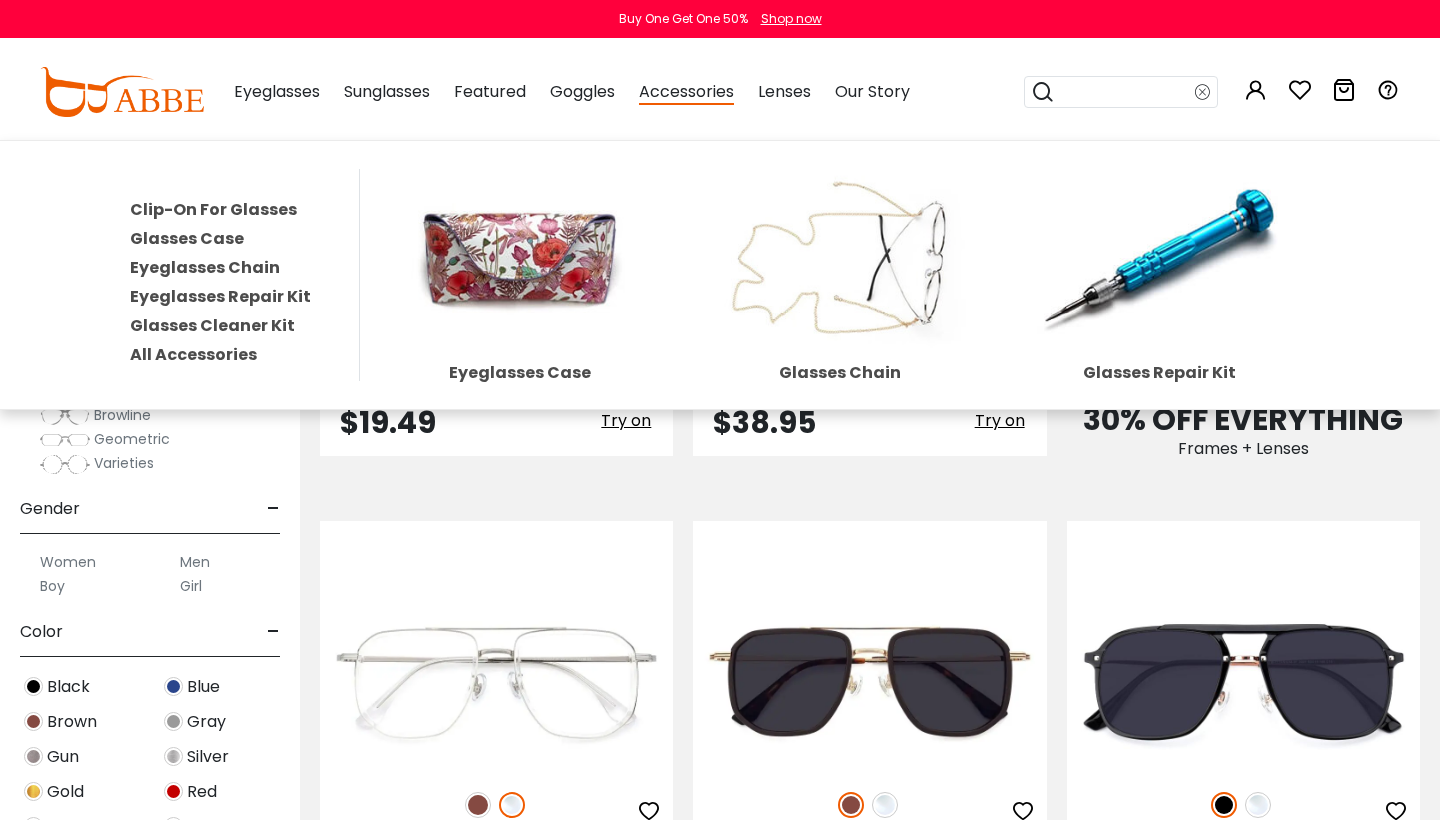 scroll, scrollTop: 988, scrollLeft: 0, axis: vertical 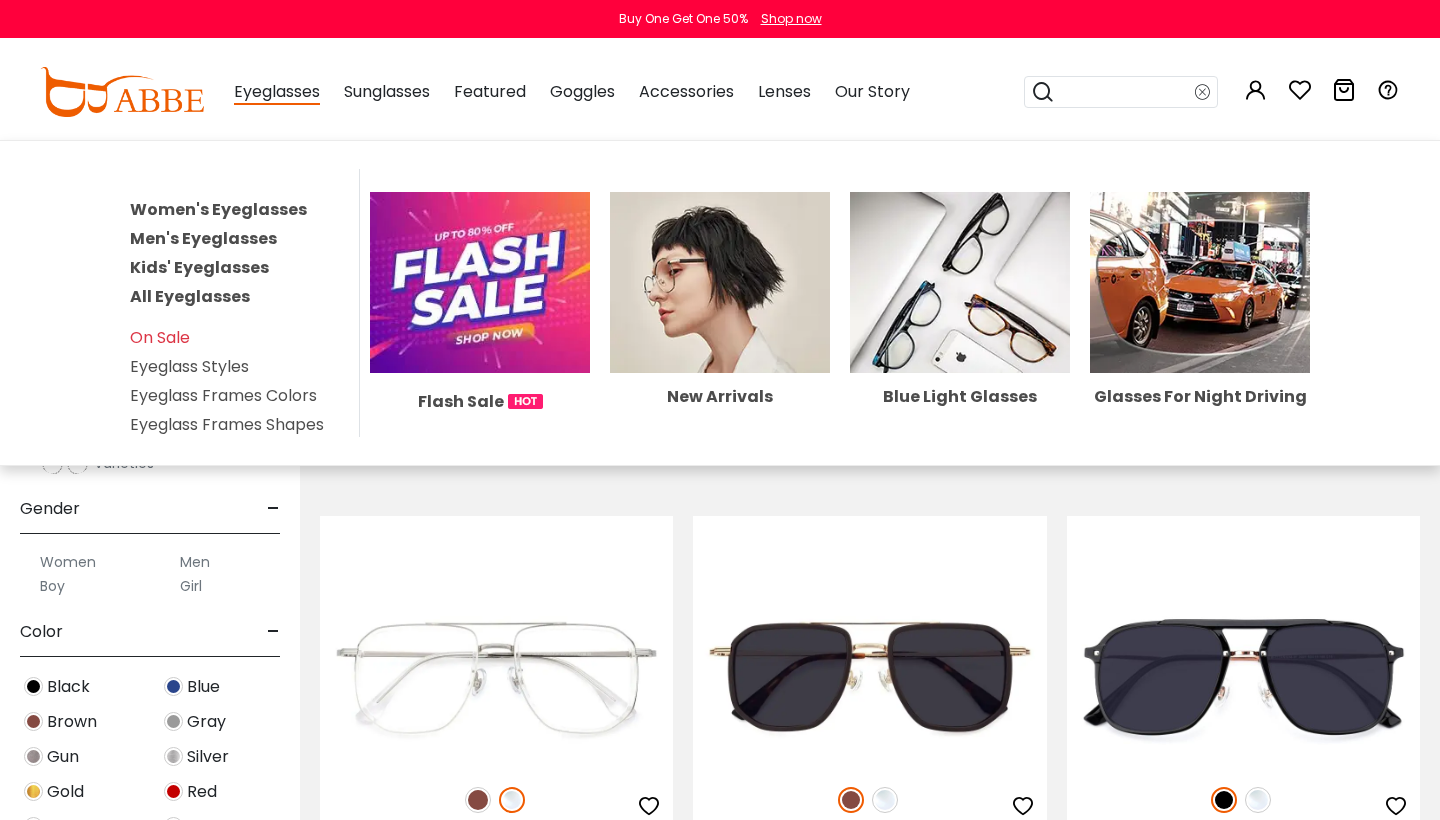 click on "Men's Eyeglasses" at bounding box center (203, 238) 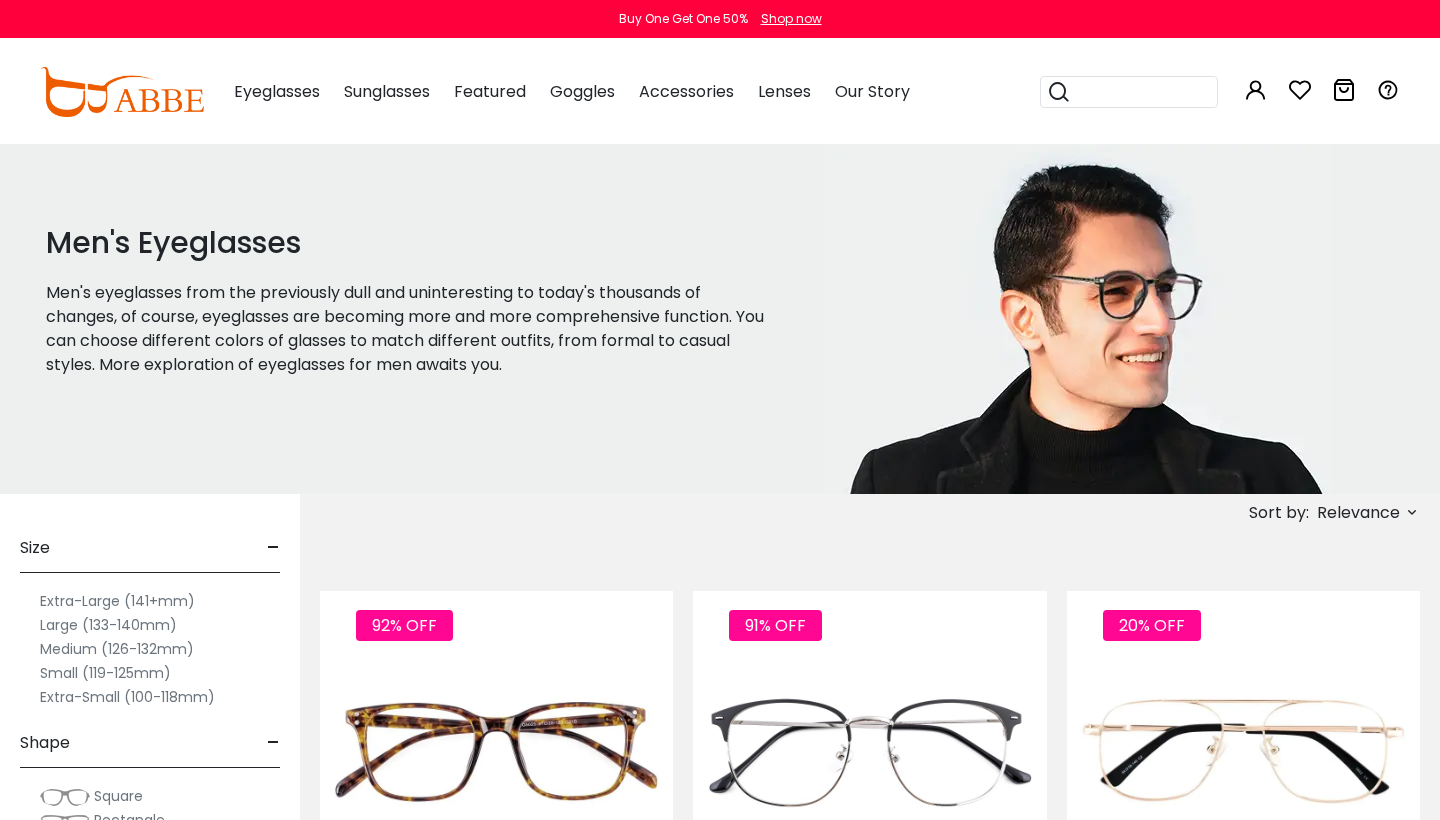 scroll, scrollTop: 0, scrollLeft: 0, axis: both 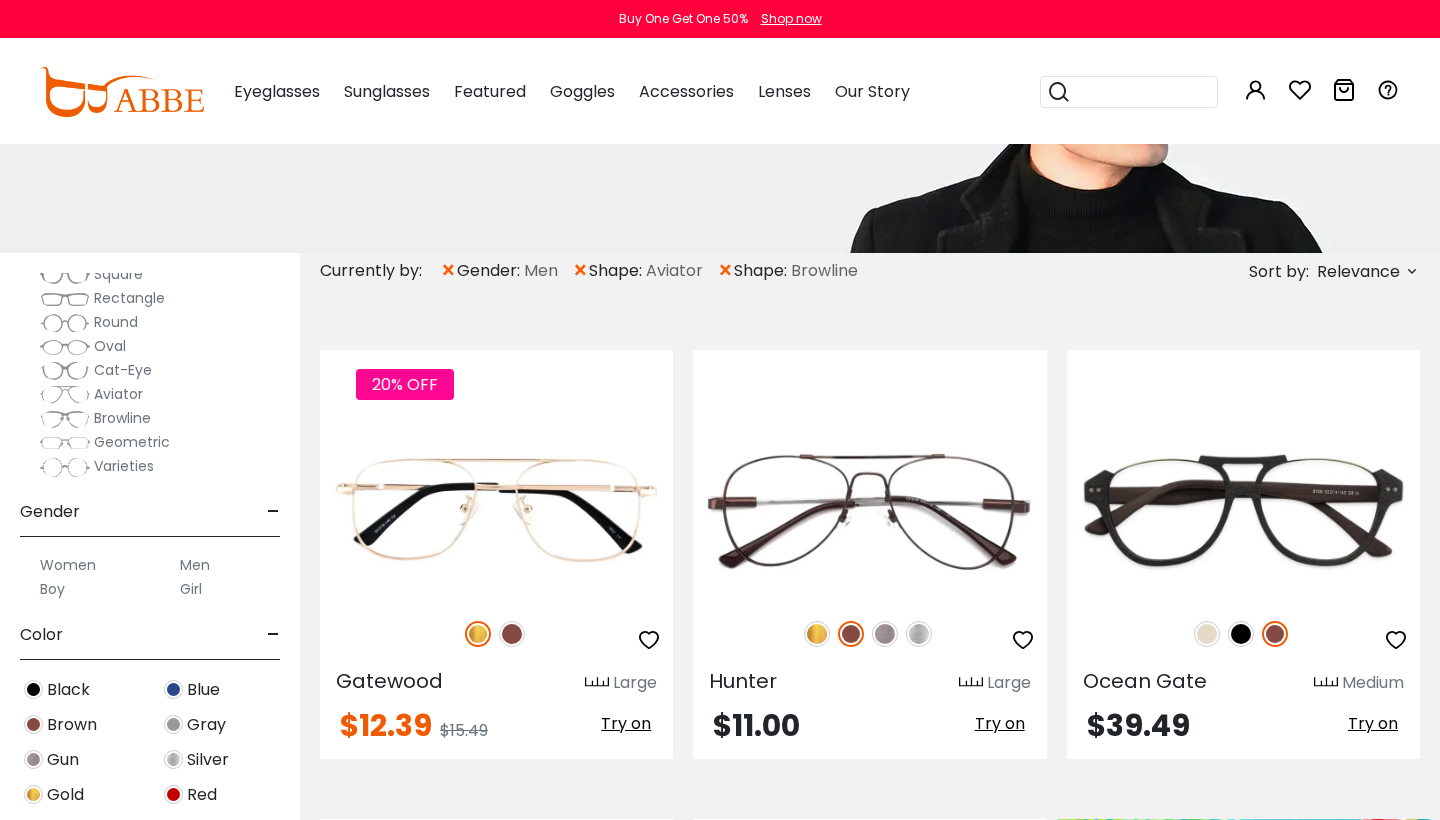 click at bounding box center (33, 689) 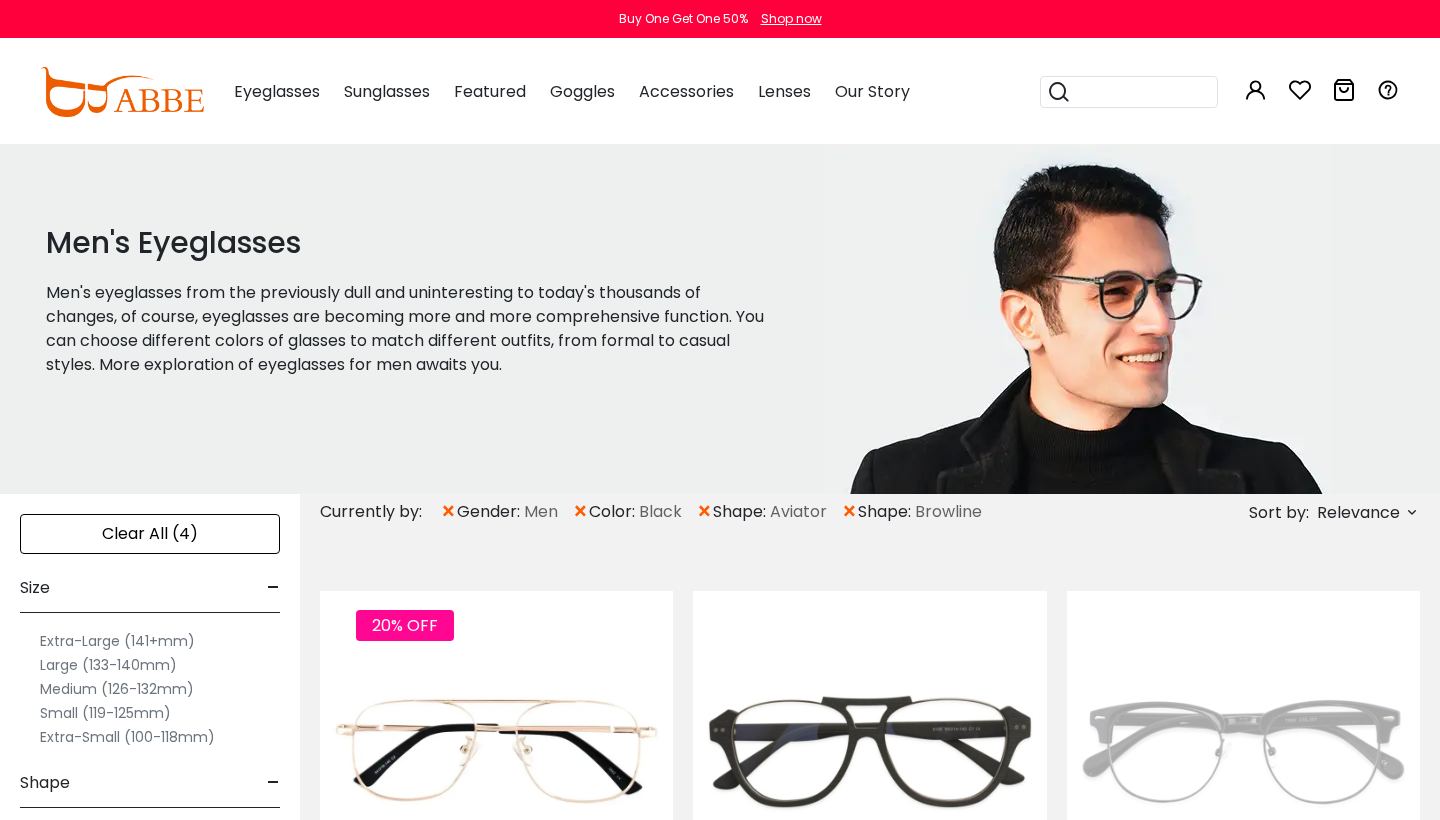 scroll, scrollTop: 0, scrollLeft: 0, axis: both 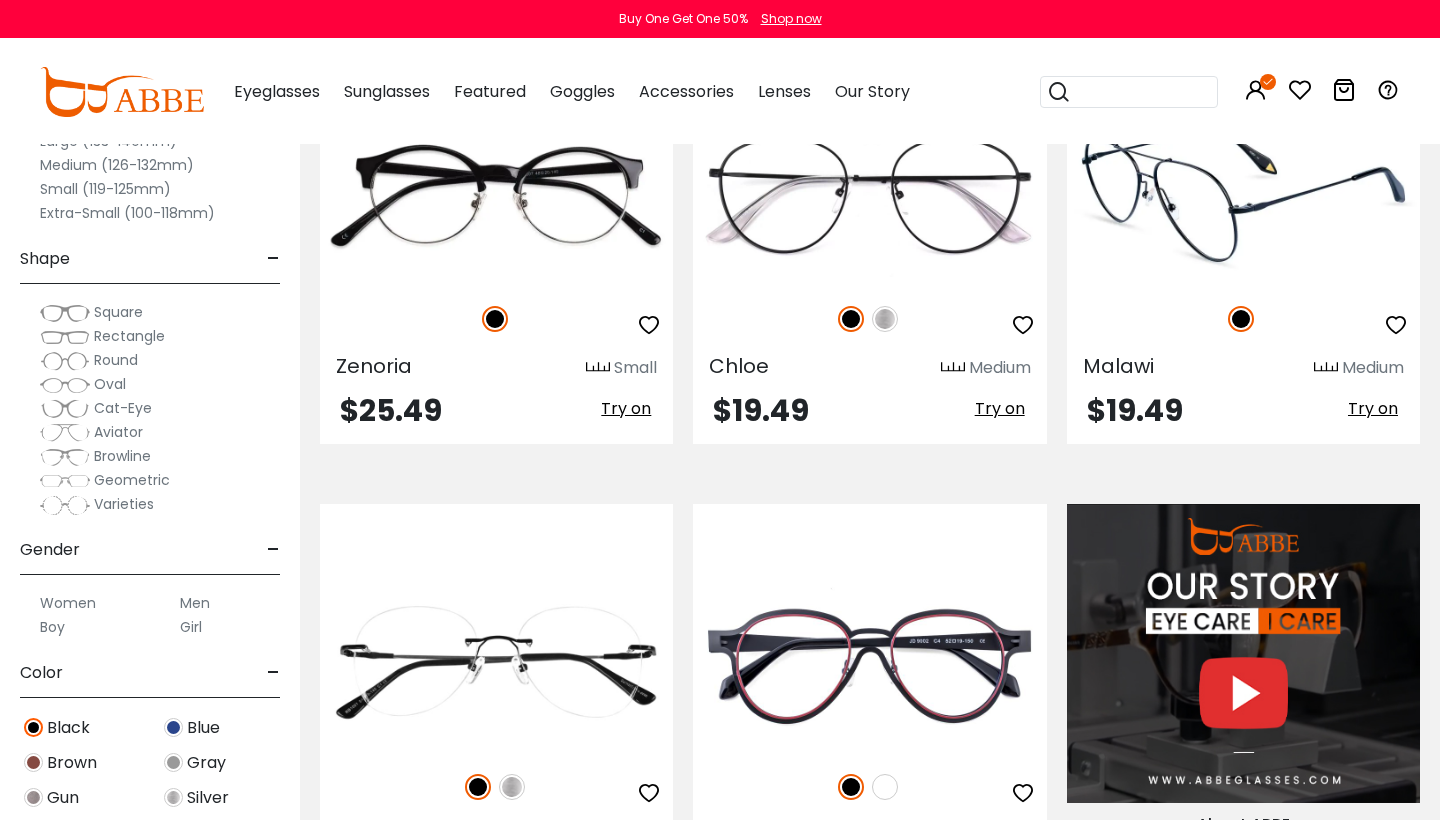 click at bounding box center [1243, 195] 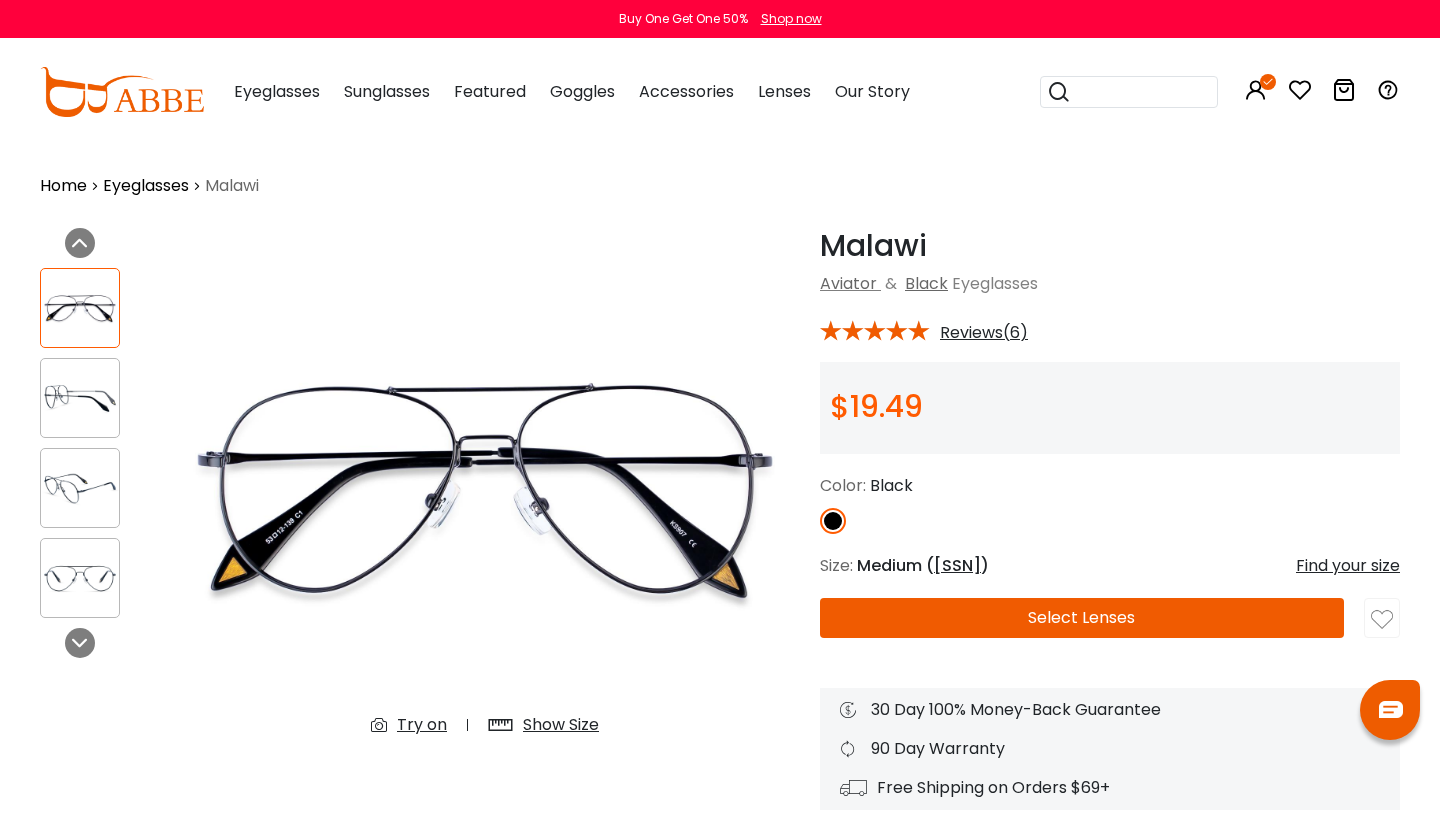scroll, scrollTop: 0, scrollLeft: 0, axis: both 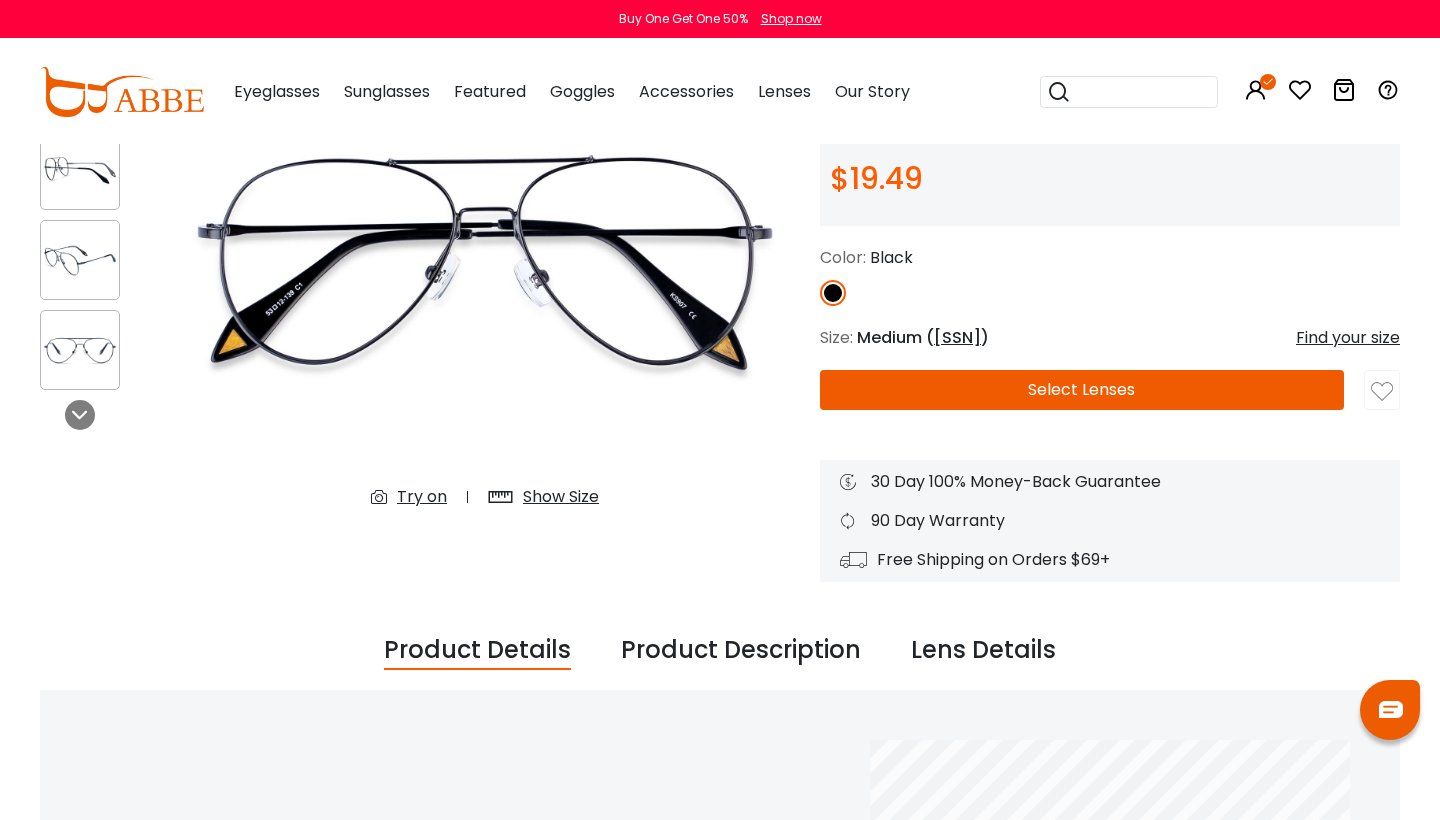click on "Select Lenses" at bounding box center [1082, 390] 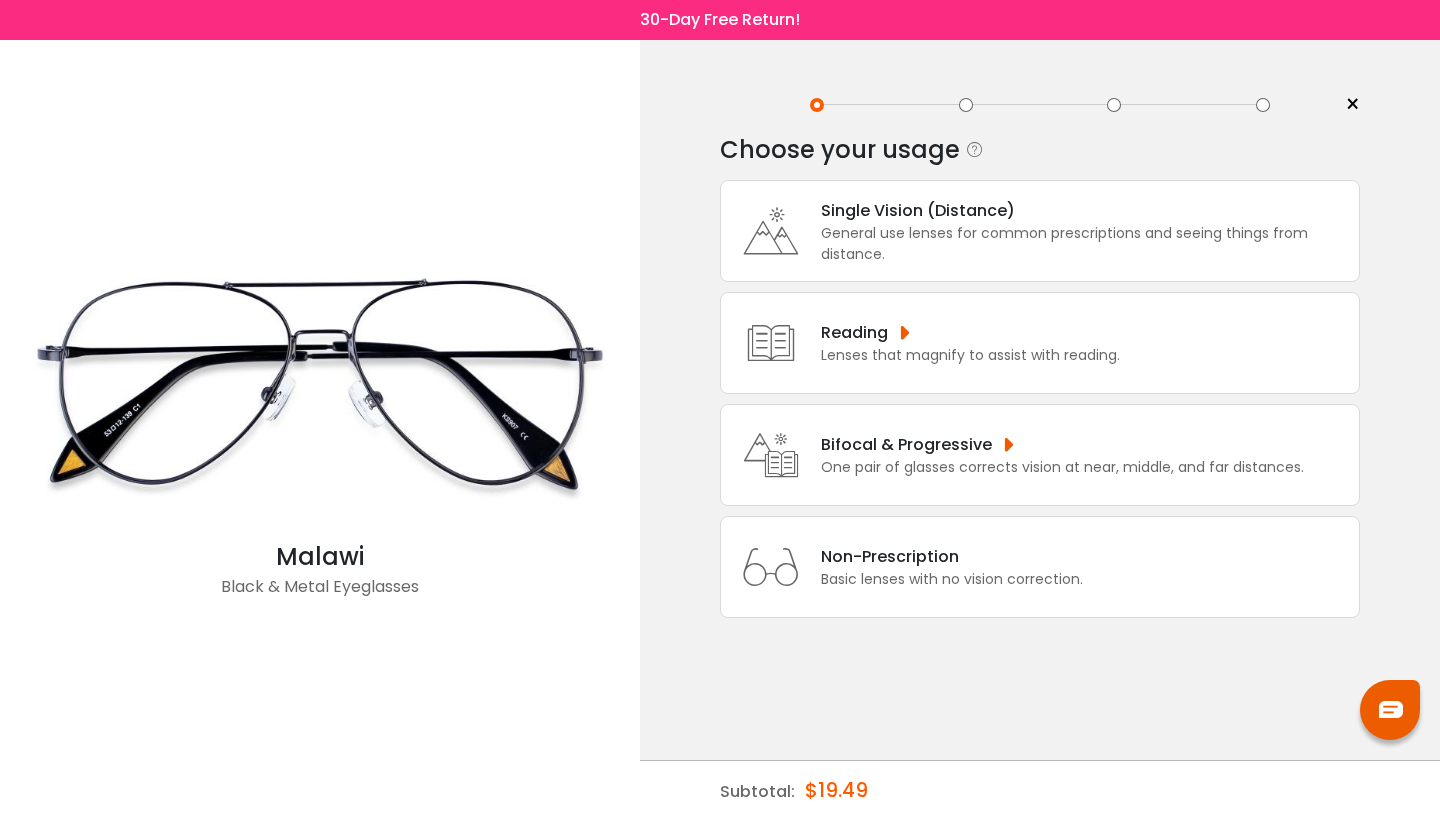 scroll, scrollTop: 0, scrollLeft: 0, axis: both 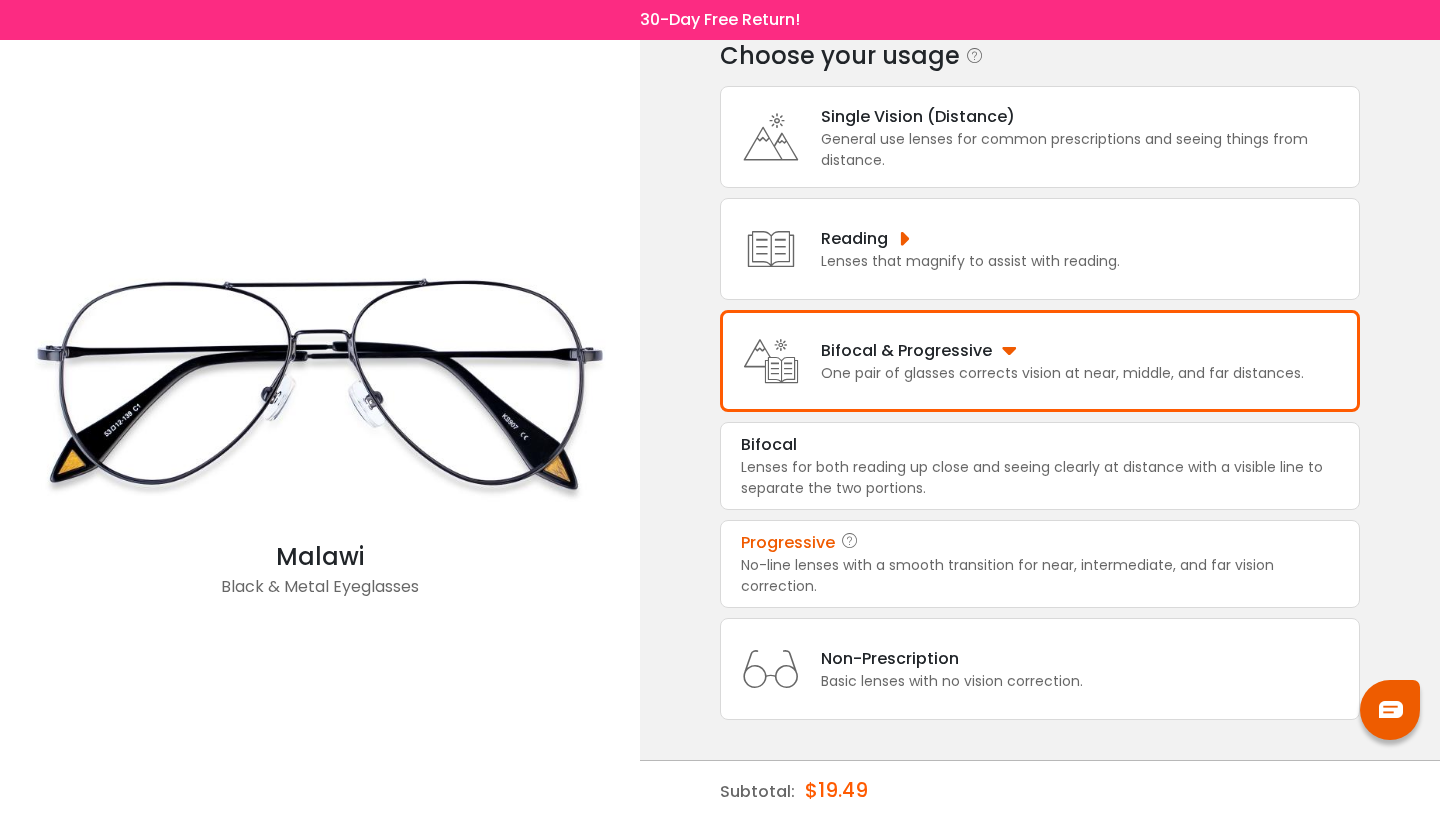 click on "No-line lenses with a smooth transition for near, intermediate, and far vision correction." at bounding box center (1040, 478) 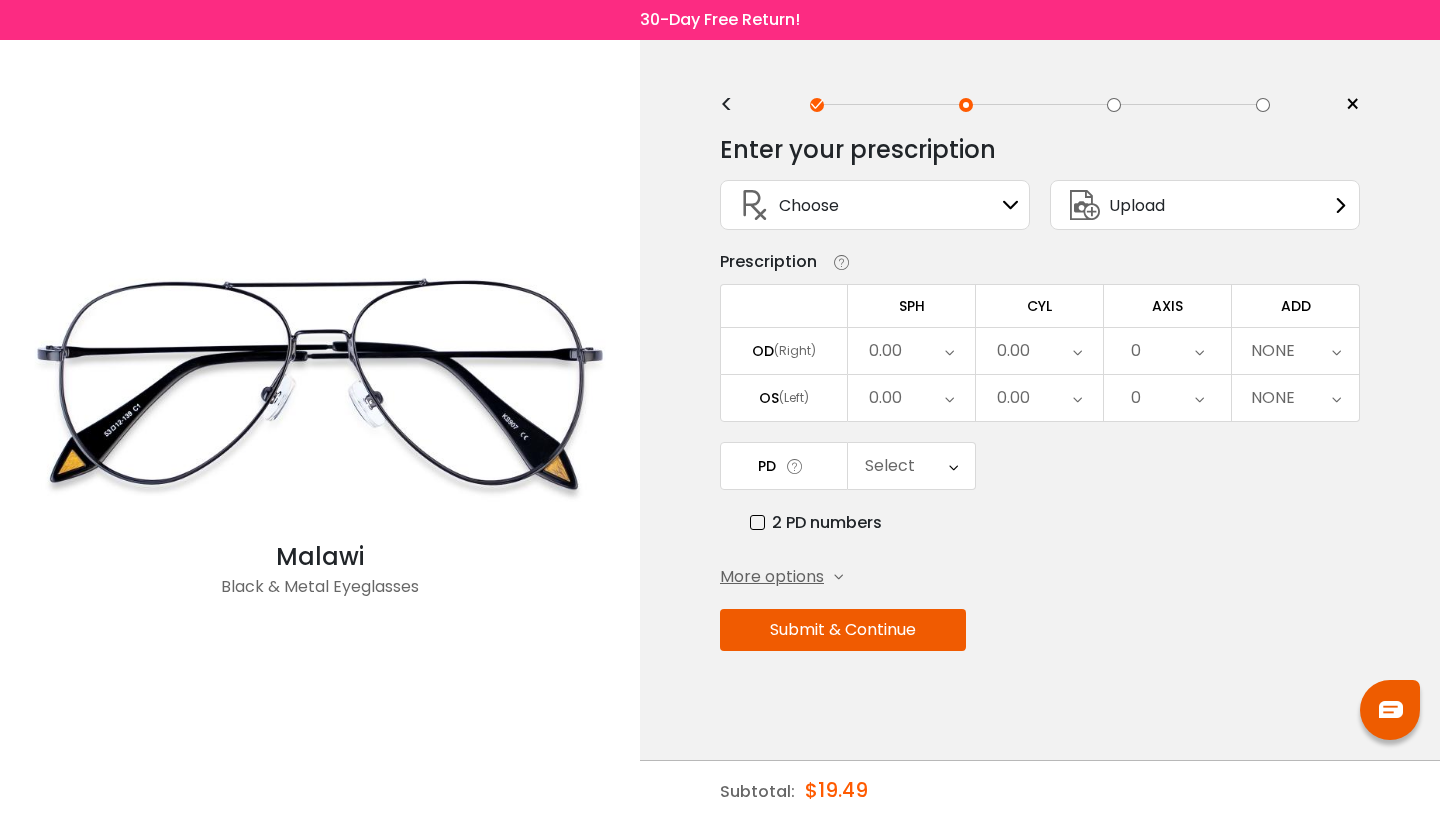 scroll, scrollTop: 0, scrollLeft: 0, axis: both 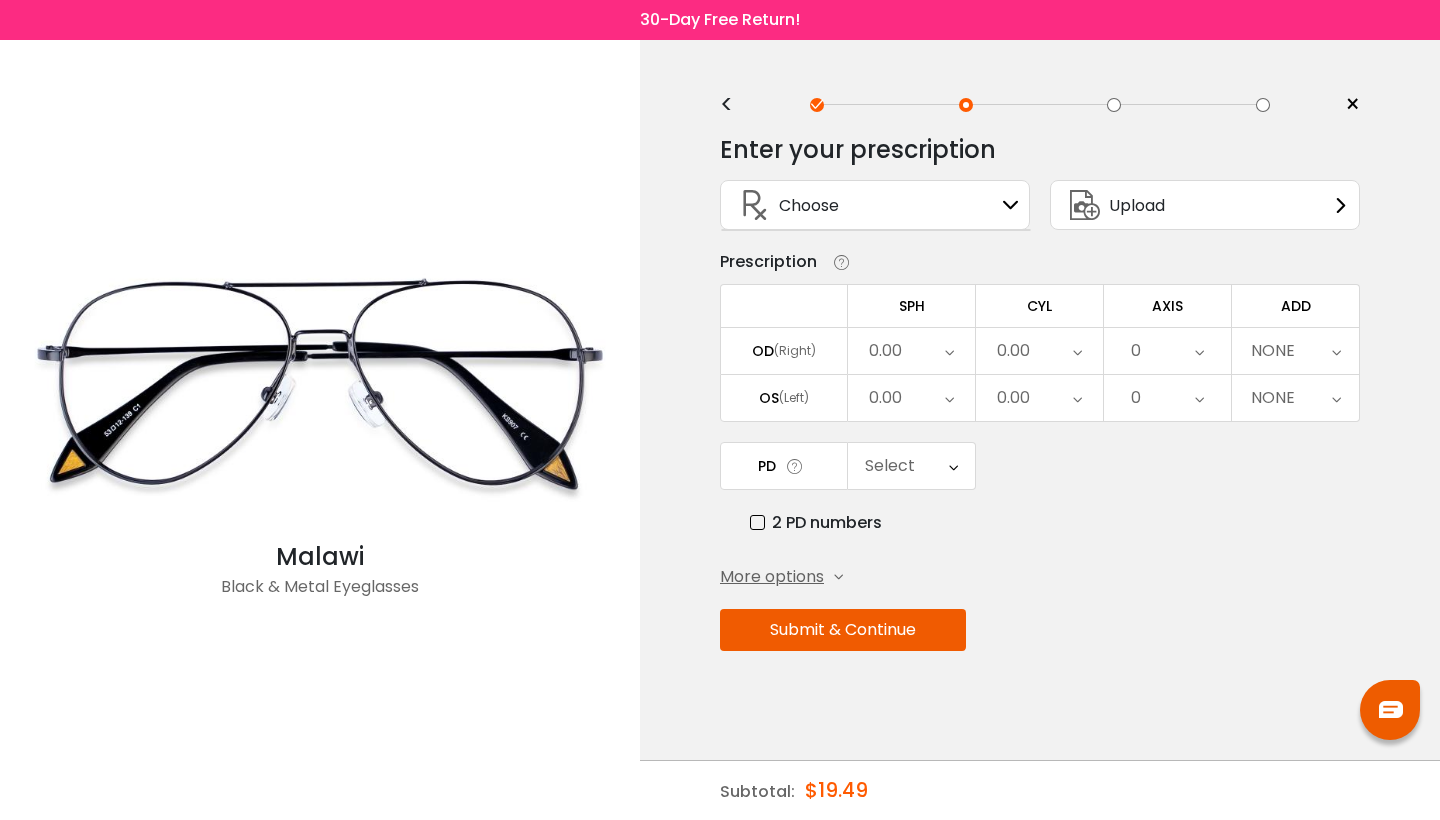 click at bounding box center (1341, 205) 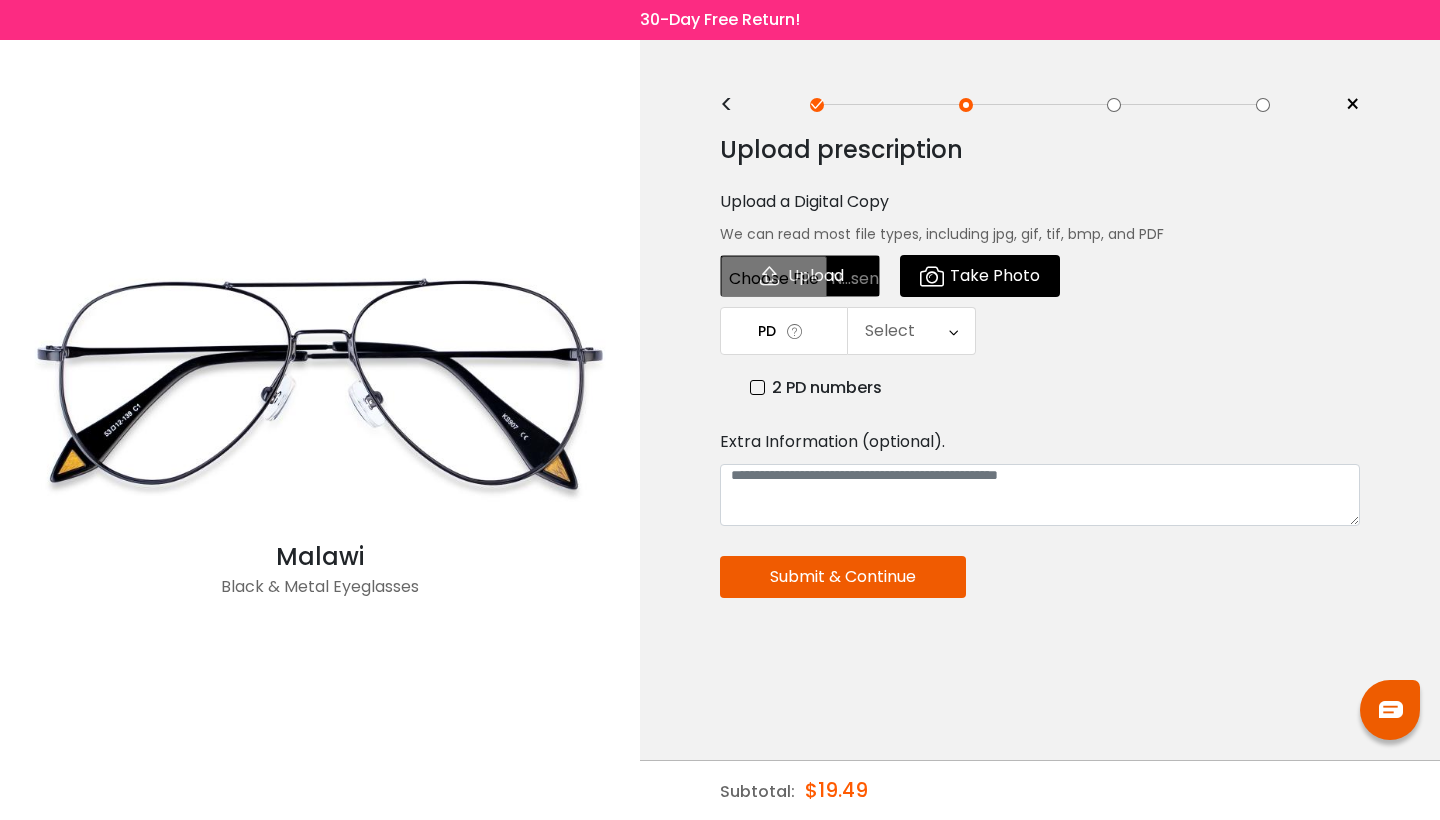 click on "<" at bounding box center [735, 105] 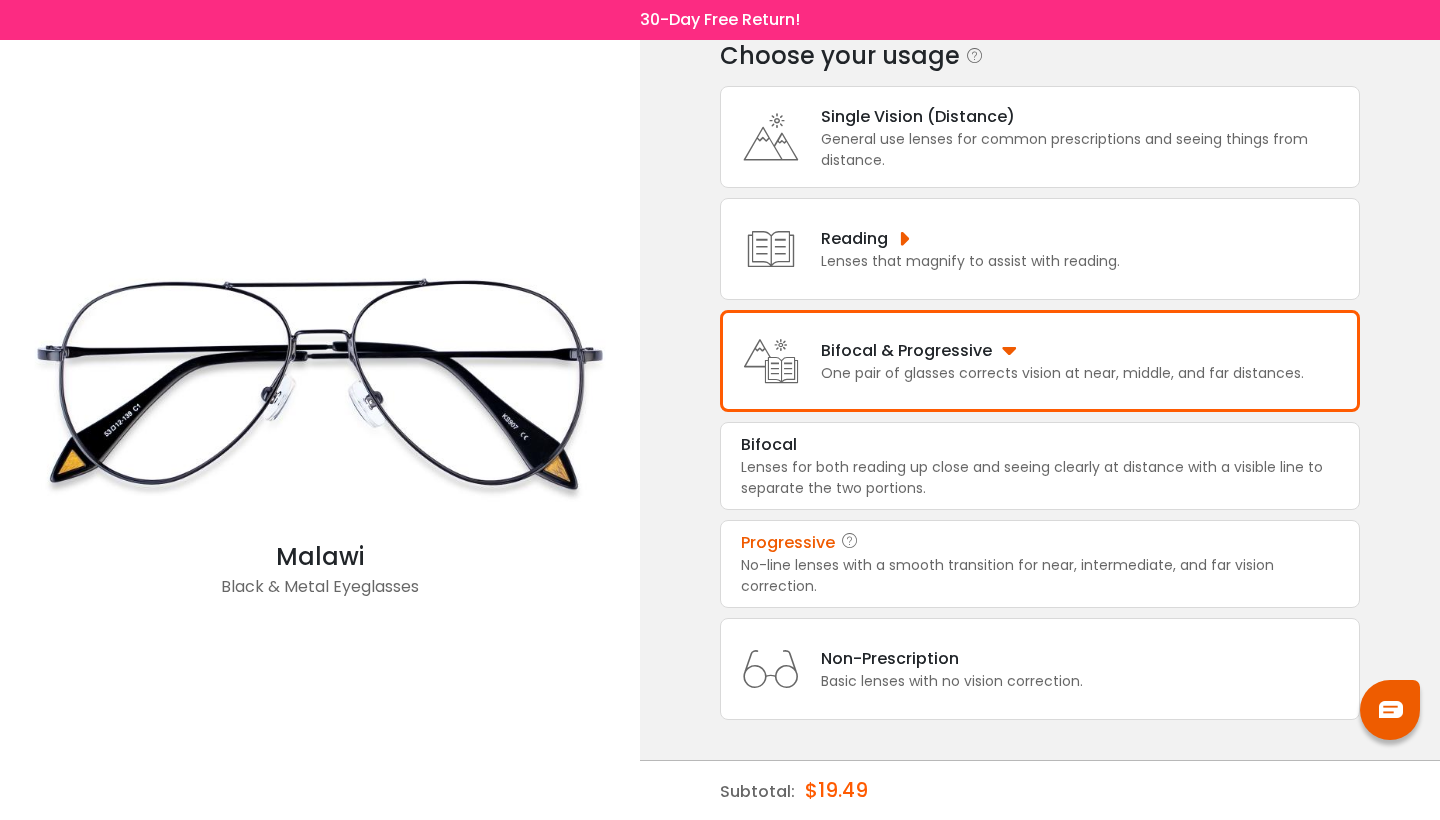 scroll, scrollTop: 122, scrollLeft: 0, axis: vertical 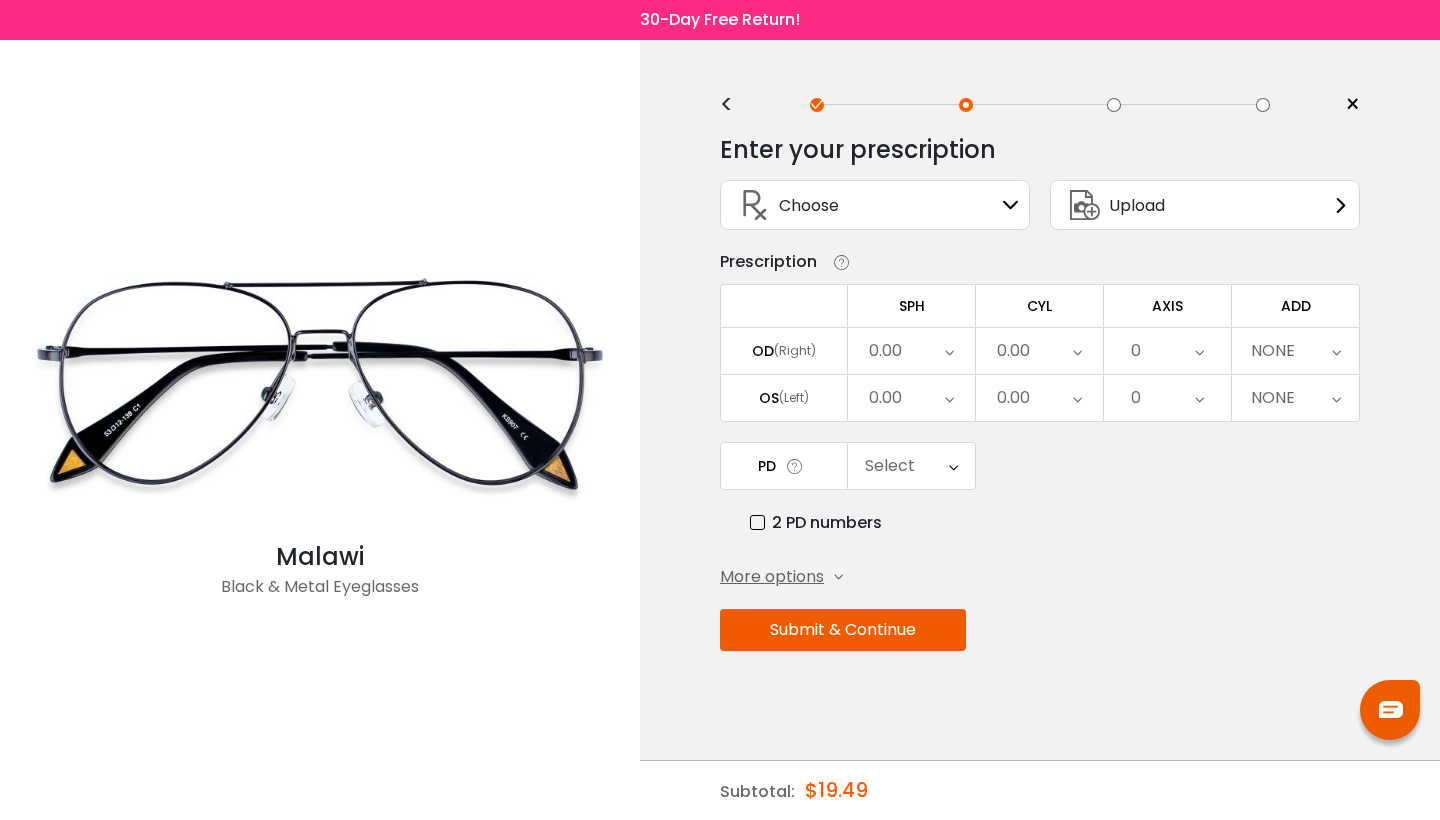 click at bounding box center (949, 351) 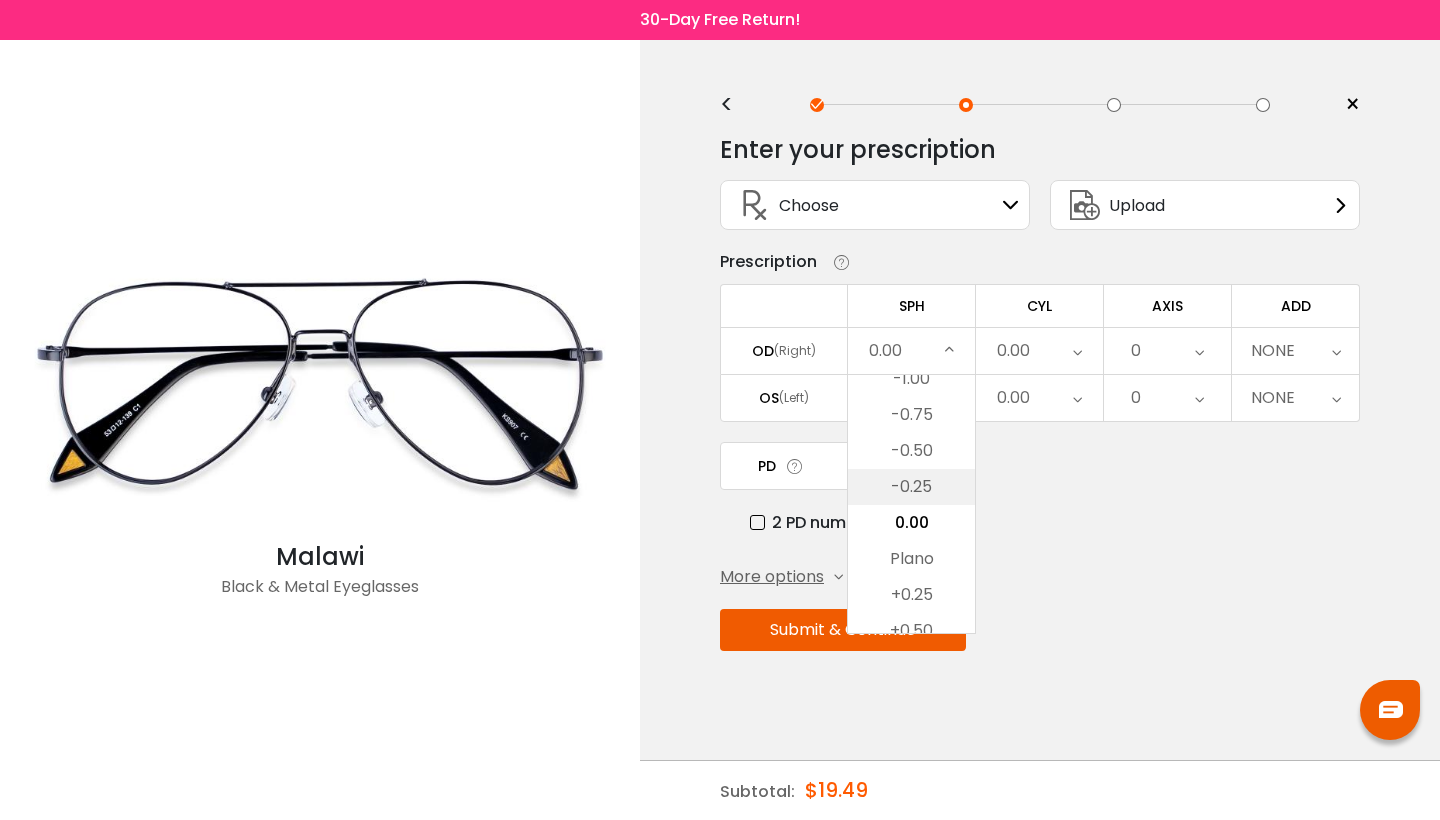 click on "-0.25" at bounding box center (911, 487) 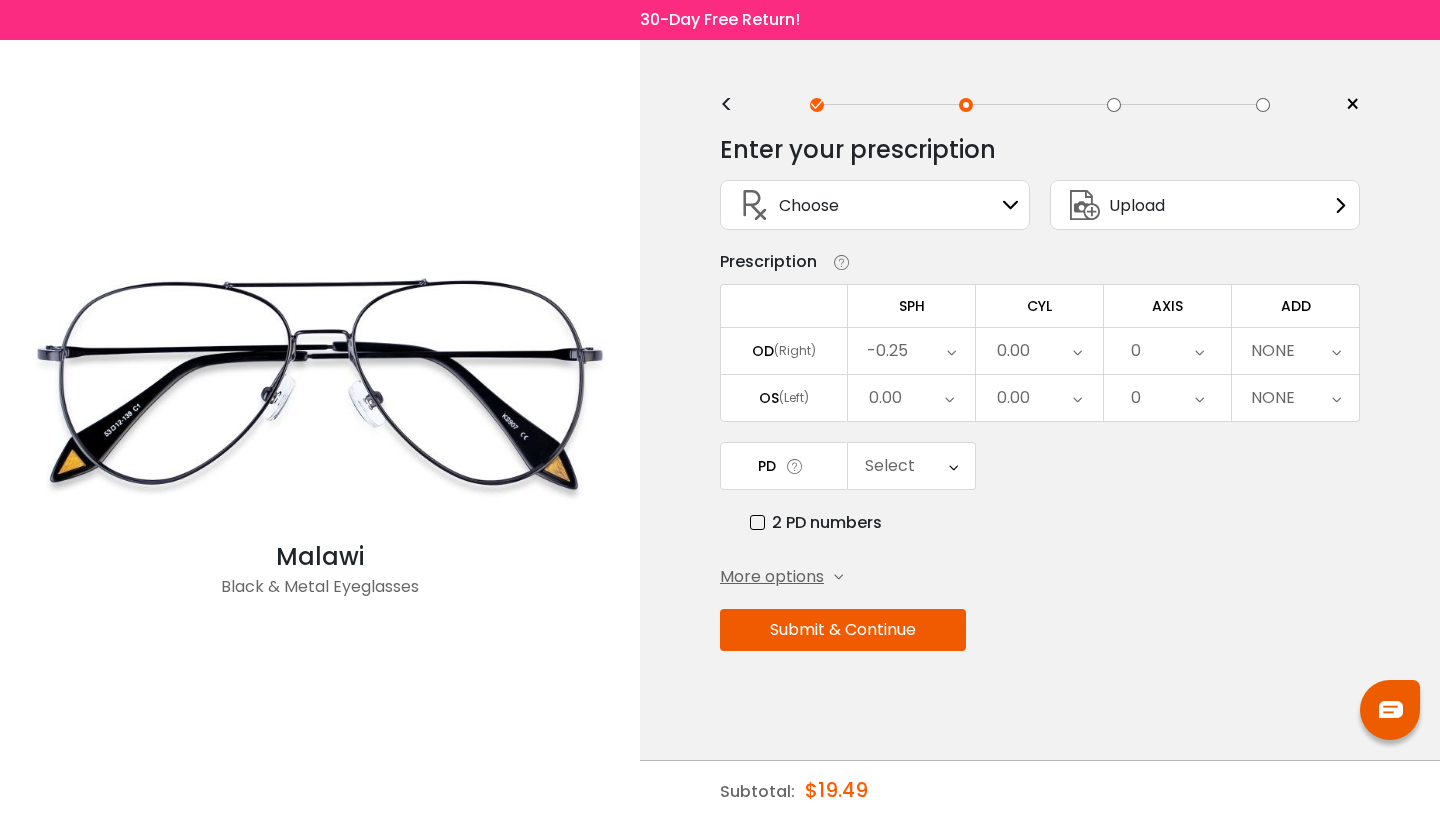 click at bounding box center [951, 351] 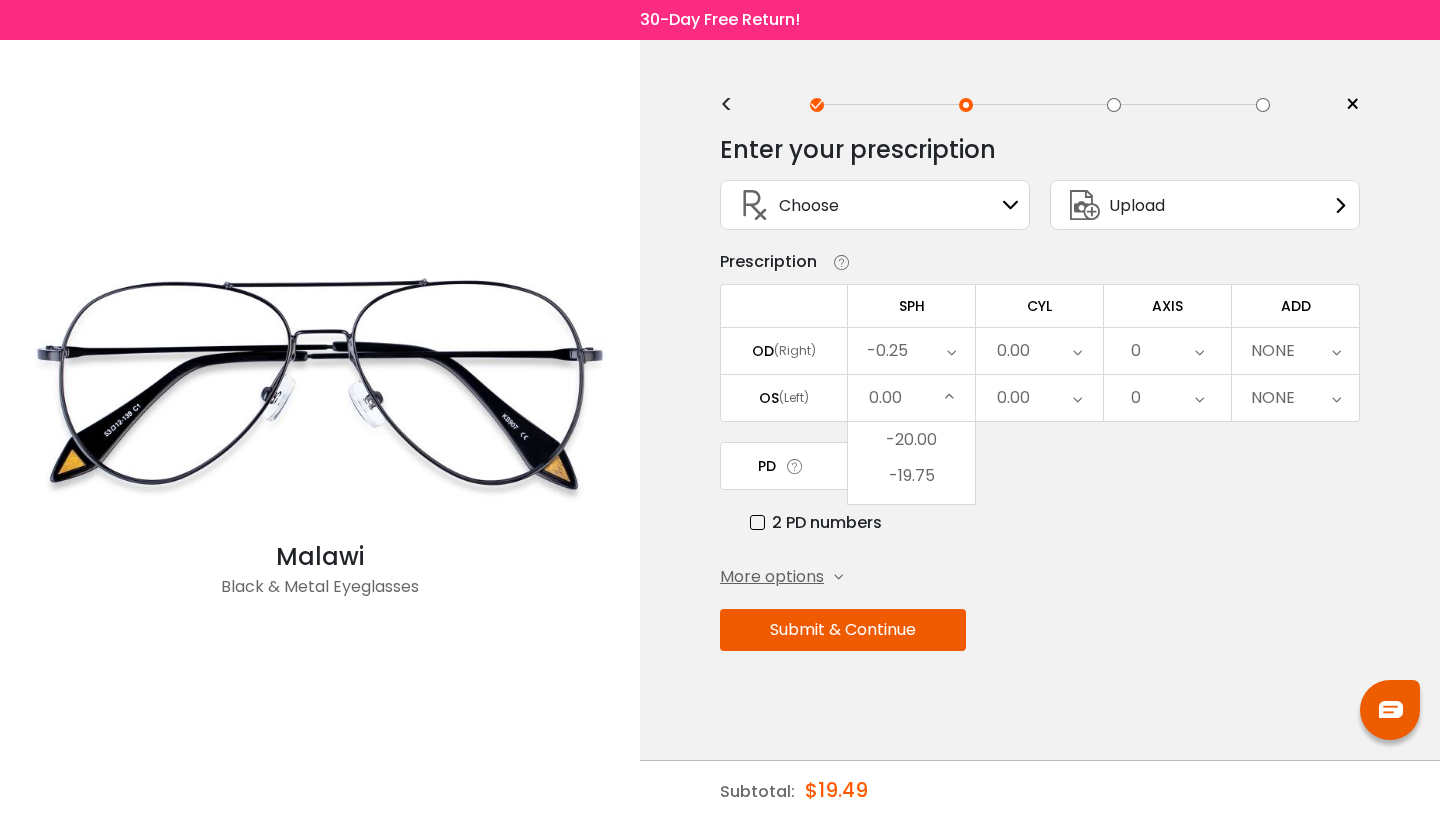 scroll, scrollTop: 2750, scrollLeft: 0, axis: vertical 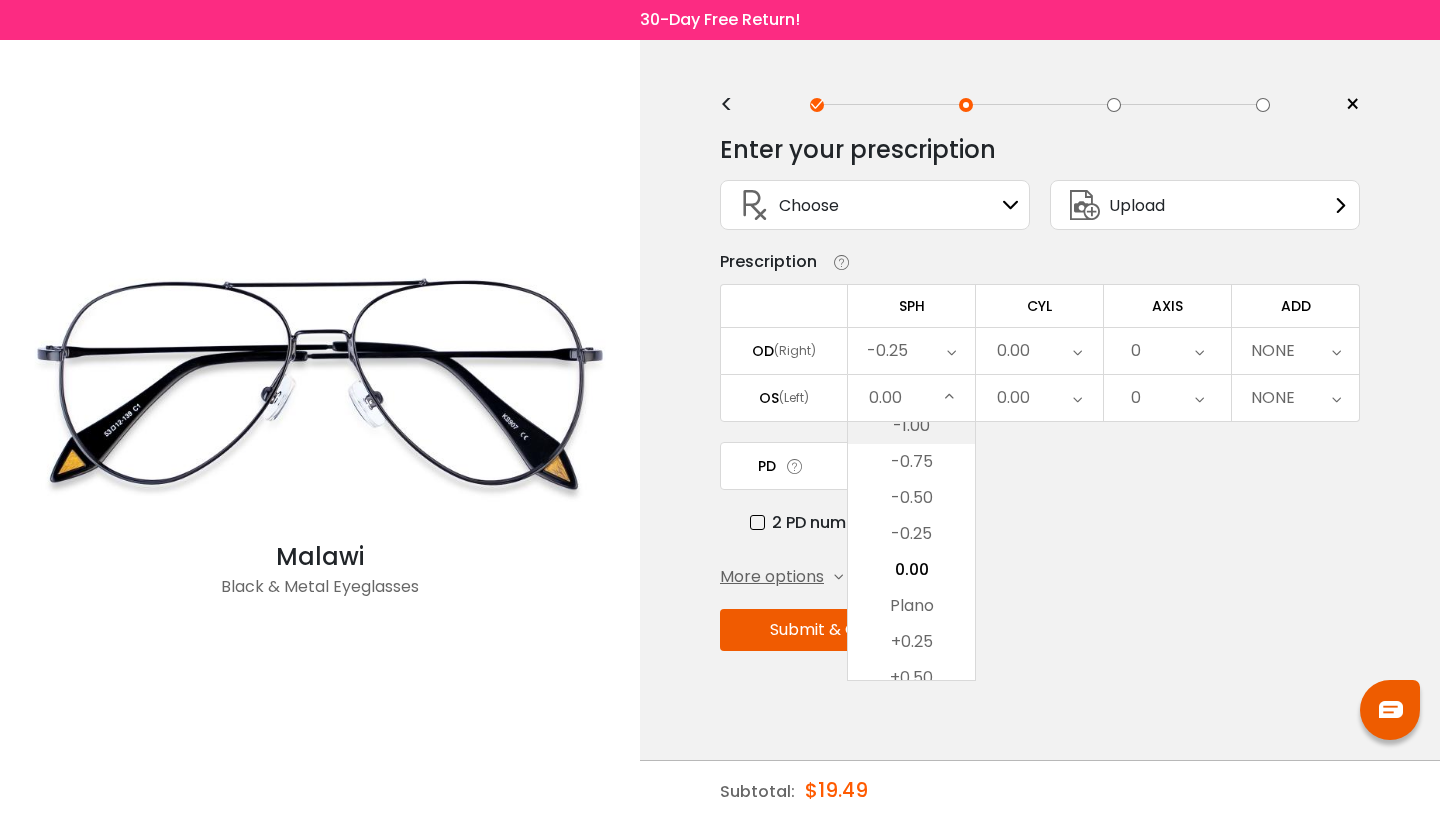 click on "-1.00" at bounding box center (911, 426) 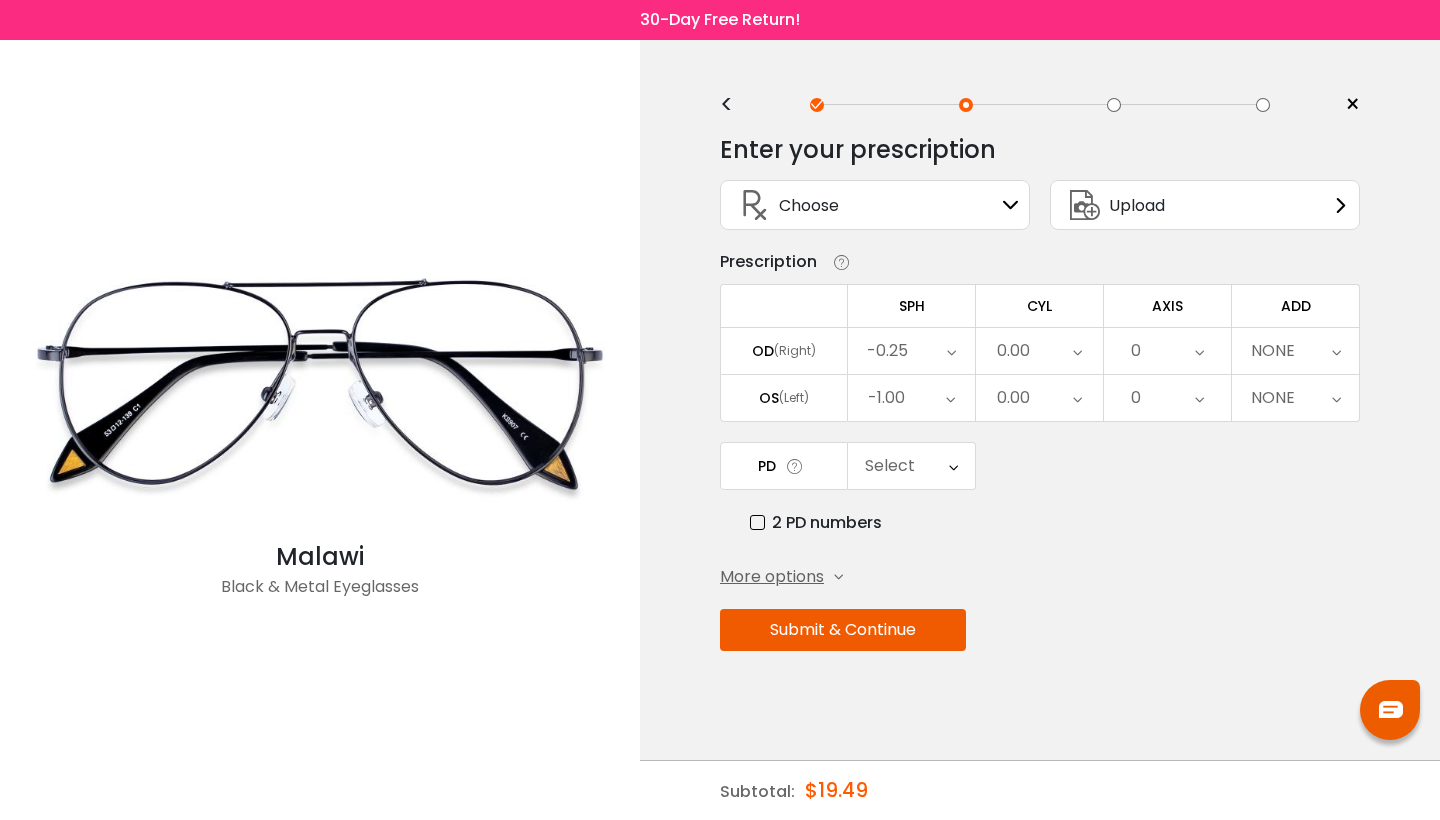 click on "0.00" at bounding box center (911, 351) 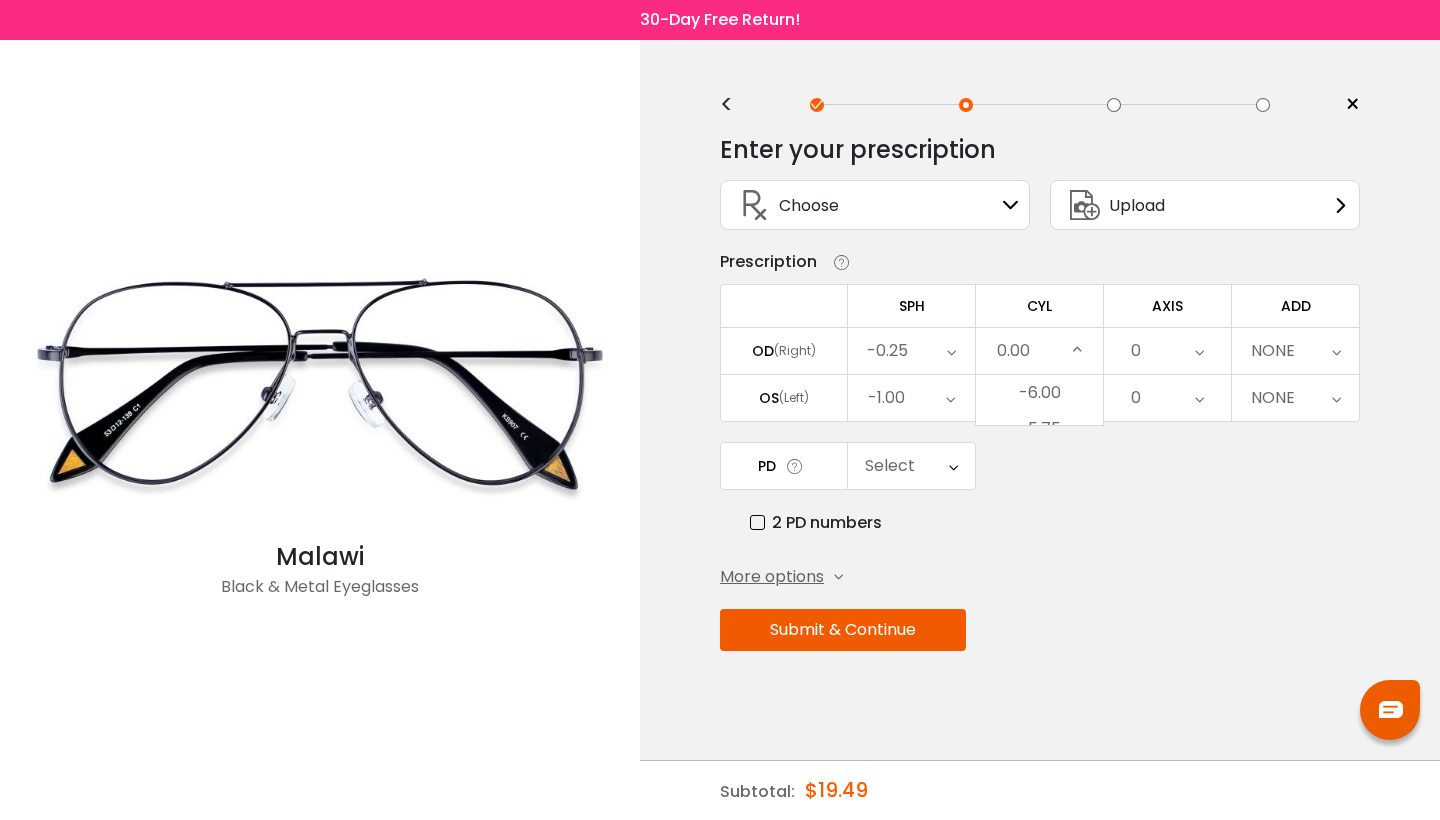 scroll, scrollTop: 734, scrollLeft: 0, axis: vertical 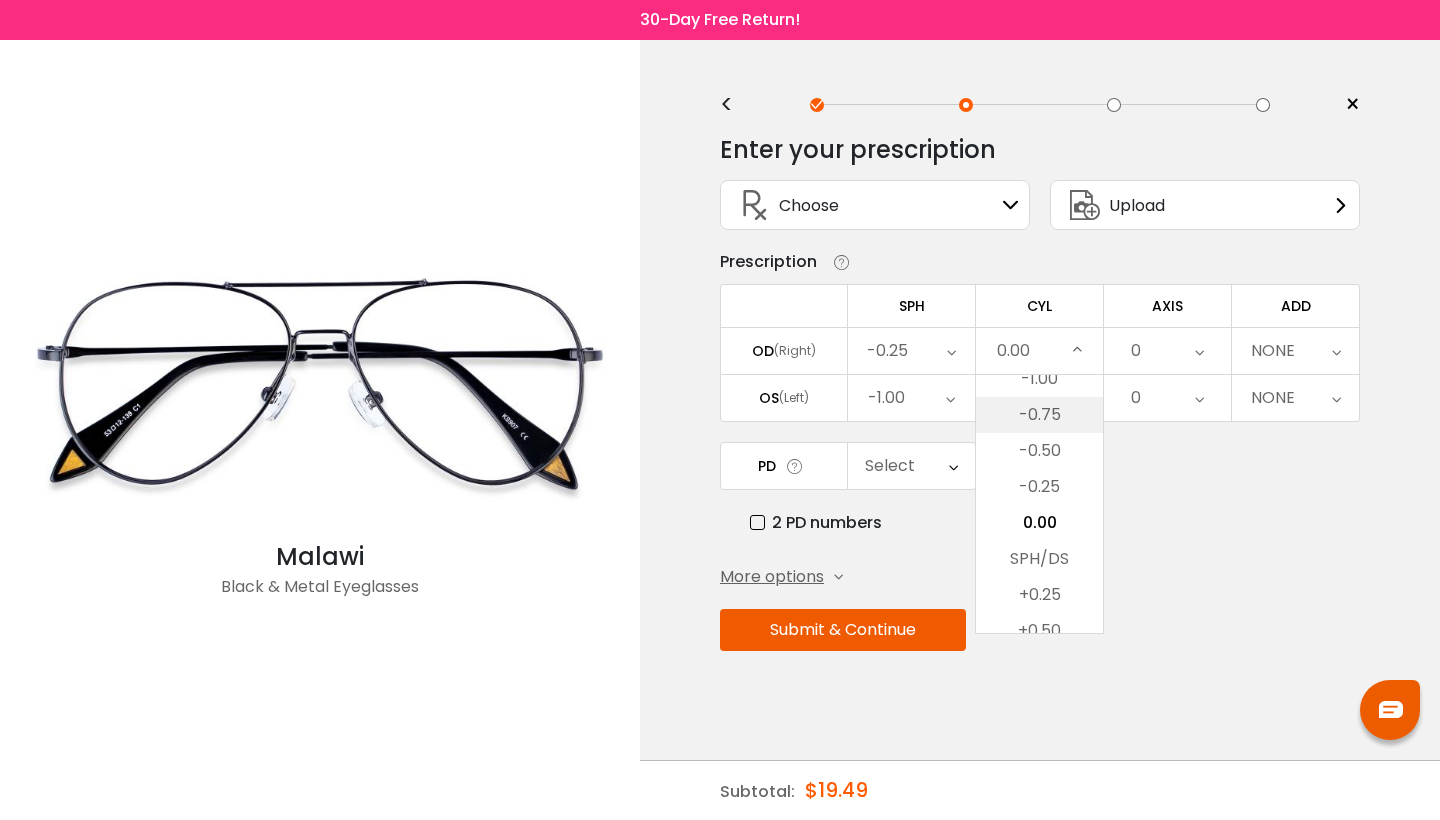 click on "-0.75" at bounding box center (1039, 415) 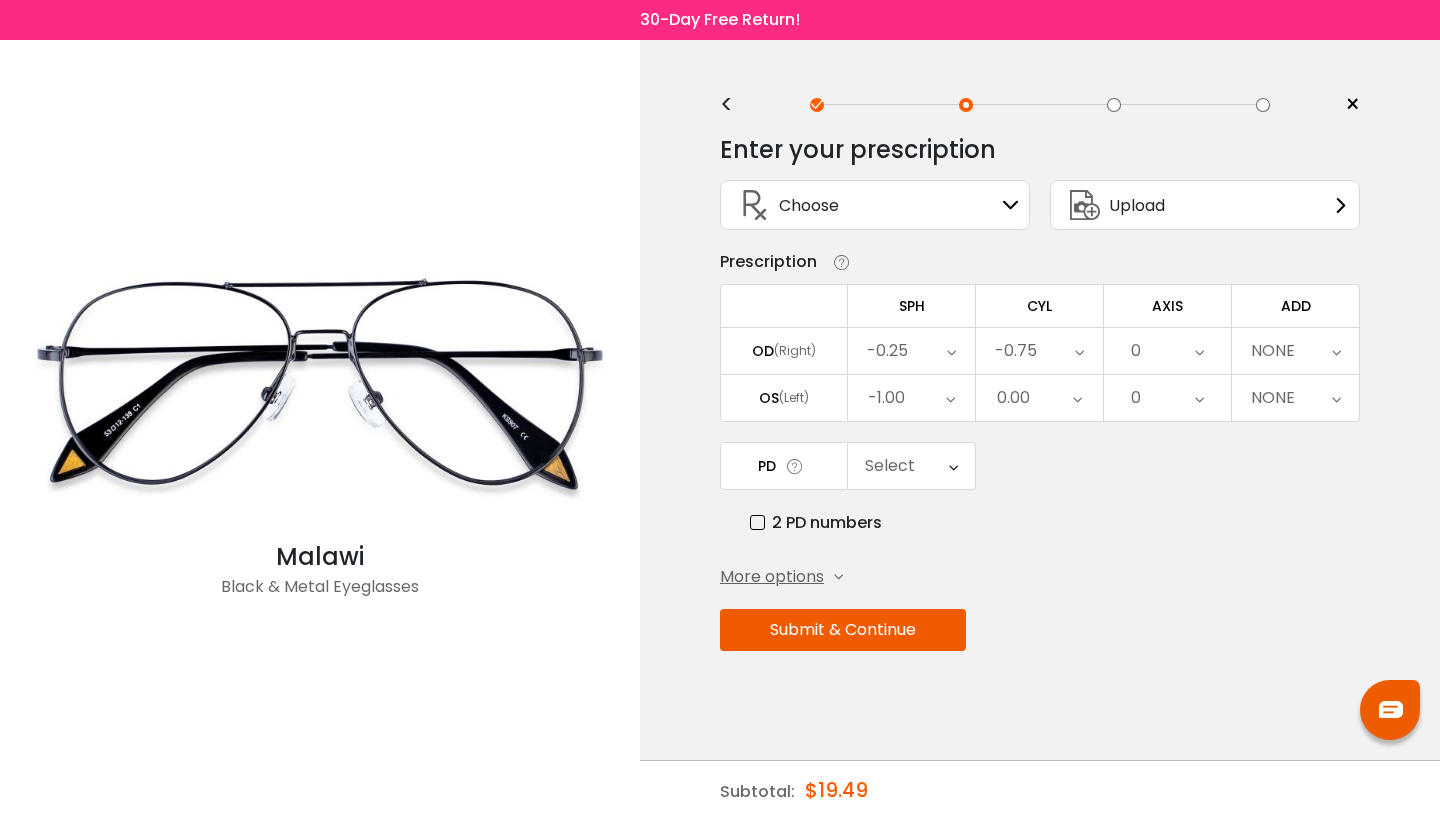 click at bounding box center (951, 351) 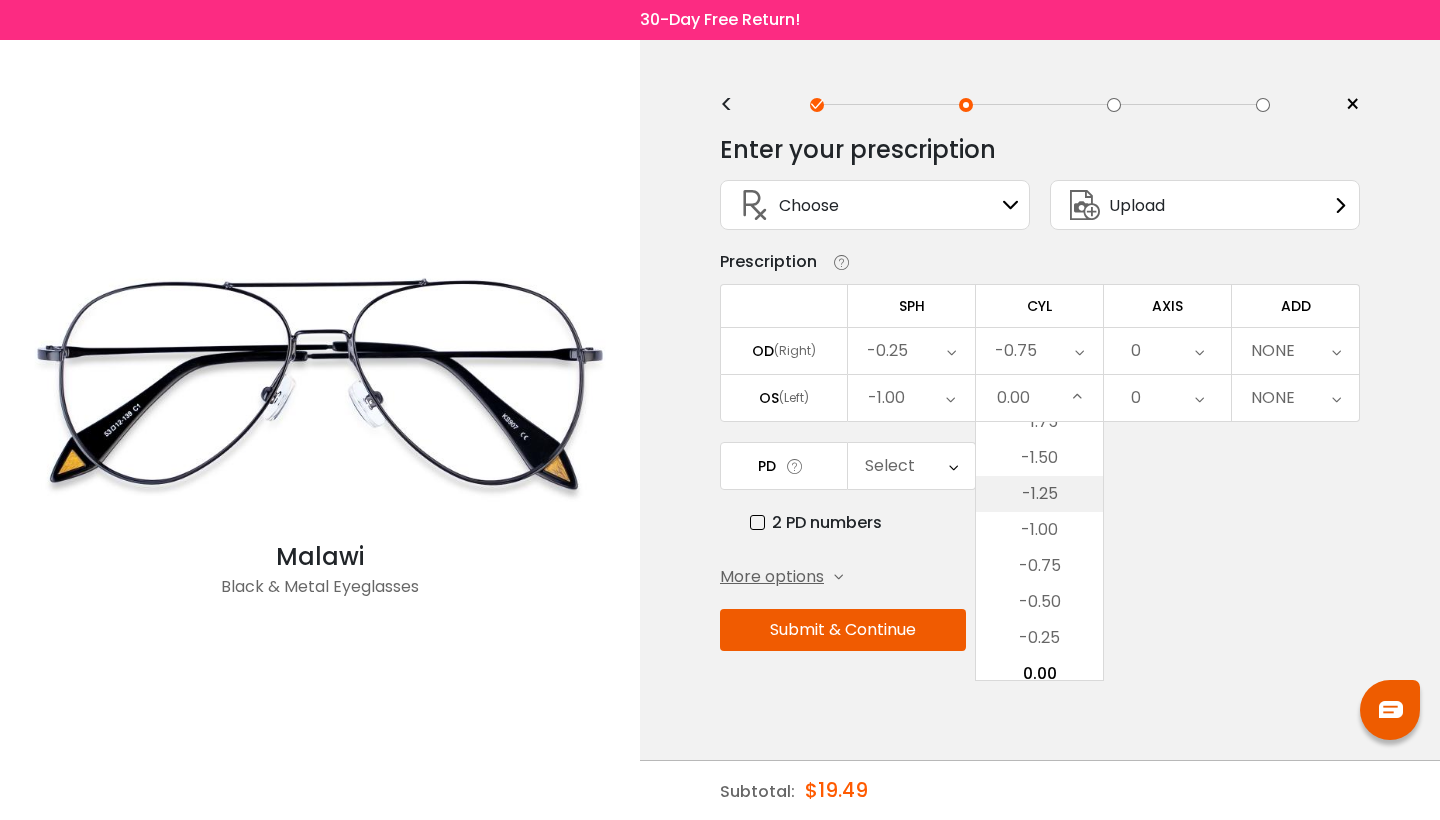 scroll, scrollTop: 625, scrollLeft: 0, axis: vertical 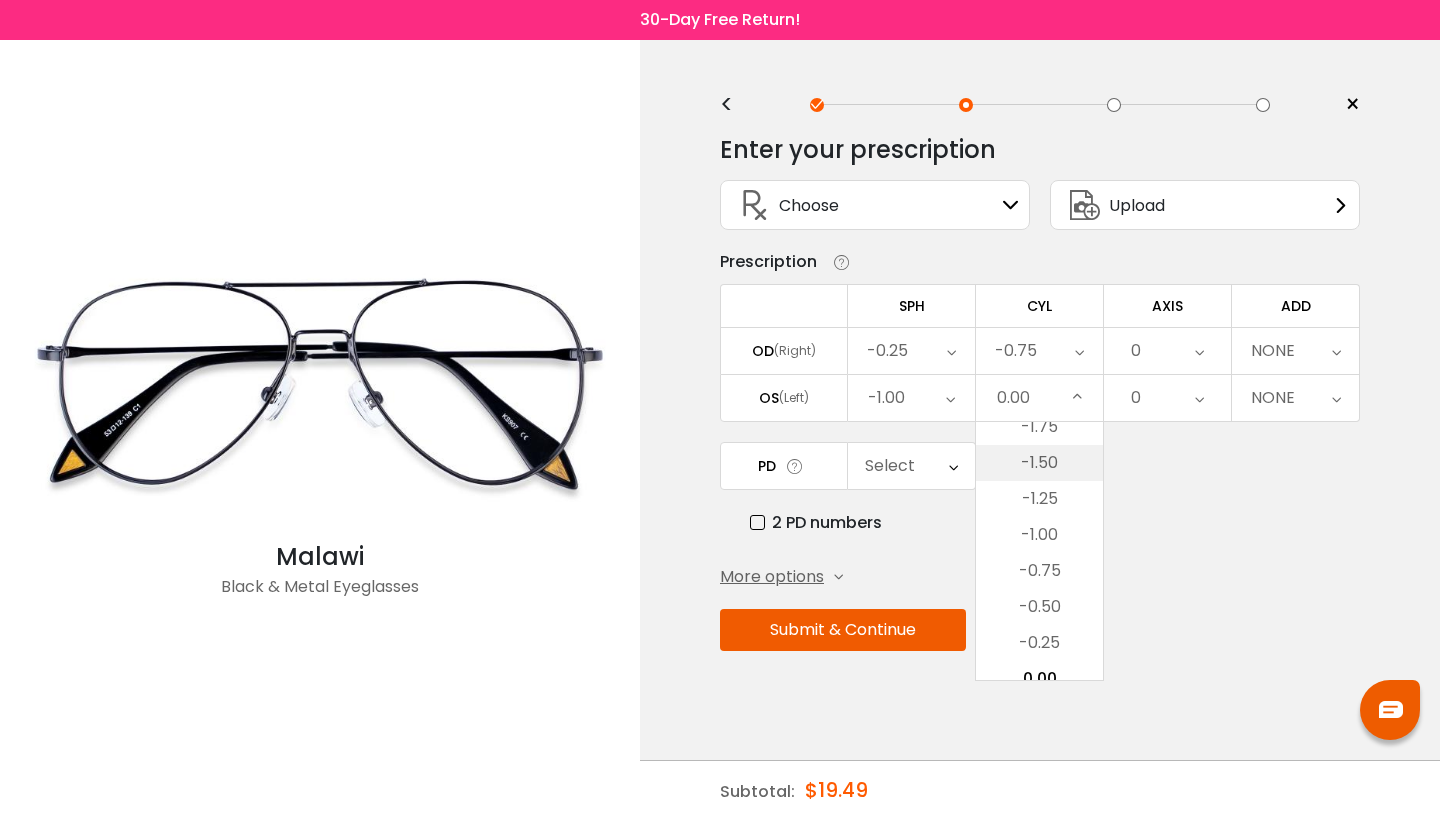 click on "-1.50" at bounding box center [1039, 463] 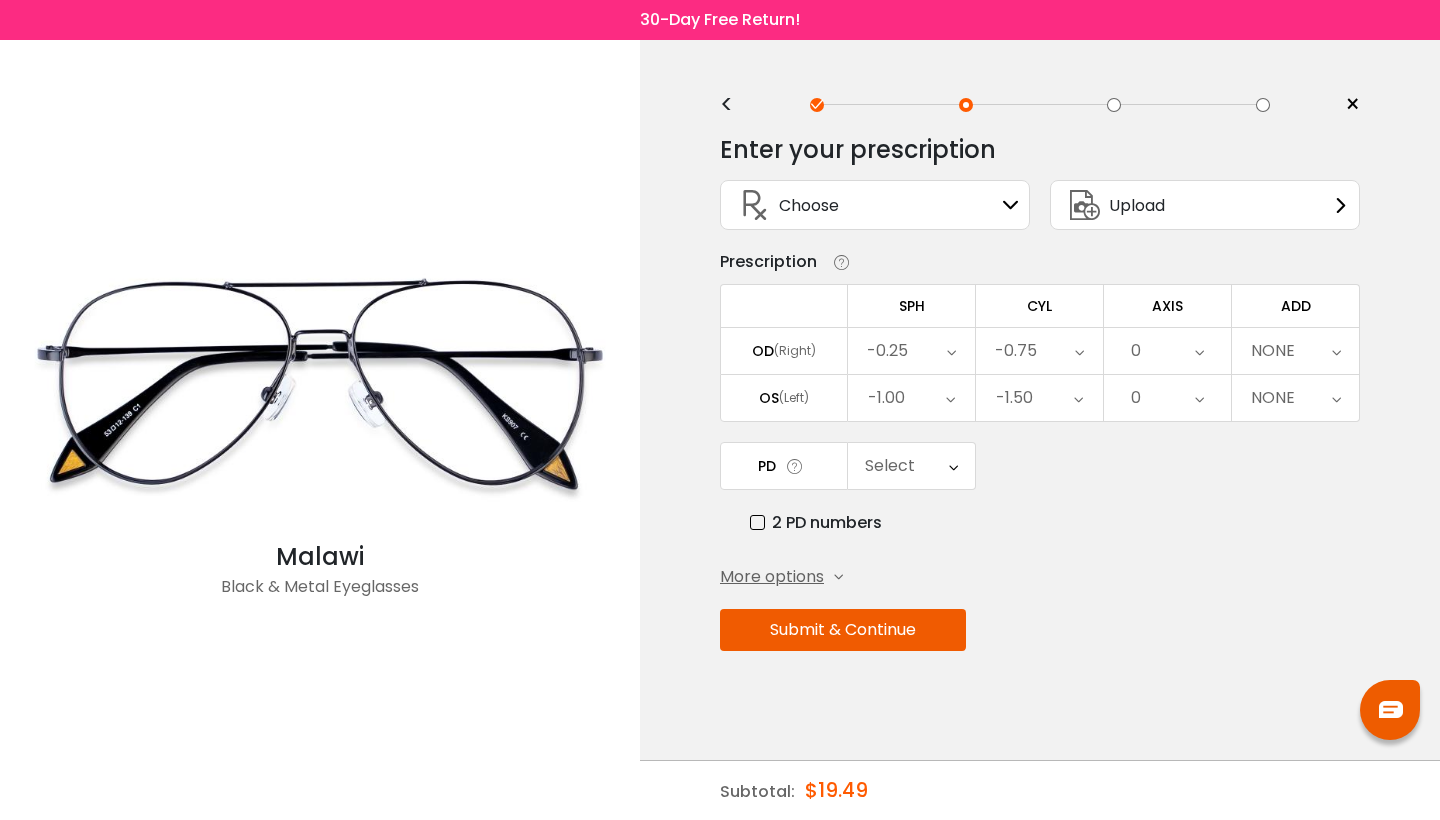 click at bounding box center [951, 351] 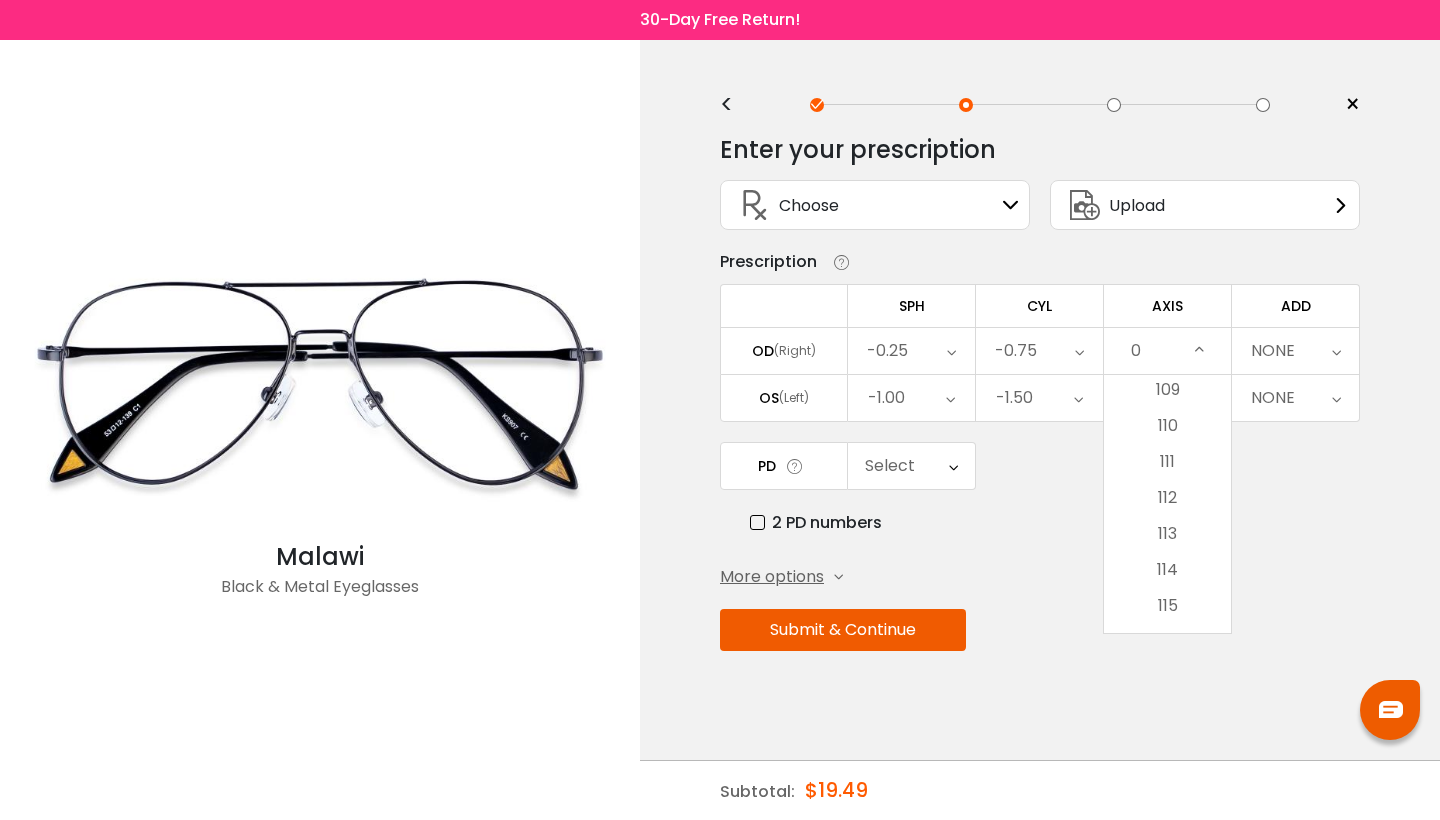 scroll, scrollTop: 3935, scrollLeft: 0, axis: vertical 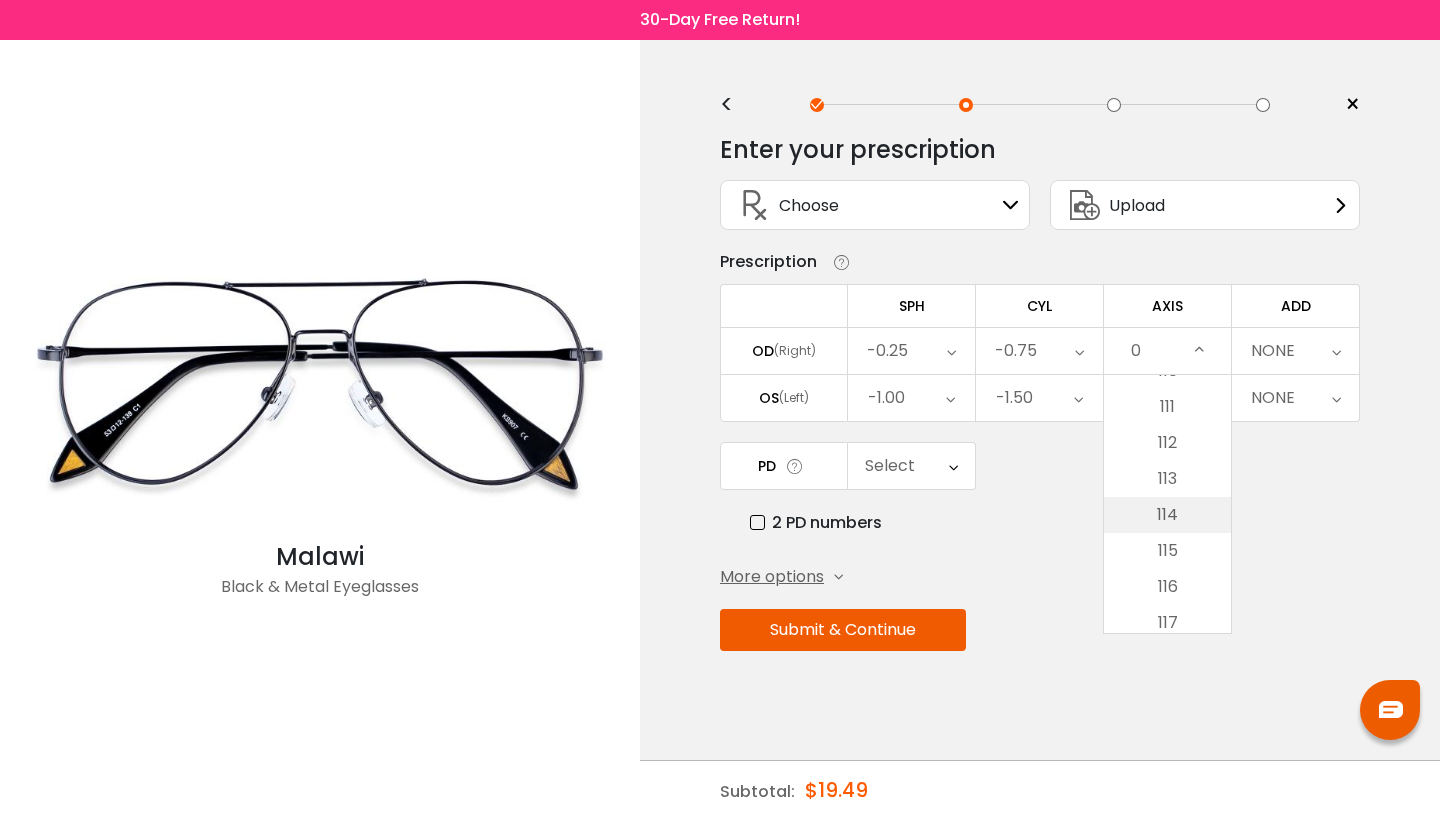 click on "114" at bounding box center [1167, 515] 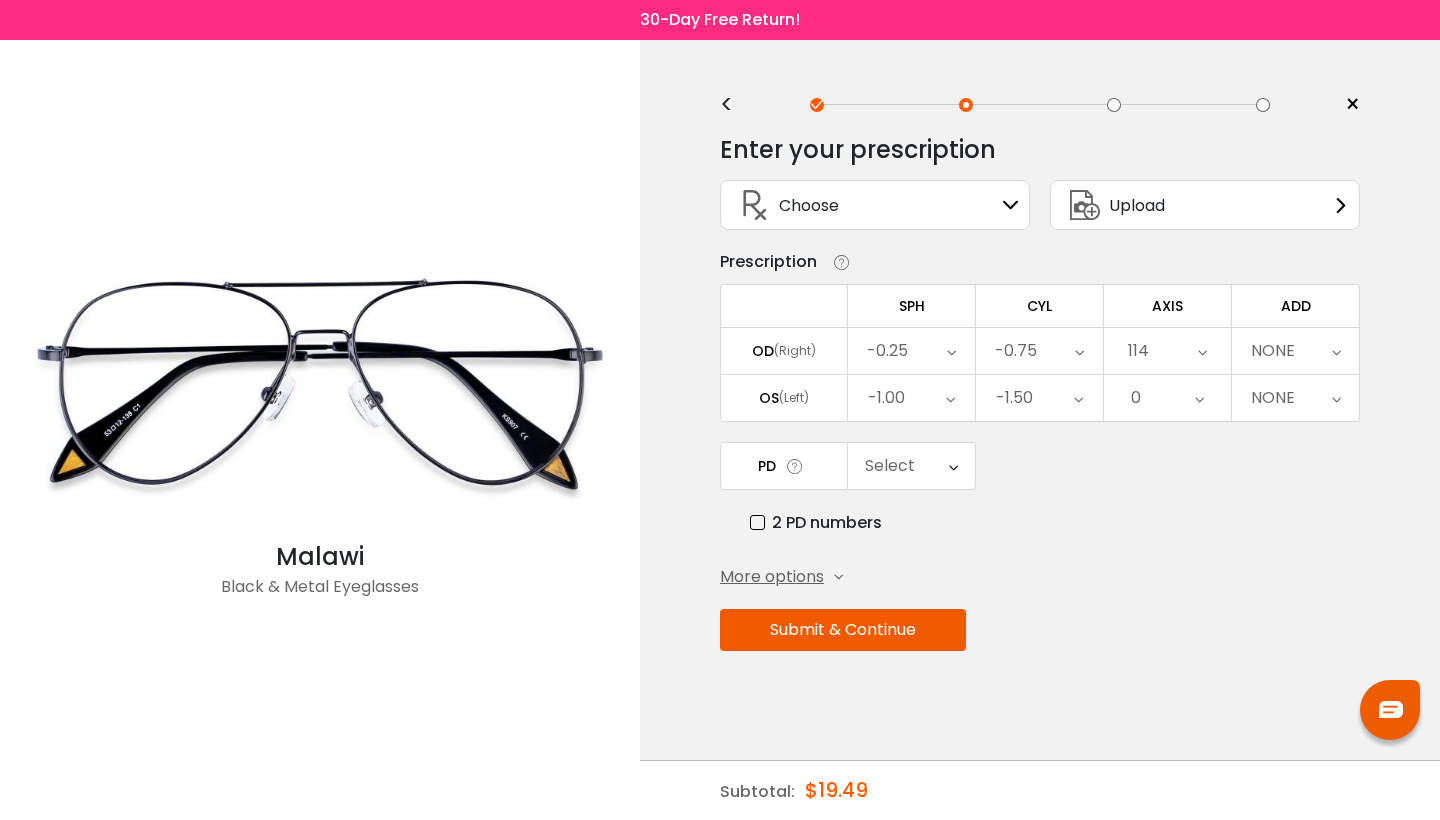 click at bounding box center [951, 351] 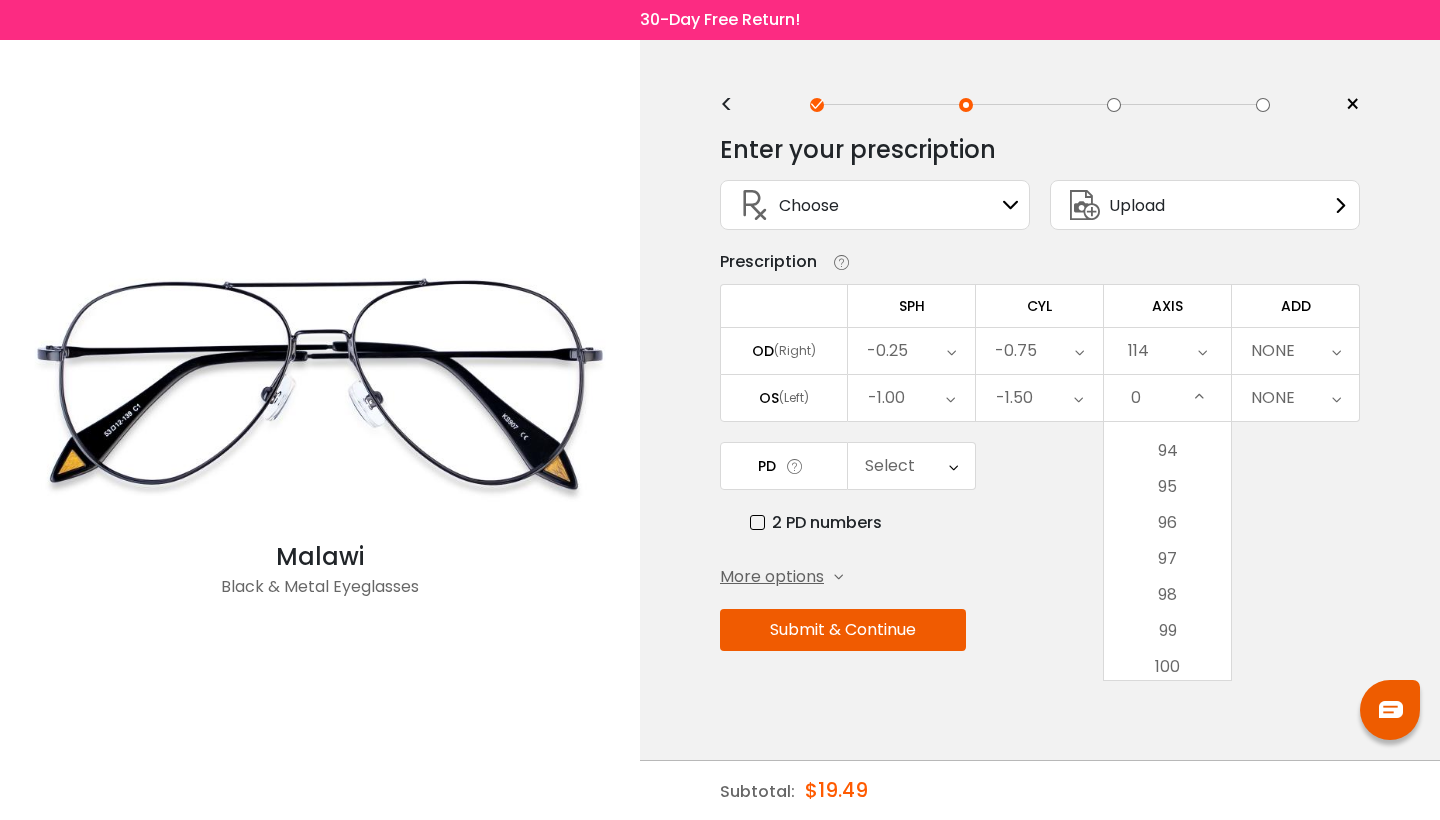scroll, scrollTop: 3321, scrollLeft: 0, axis: vertical 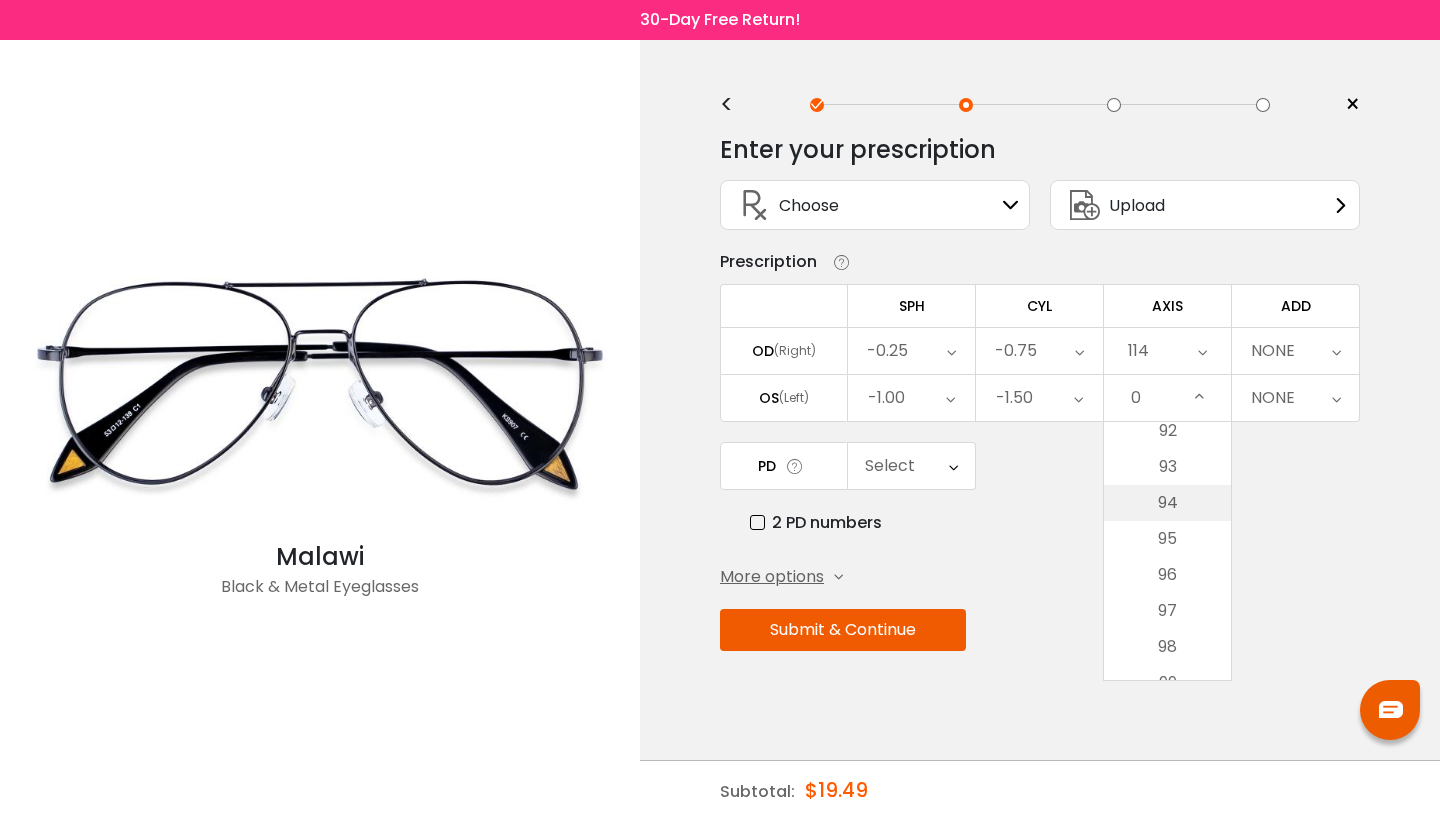 click on "94" at bounding box center [1167, 503] 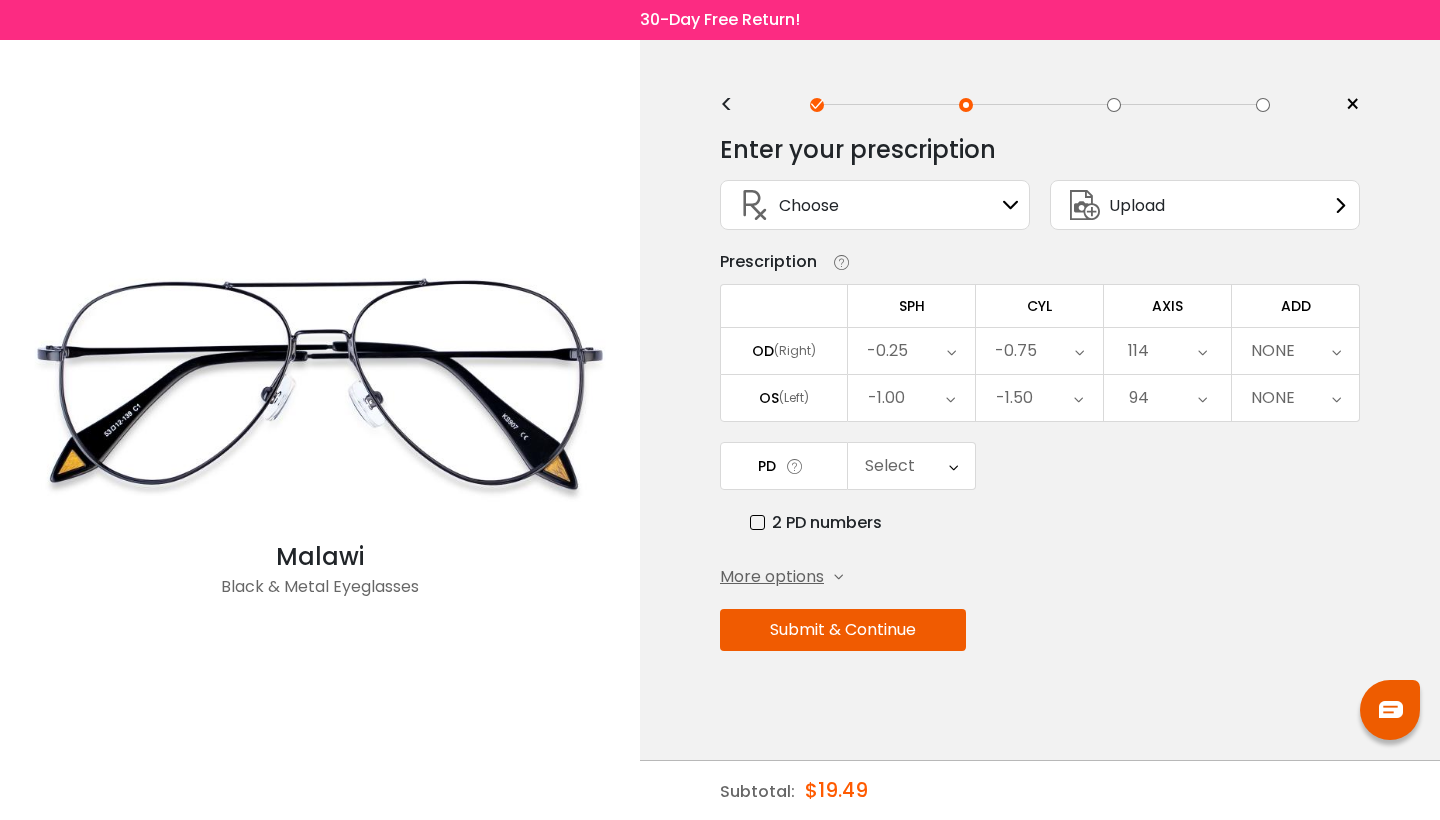 click on "NONE" at bounding box center (1295, 351) 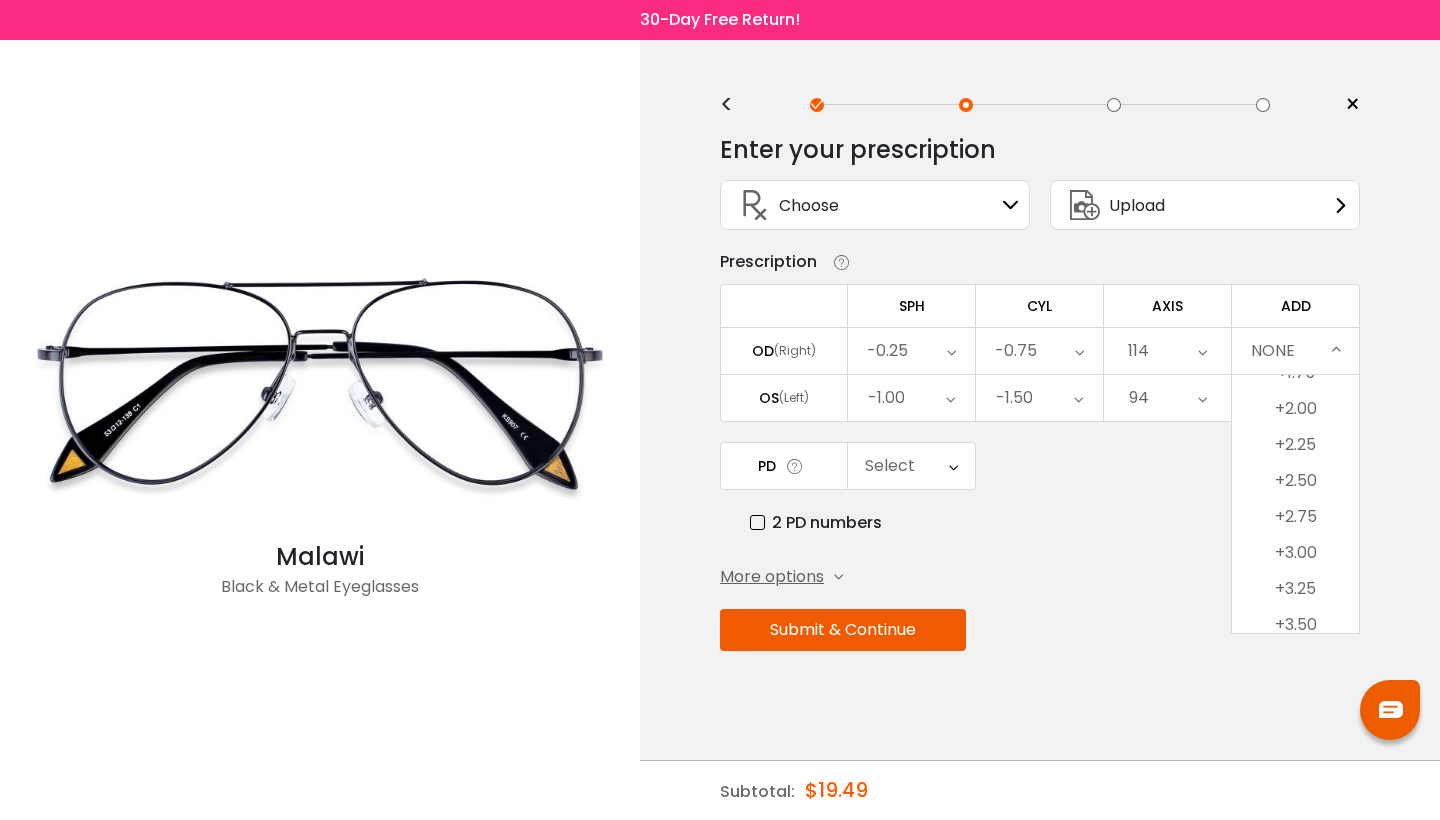 scroll, scrollTop: 241, scrollLeft: 0, axis: vertical 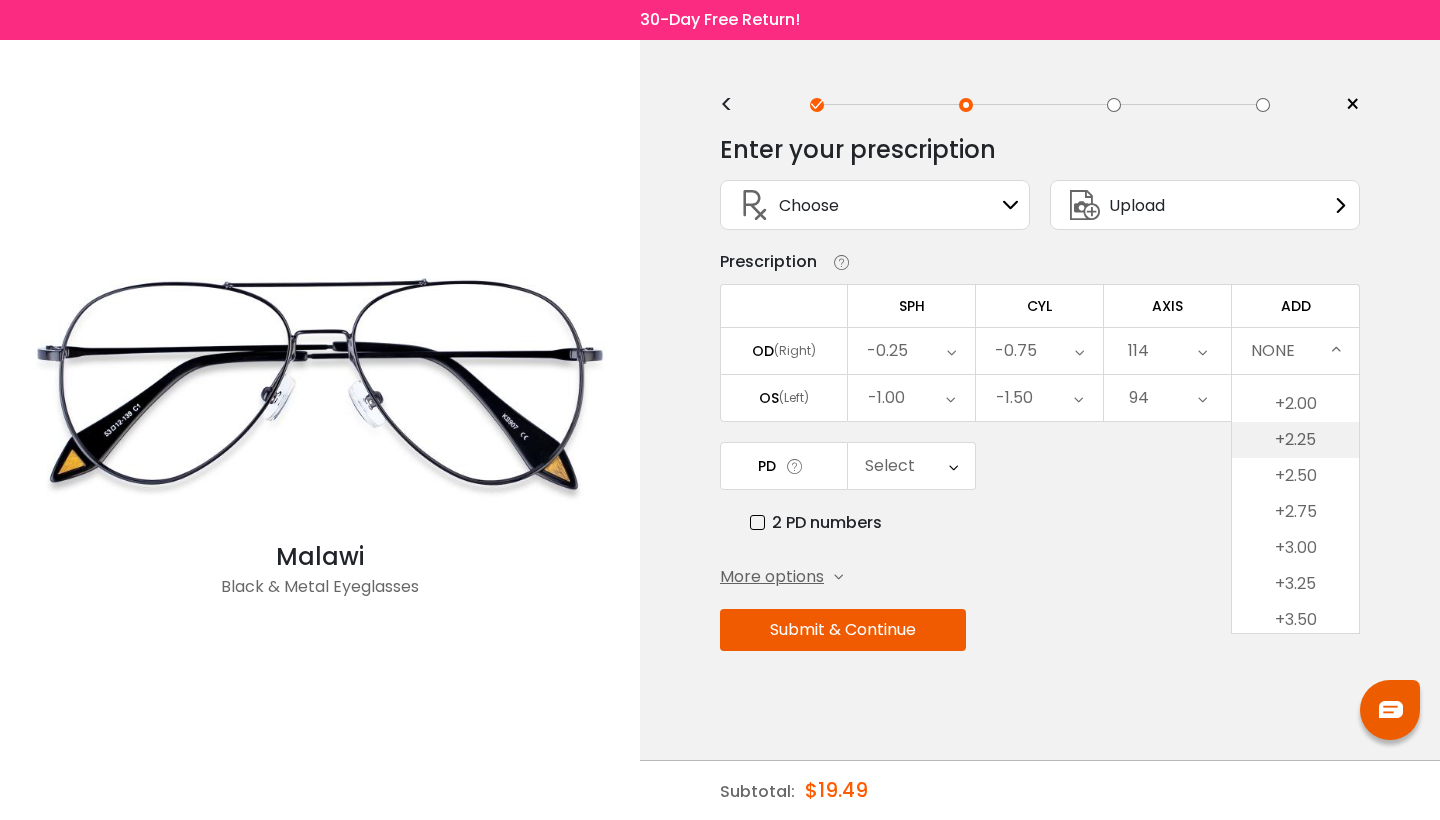 click on "+2.25" at bounding box center [1295, 440] 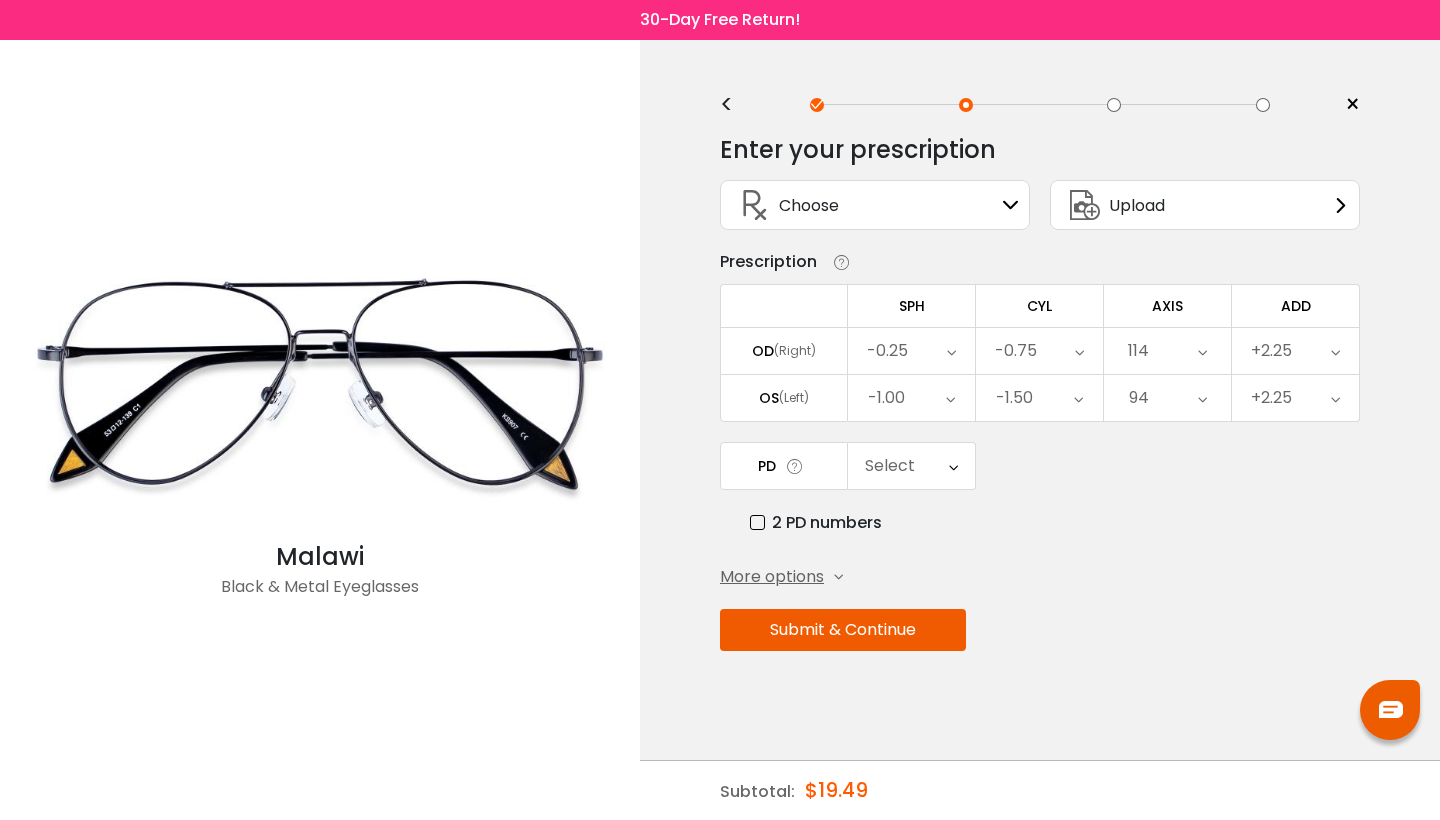 click on "2 PD numbers" at bounding box center [816, 522] 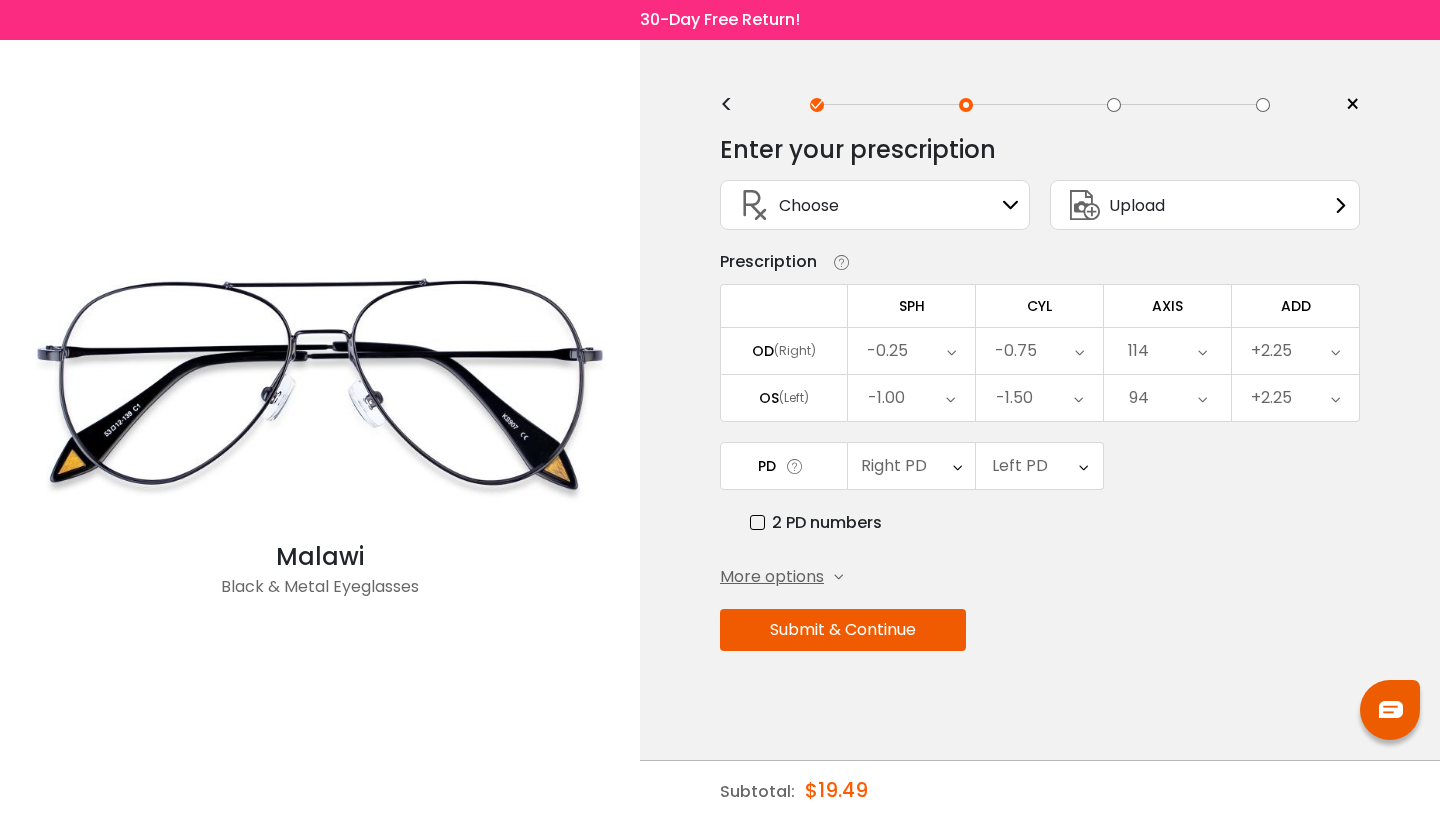 click at bounding box center [957, 466] 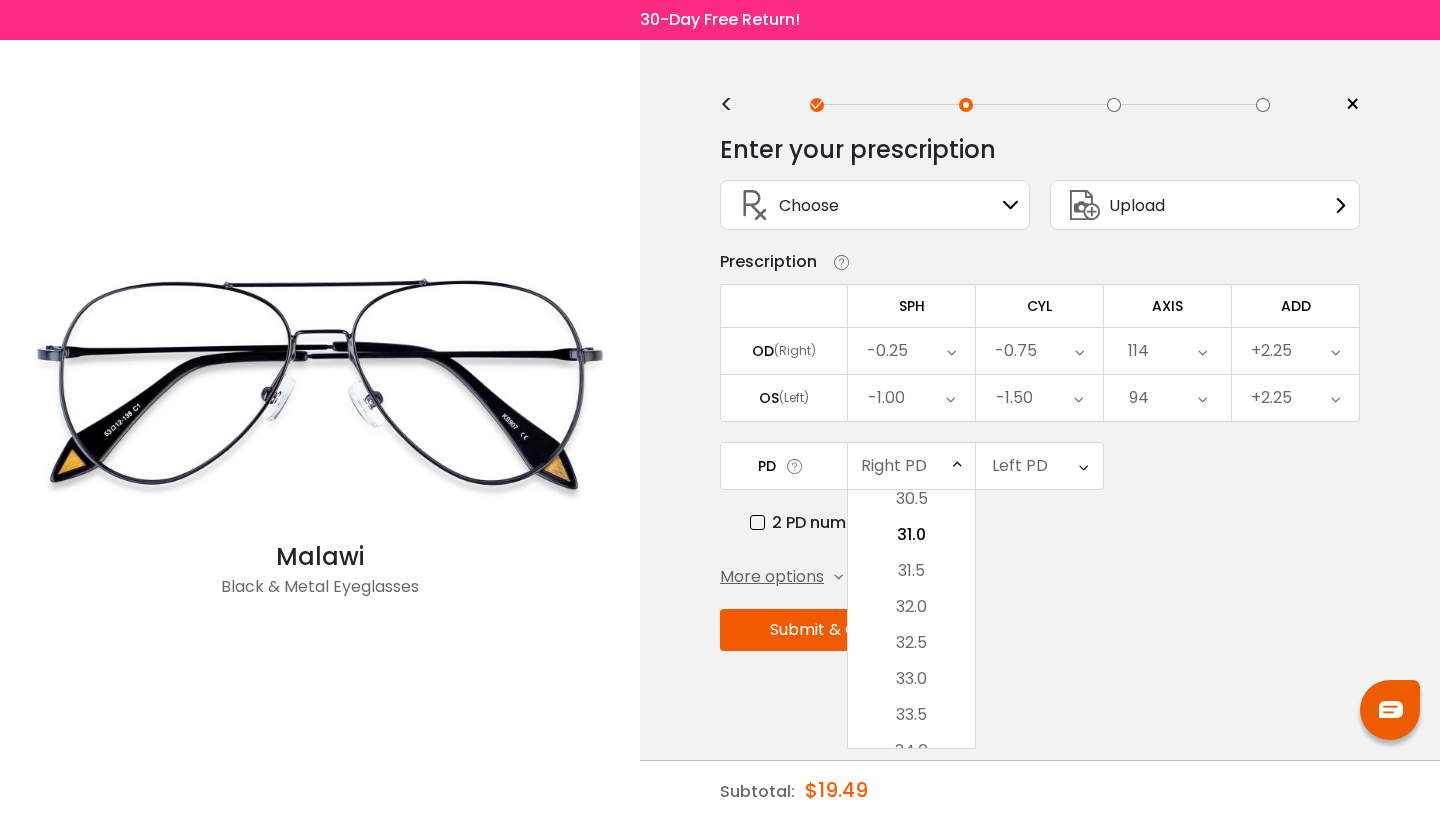 scroll, scrollTop: 556, scrollLeft: 0, axis: vertical 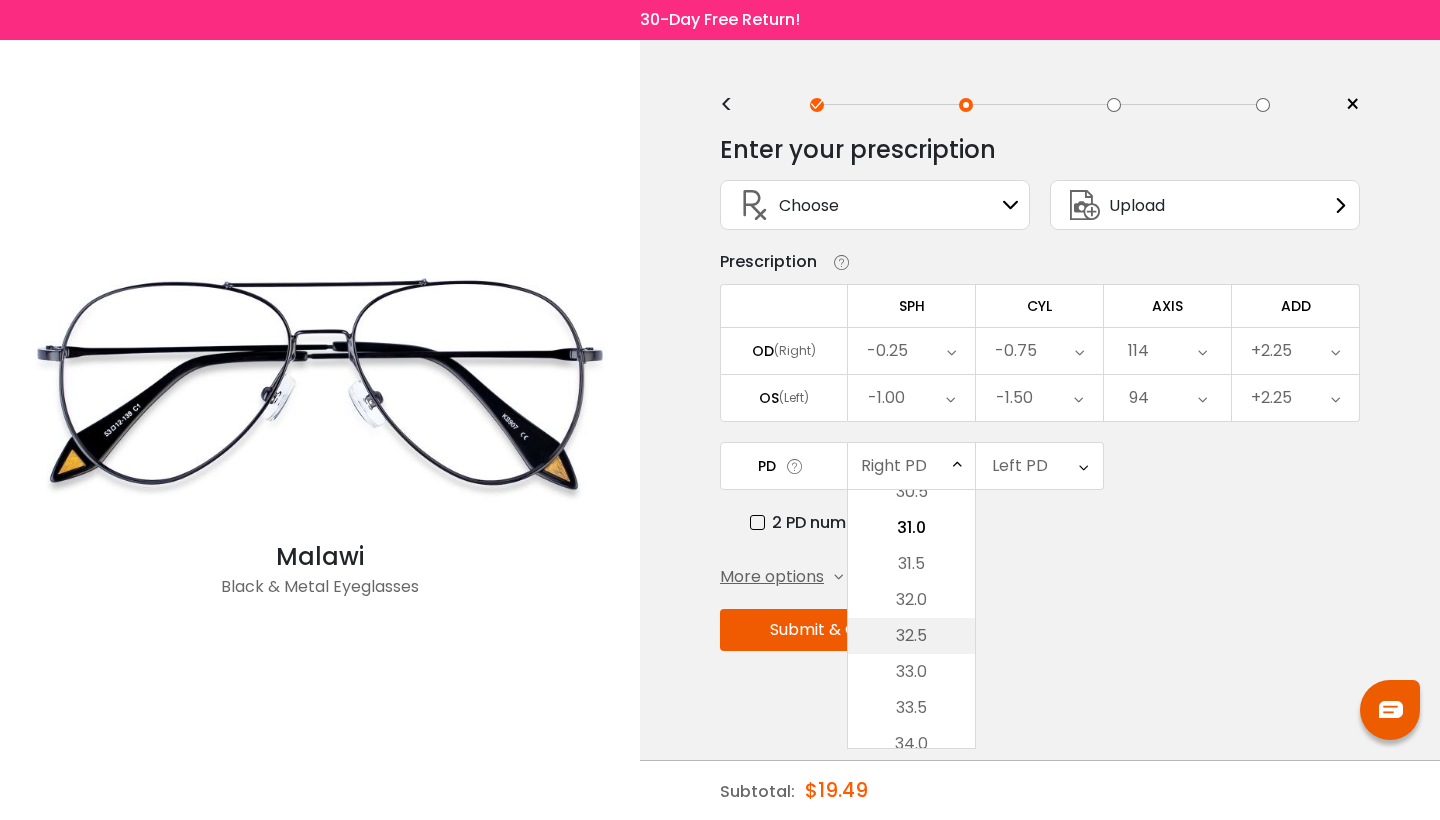 click on "32.5" at bounding box center (911, 636) 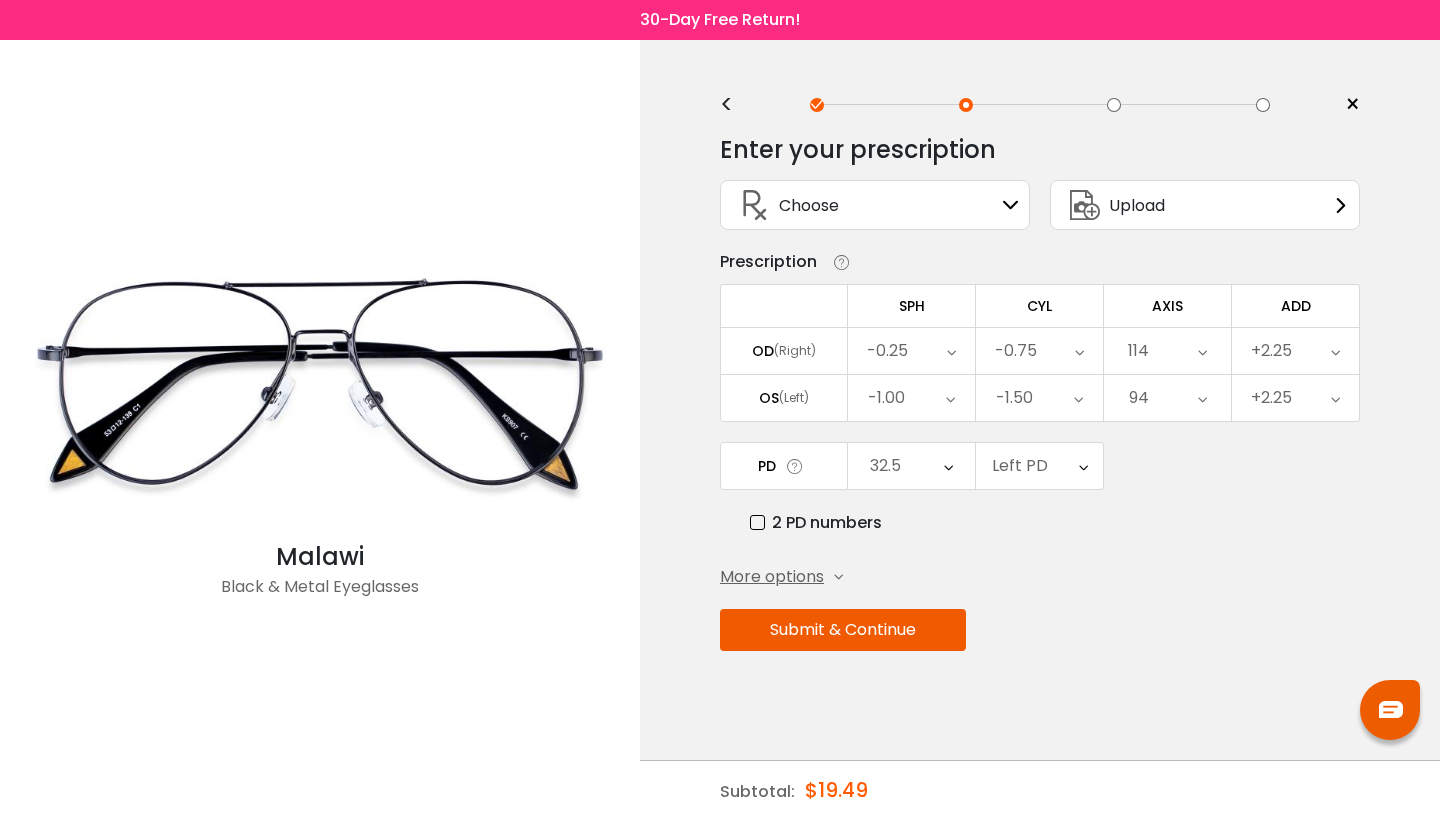 click at bounding box center (948, 466) 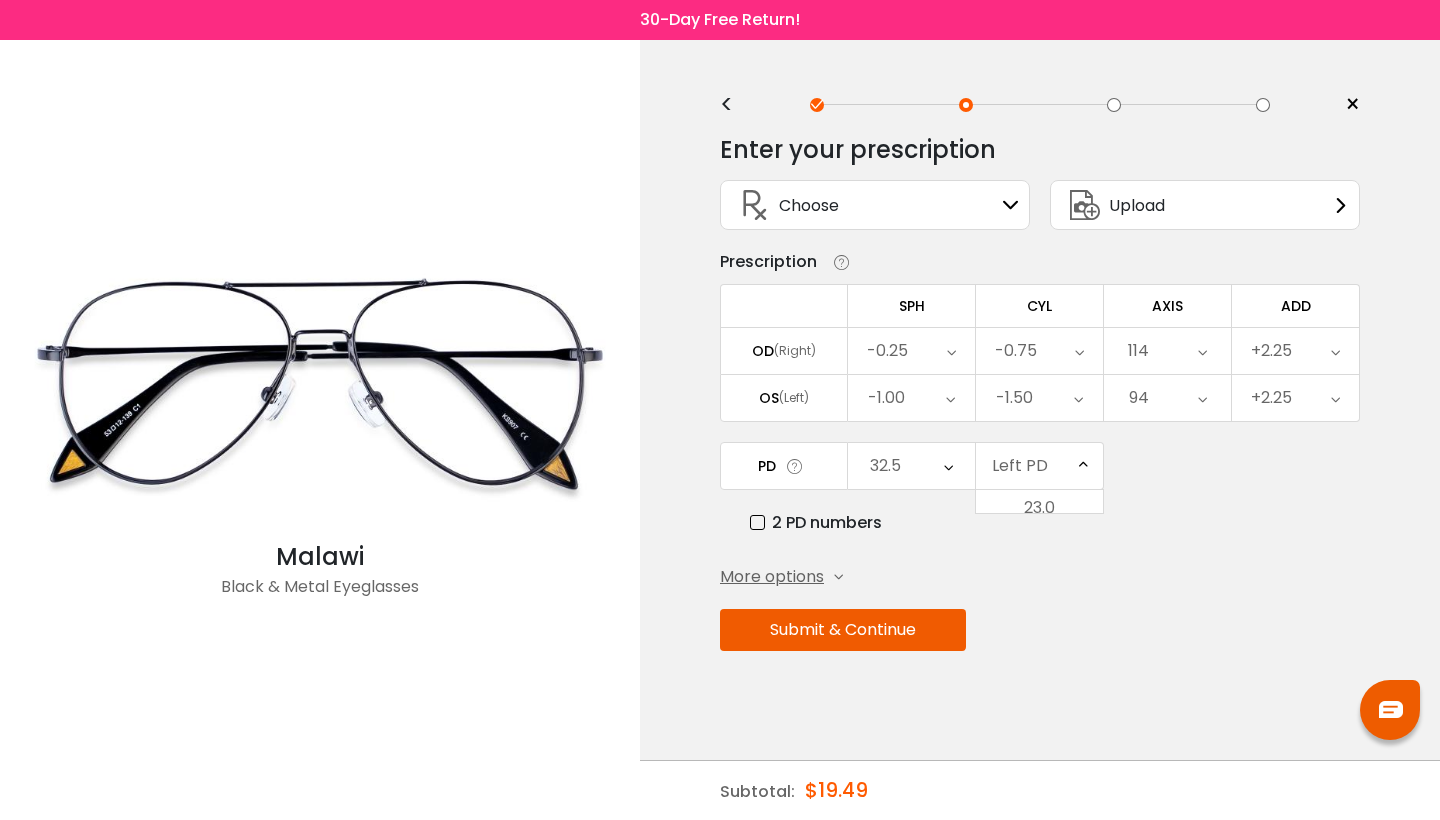 scroll, scrollTop: 446, scrollLeft: 0, axis: vertical 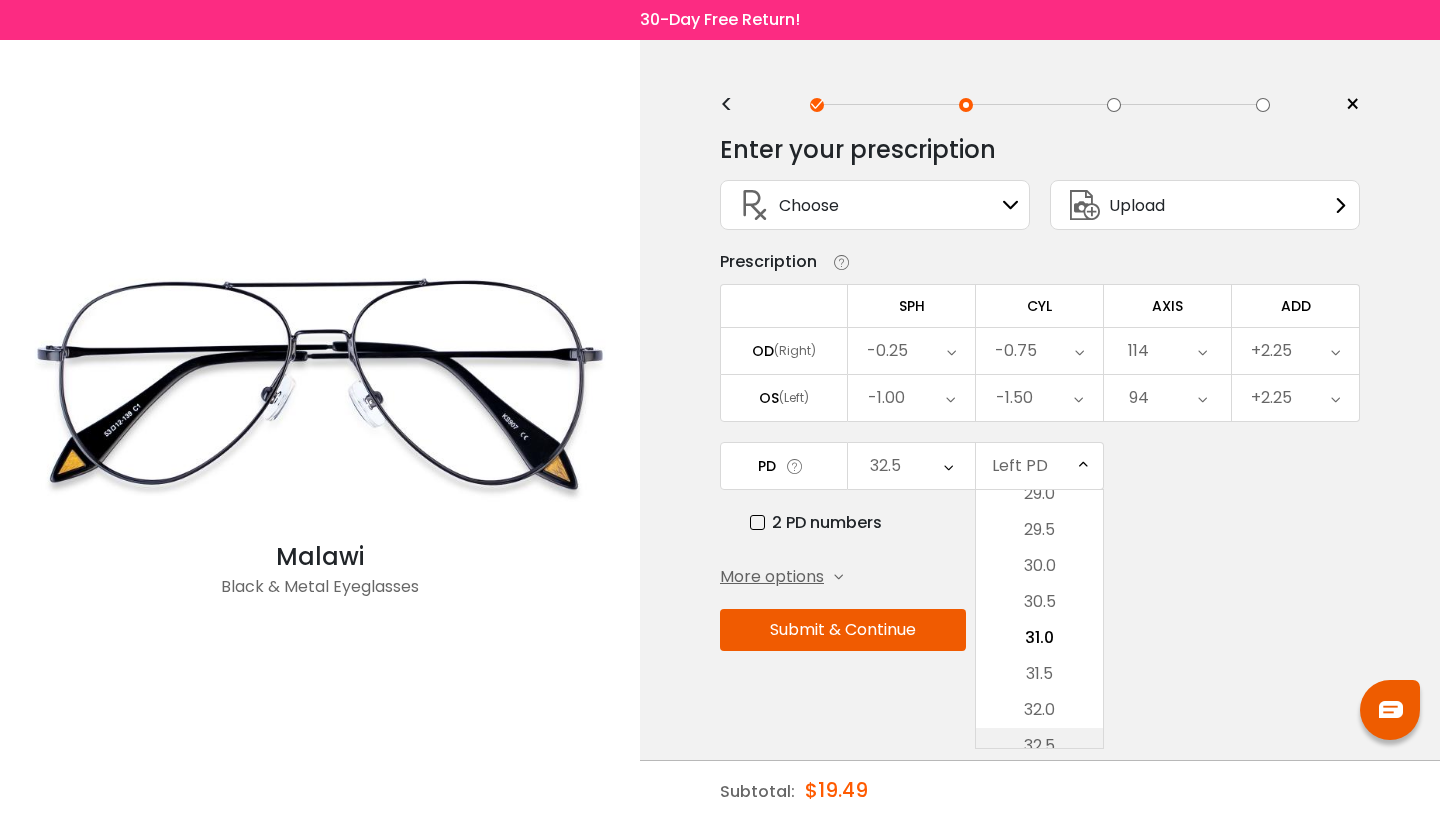 click on "32.5" at bounding box center (1039, 746) 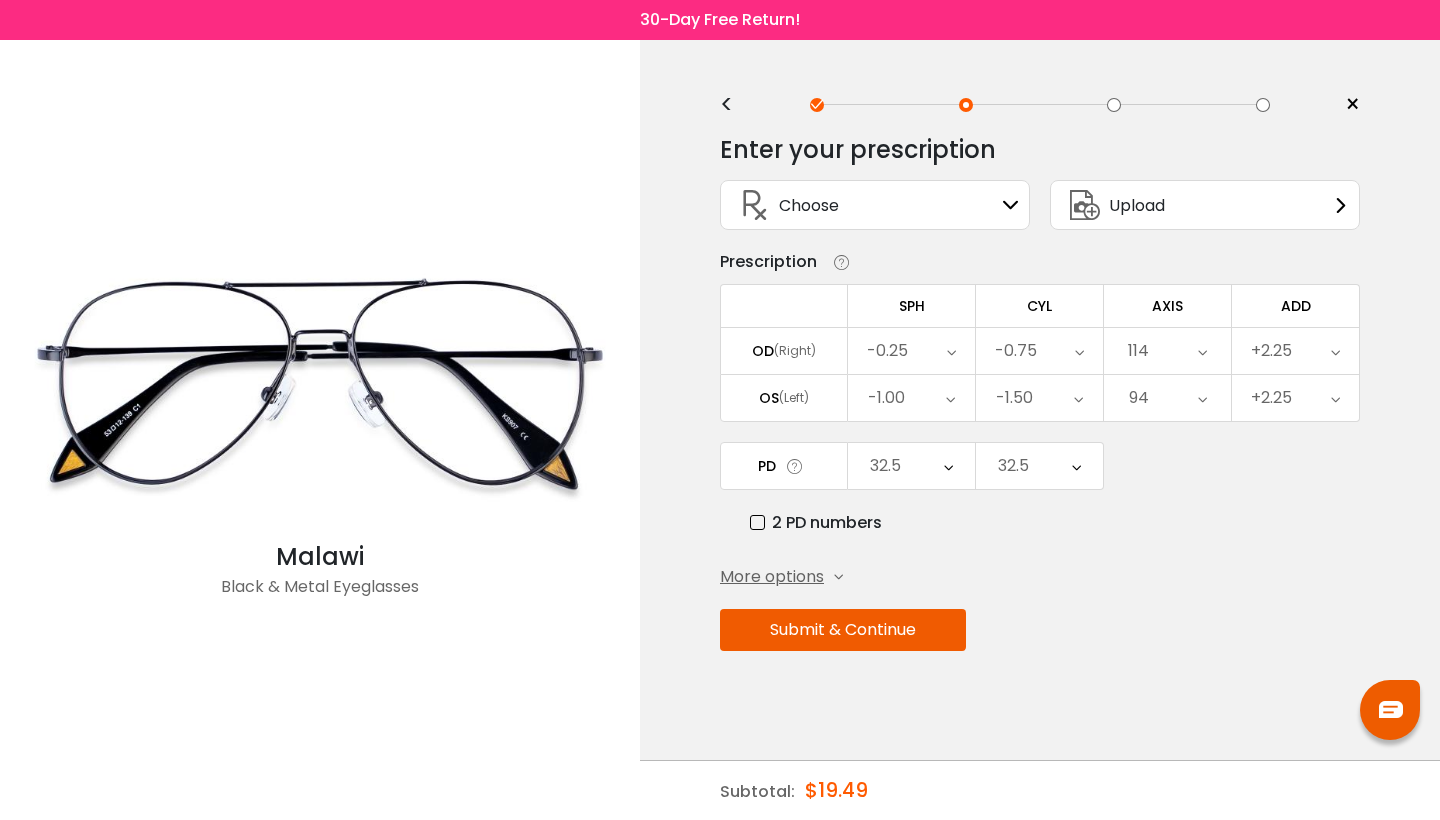 scroll, scrollTop: 0, scrollLeft: 0, axis: both 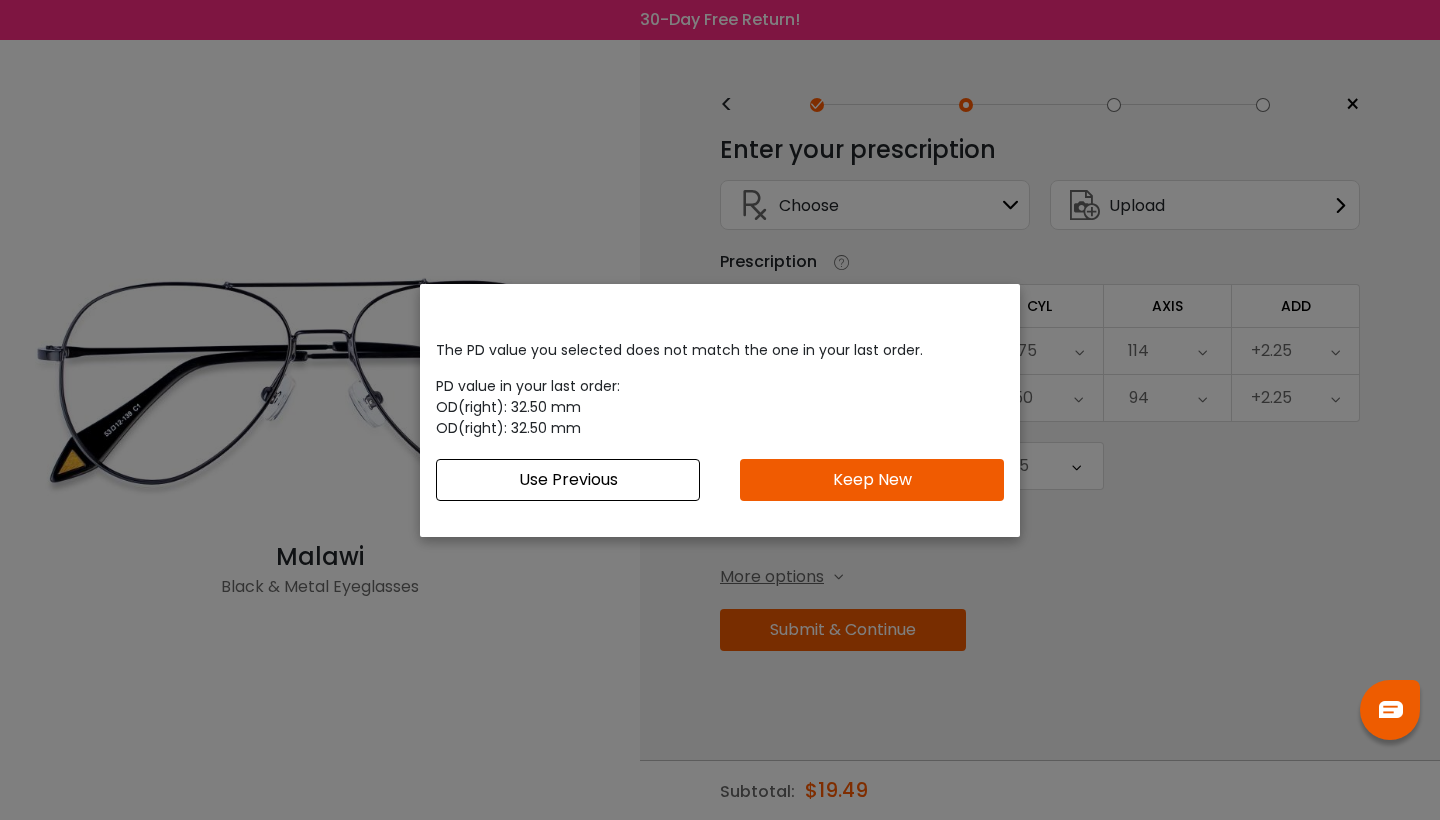 click on "Use Previous" at bounding box center (568, 480) 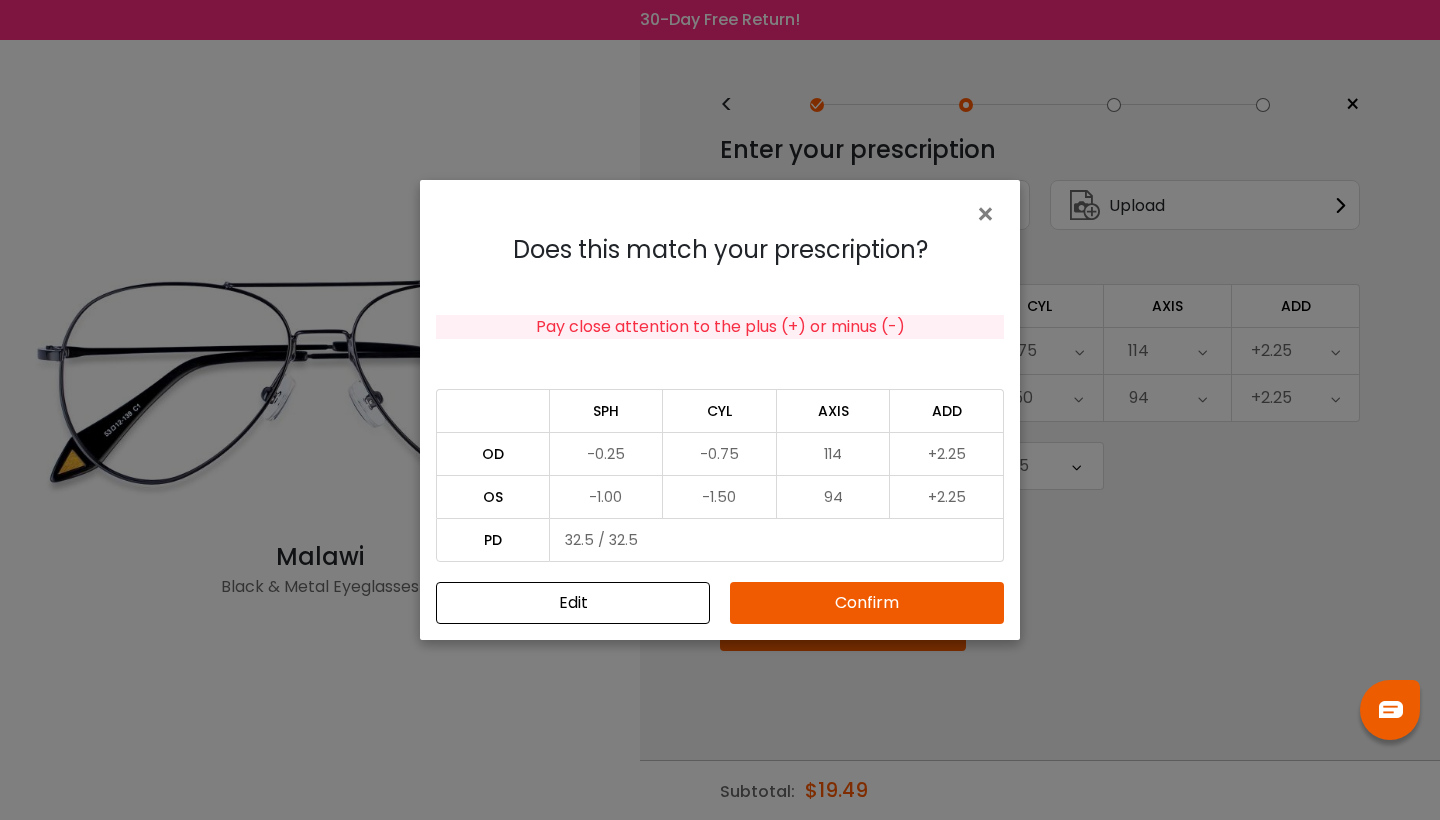 scroll, scrollTop: 0, scrollLeft: 0, axis: both 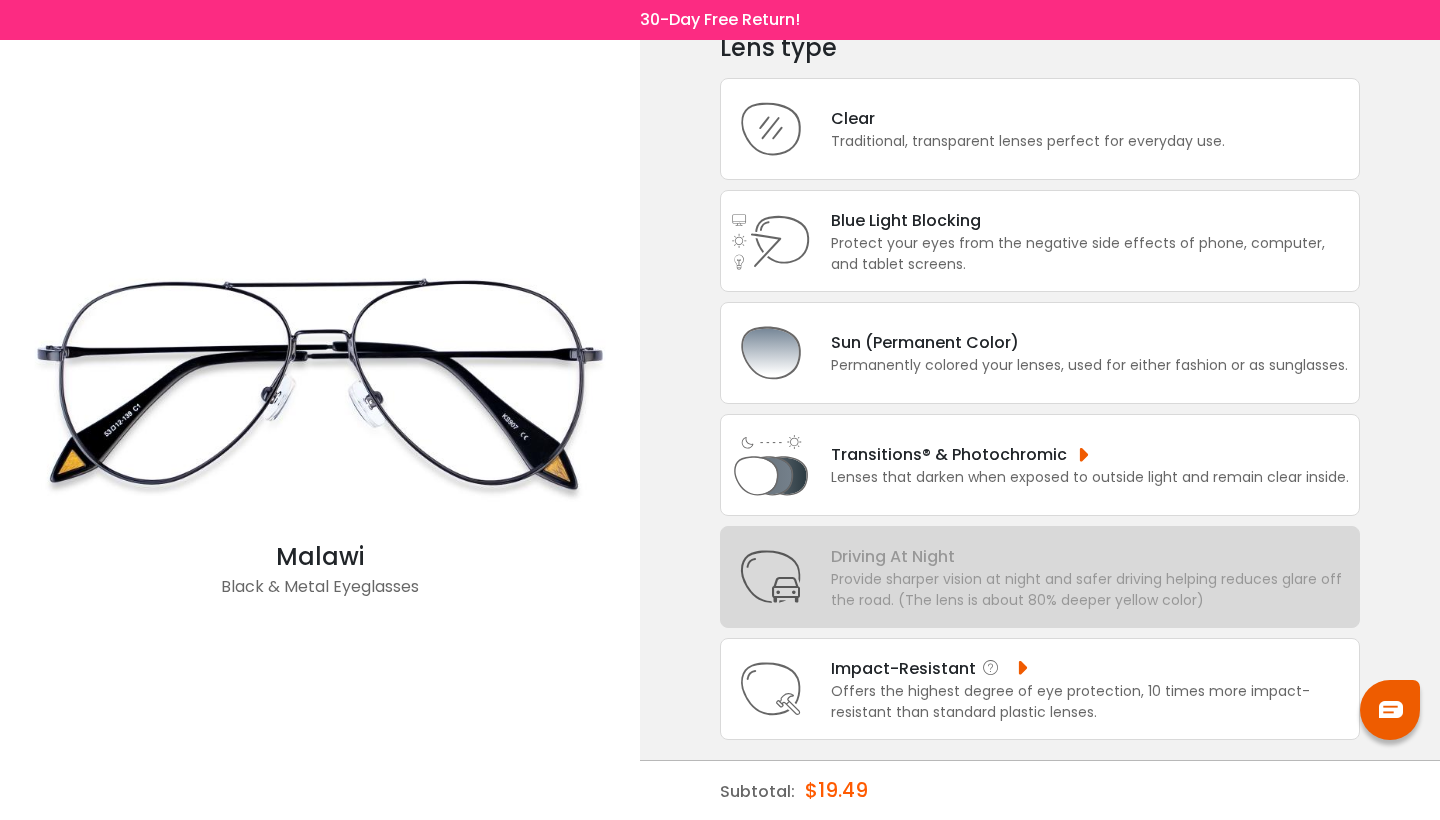 click on "Impact-Resistant" at bounding box center (1028, 118) 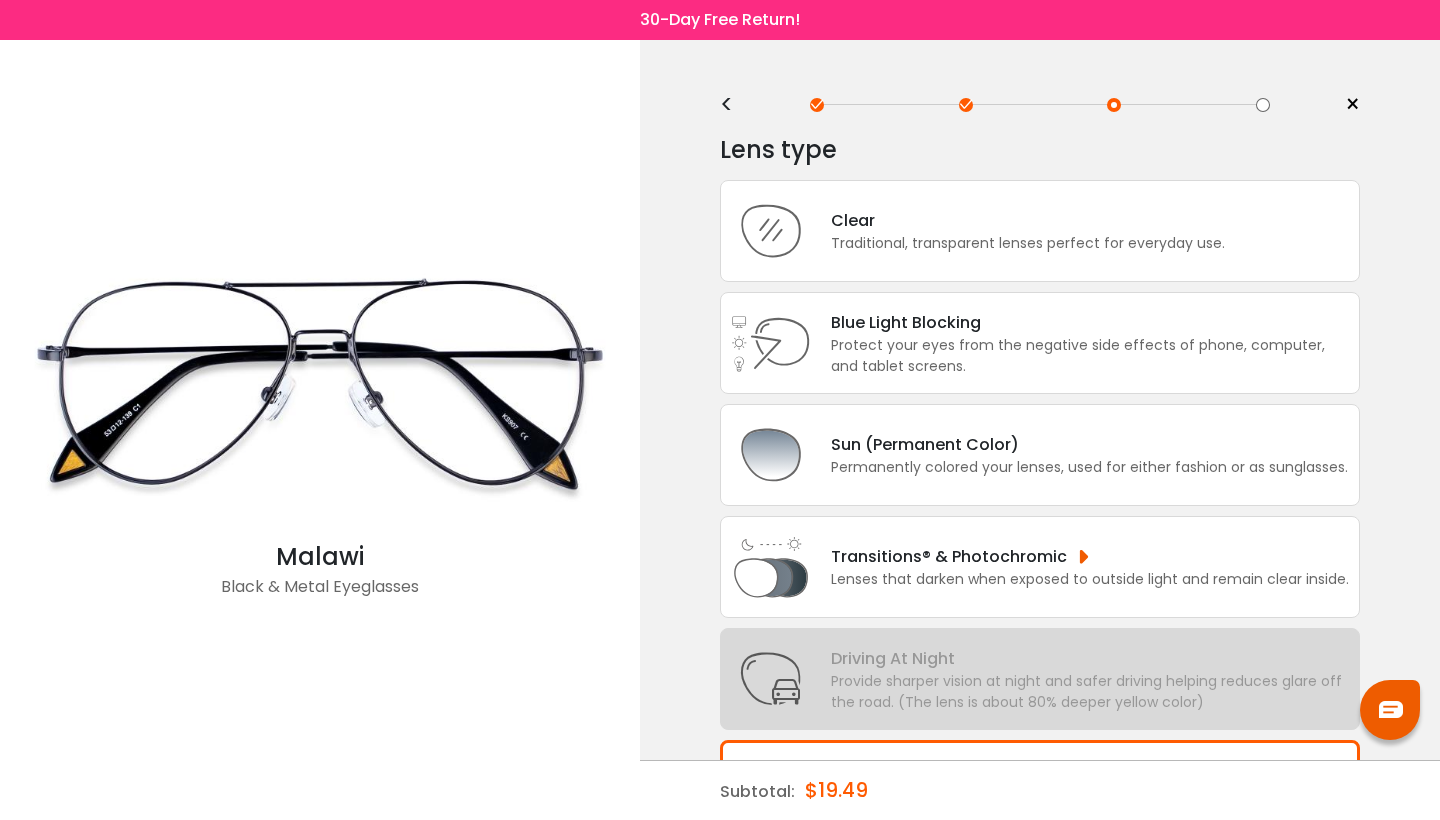scroll, scrollTop: 0, scrollLeft: 0, axis: both 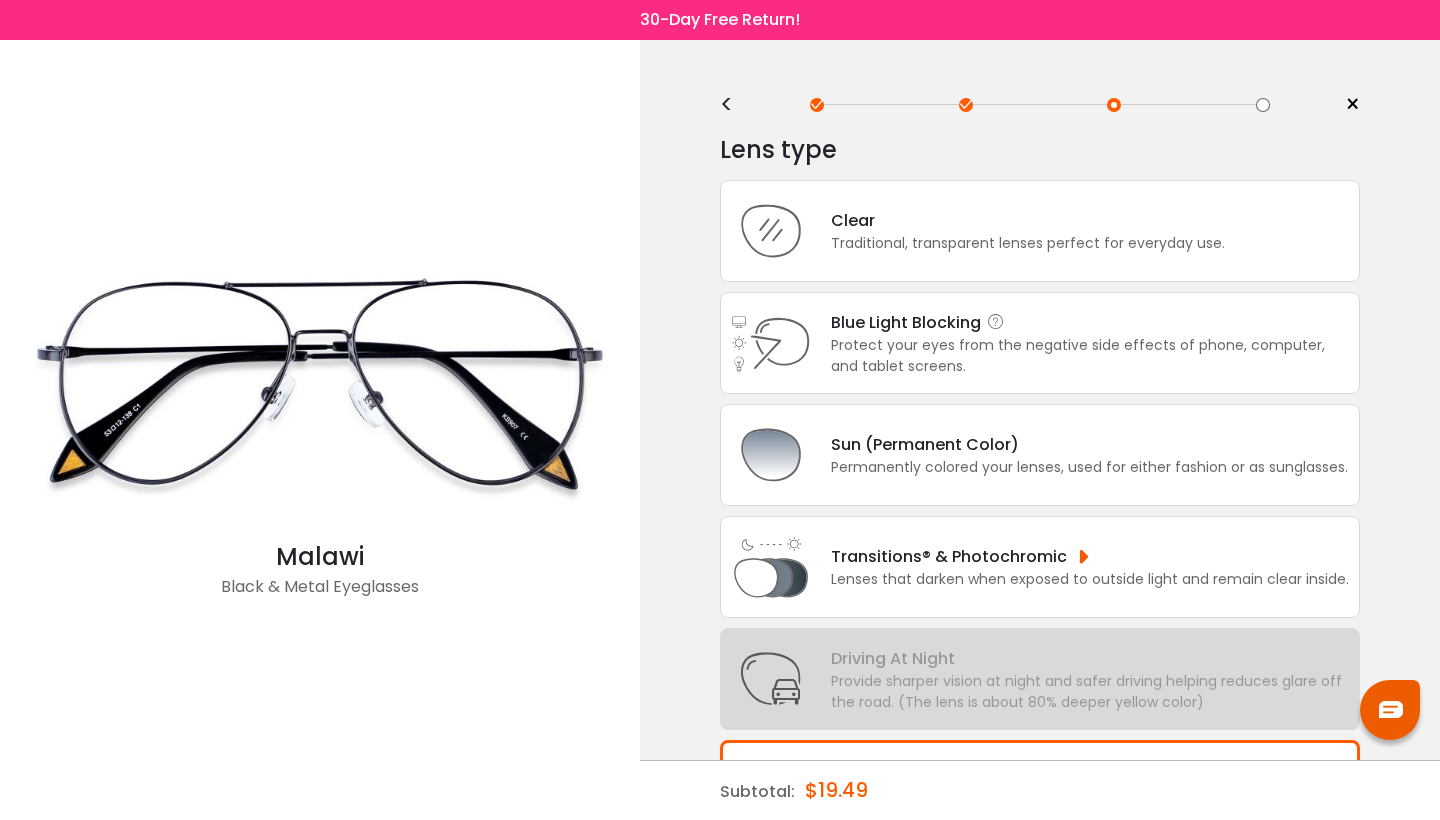 click on "Protect your eyes from the negative side effects of phone, computer, and tablet screens." at bounding box center [1028, 243] 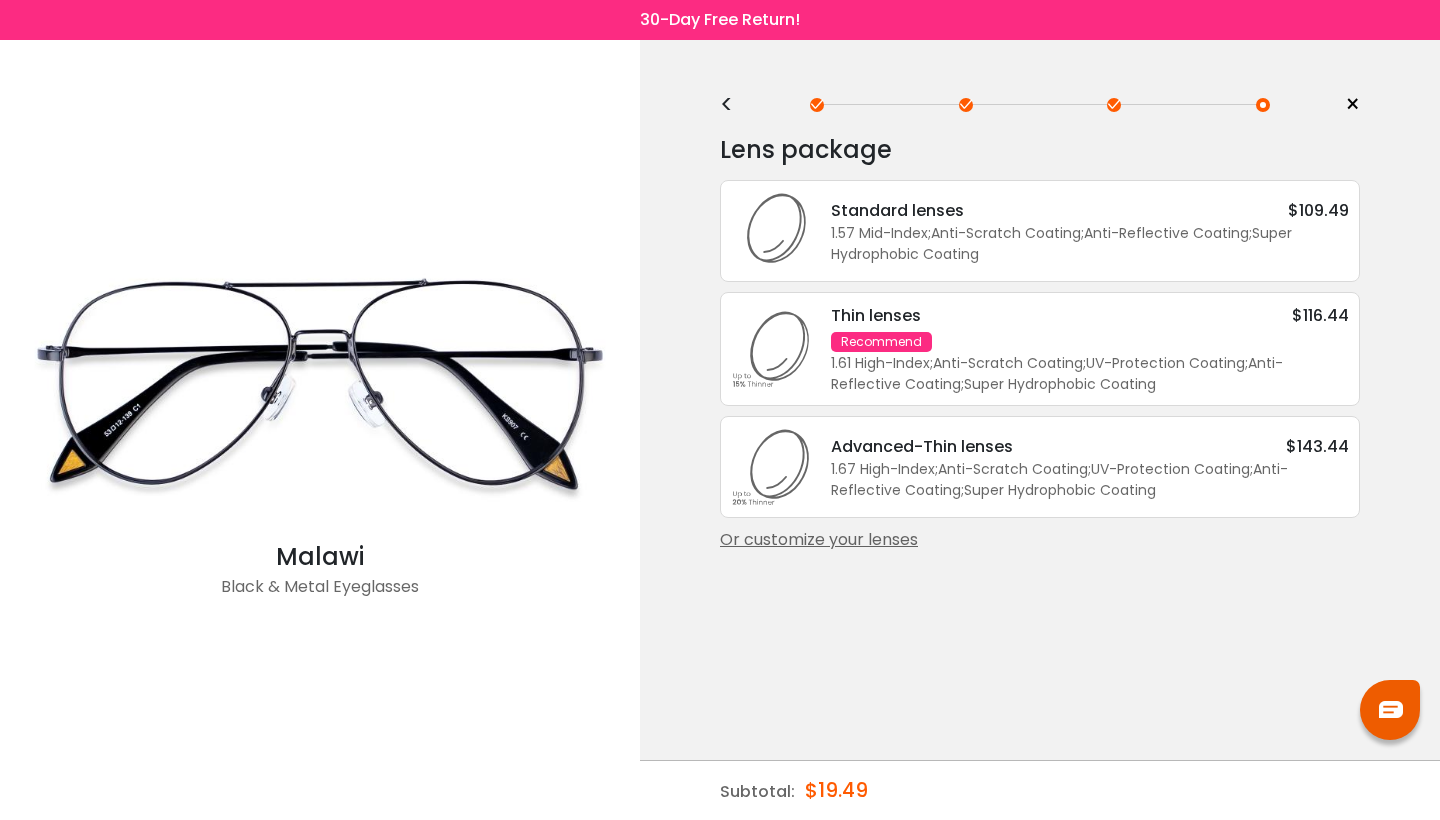 click on "1.61 High-Index ;
Anti-Scratch Coating ;
UV-Protection Coating ;
Anti-Reflective Coating ;
Super Hydrophobic Coating ;" at bounding box center (1090, 374) 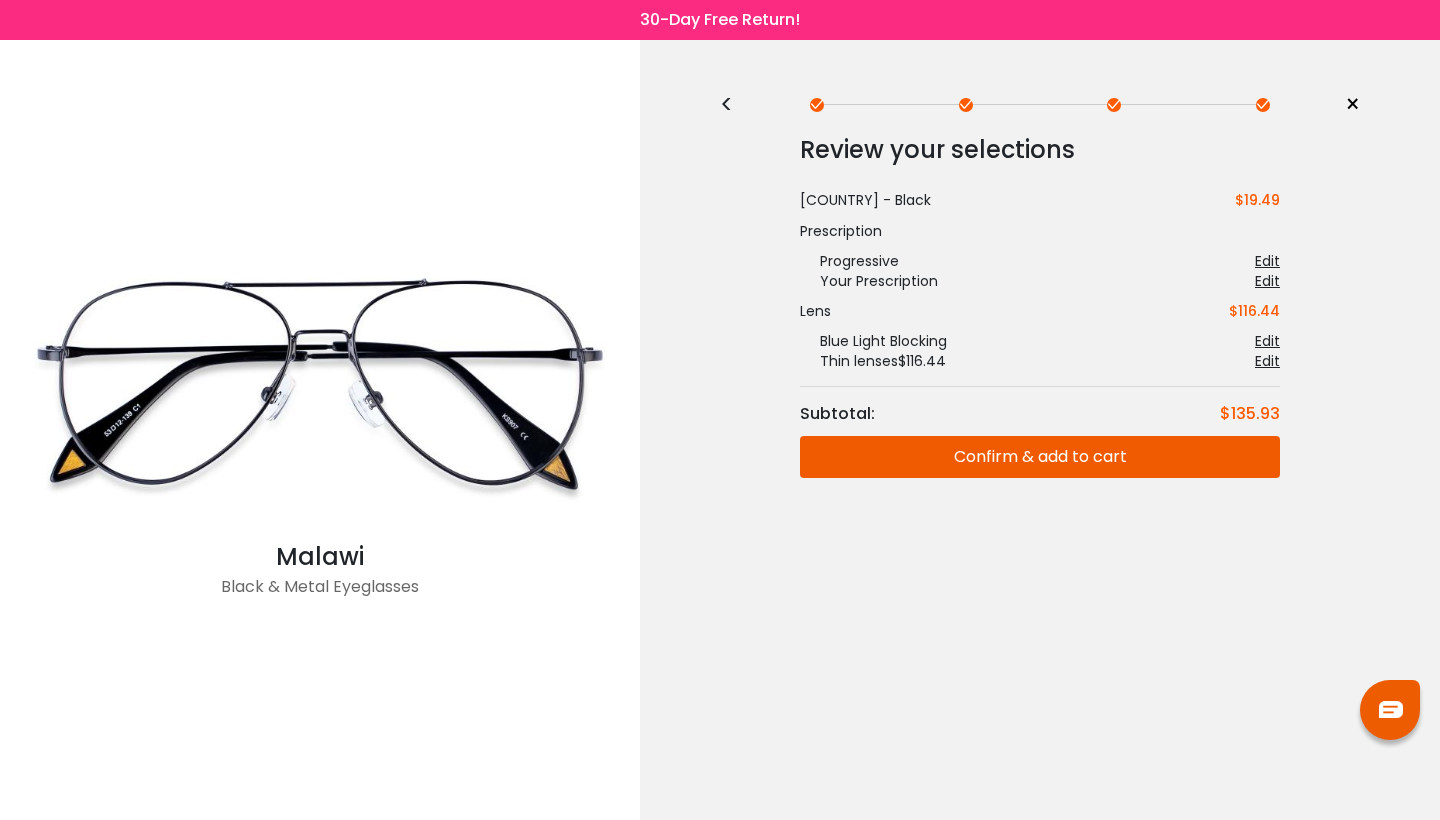 click on "Confirm & add to cart" at bounding box center (1040, 457) 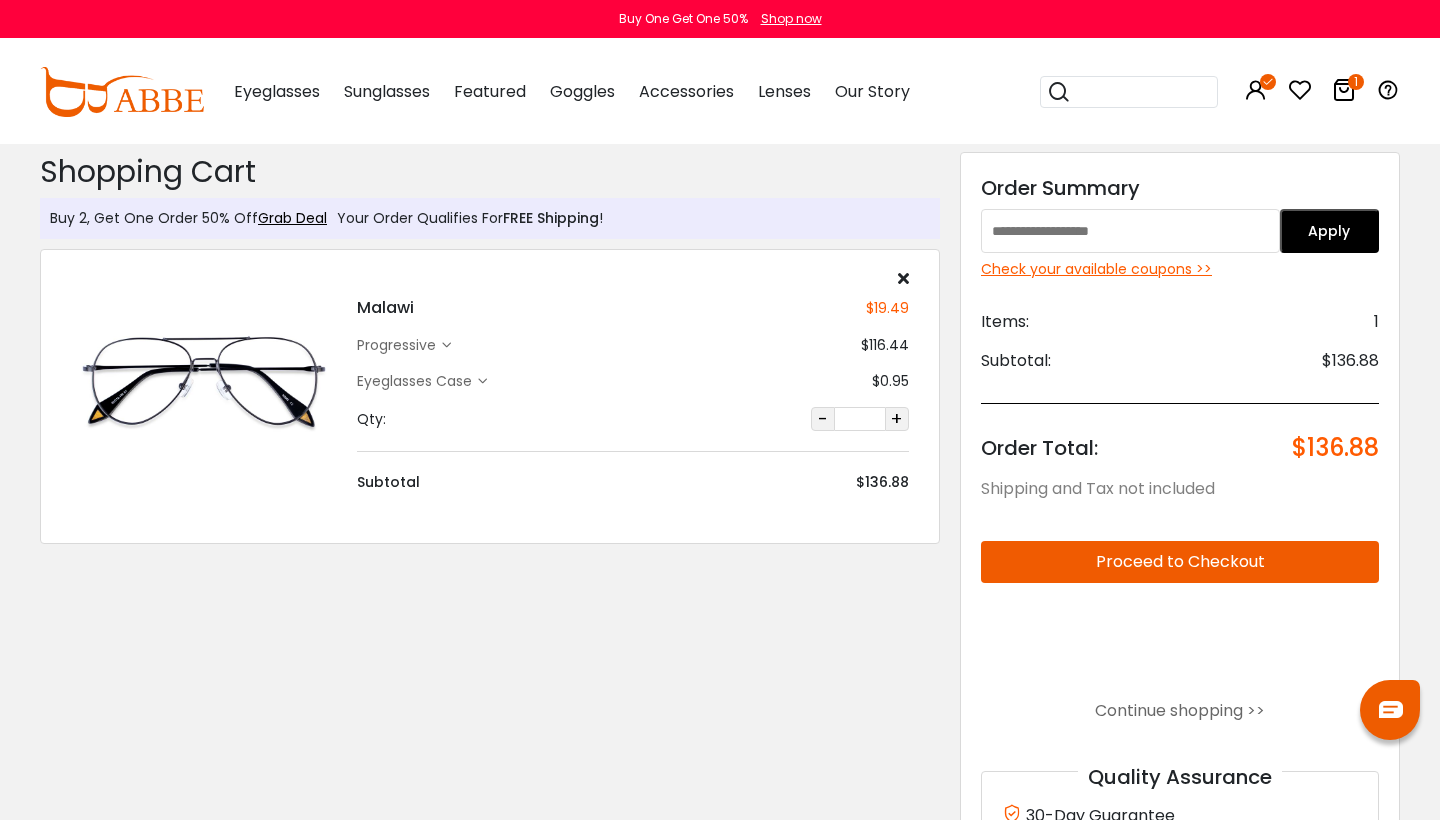 scroll, scrollTop: 0, scrollLeft: 0, axis: both 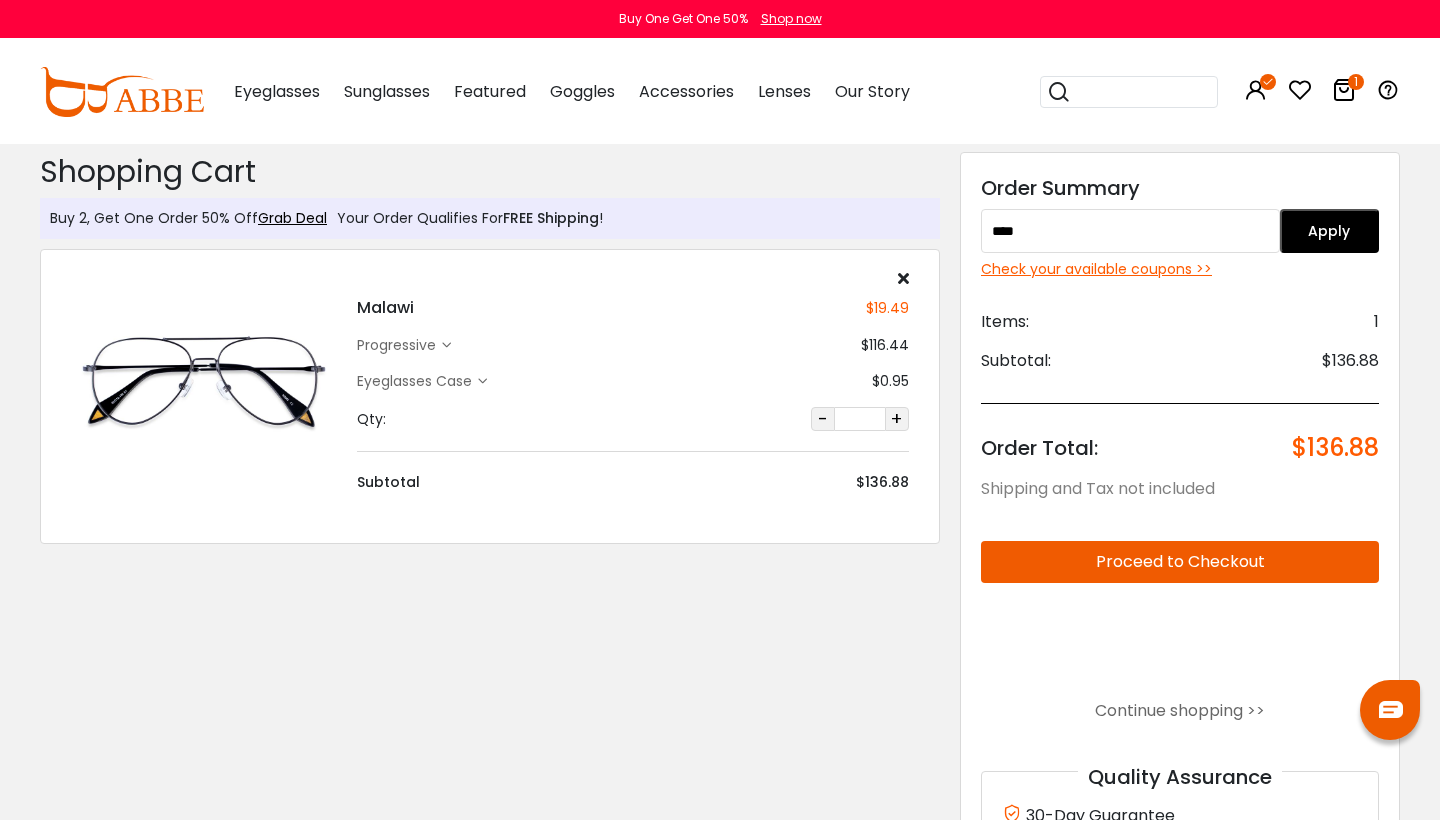 drag, startPoint x: 1408, startPoint y: 227, endPoint x: 1389, endPoint y: 227, distance: 19 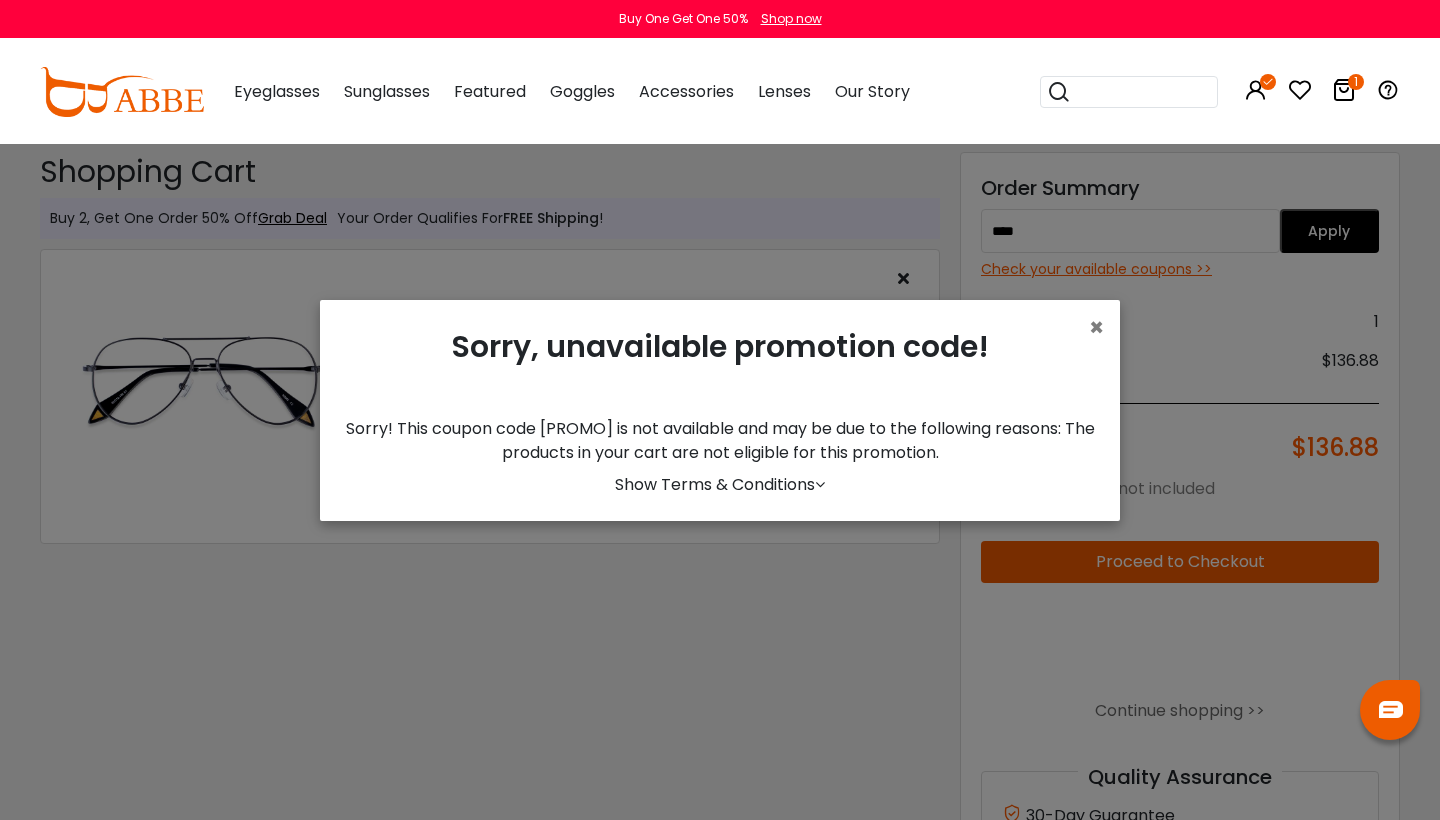 click on "Show Terms & Conditions" at bounding box center [720, 484] 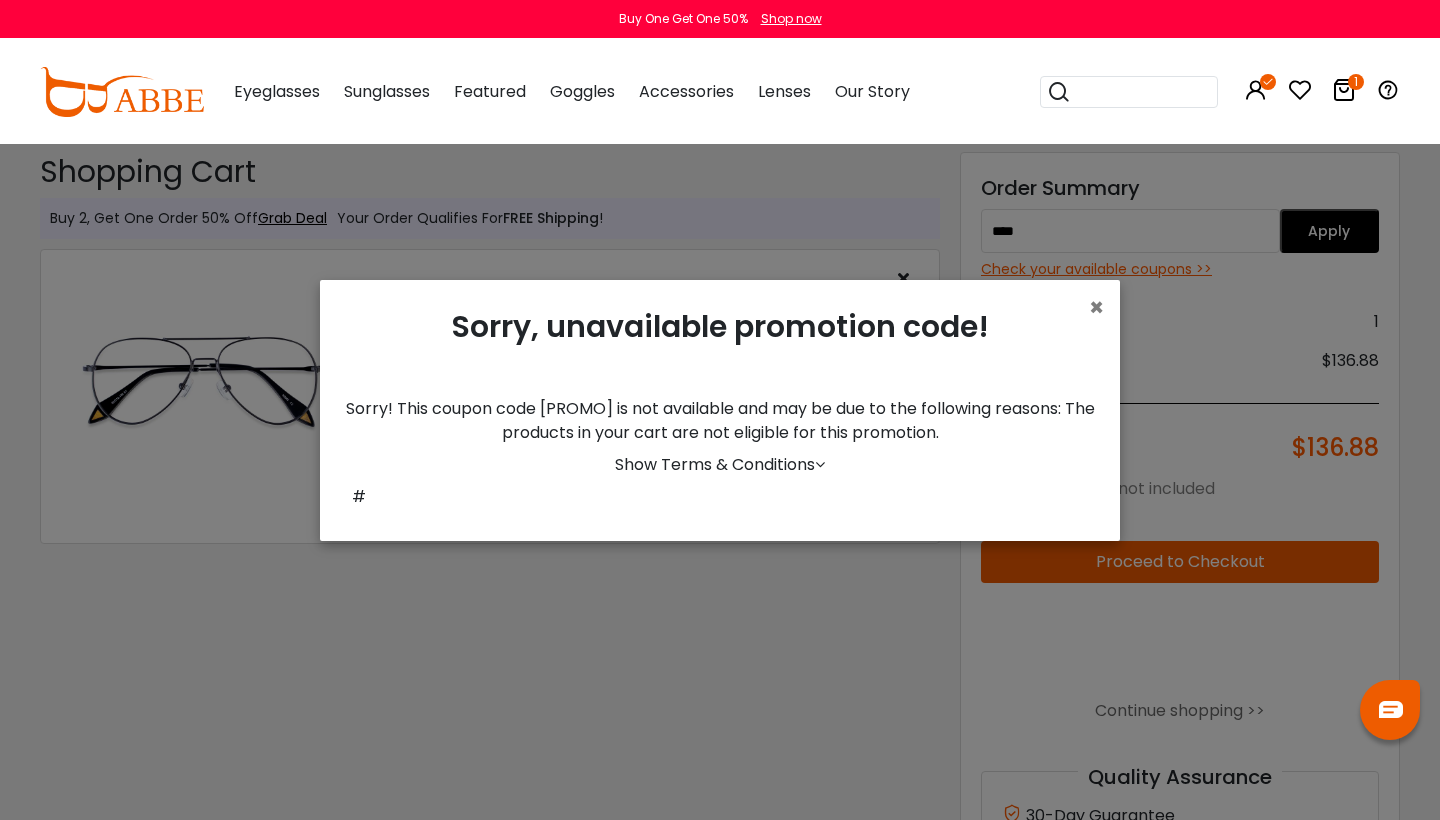 click on "Show Terms & Conditions" at bounding box center (720, 464) 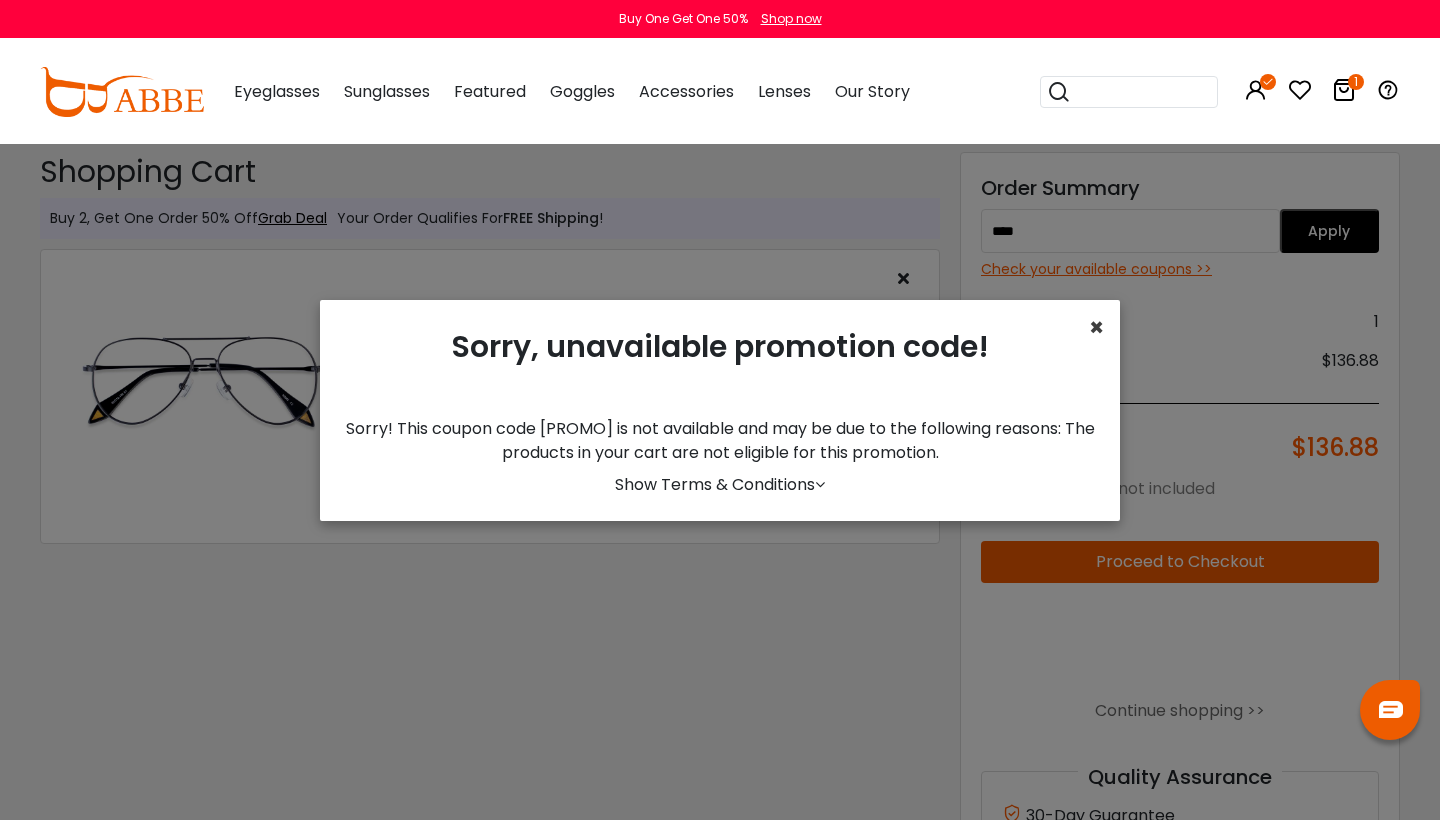 click on "×" at bounding box center (1096, 327) 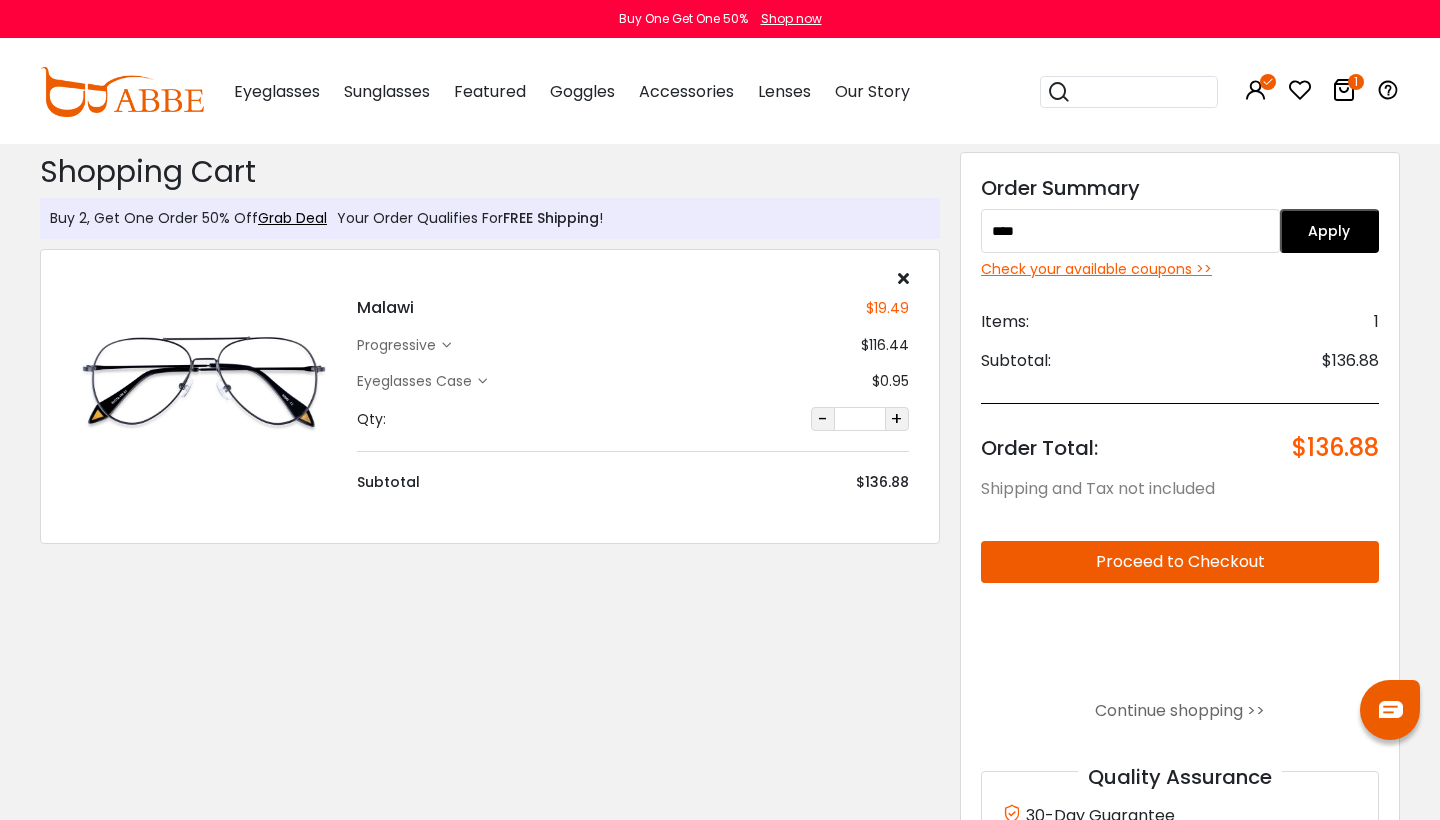 click on "****" at bounding box center [1130, 231] 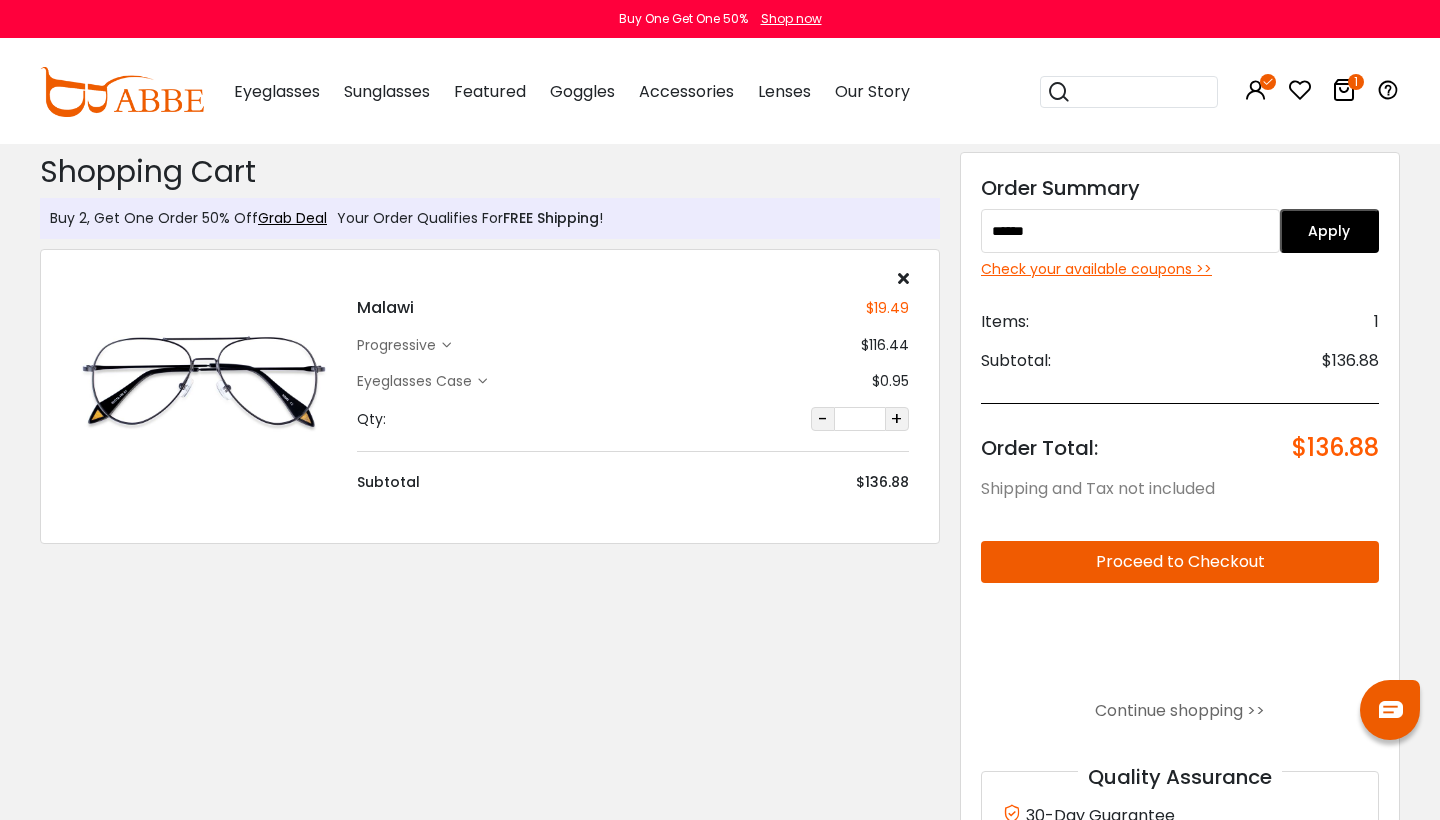 type on "******" 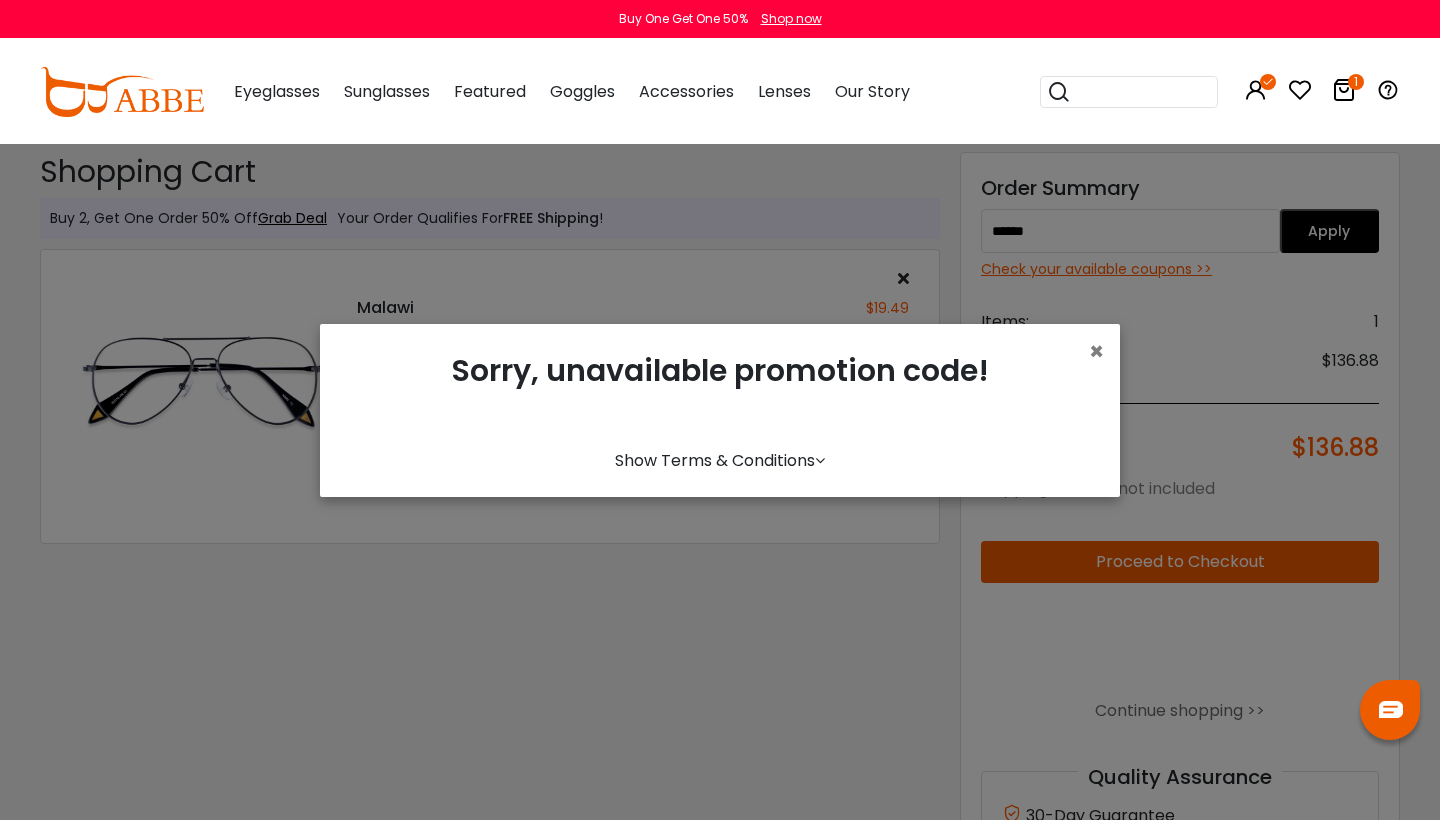 click on "Show Terms & Conditions" at bounding box center [720, 460] 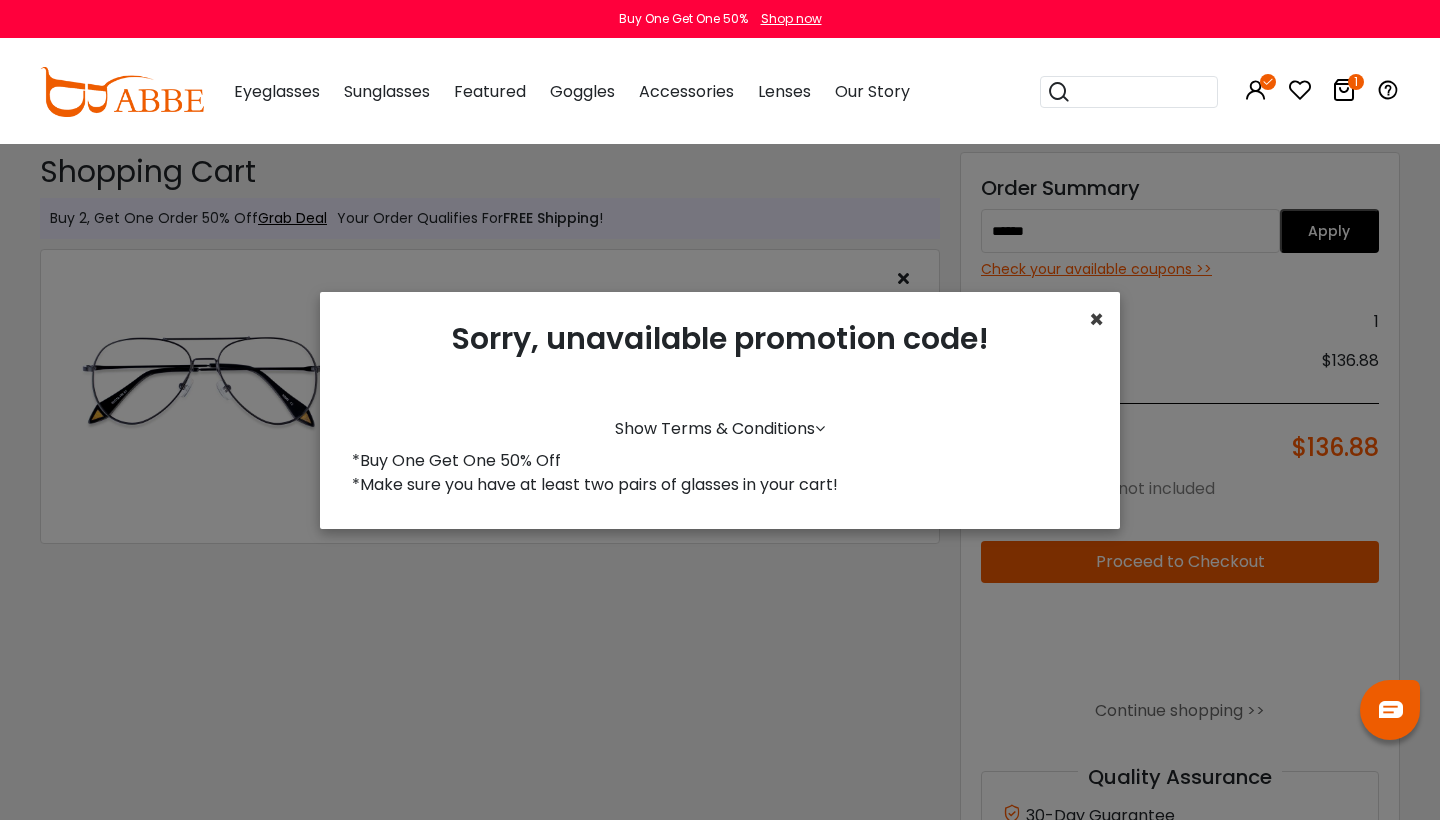 click on "×" at bounding box center [1096, 319] 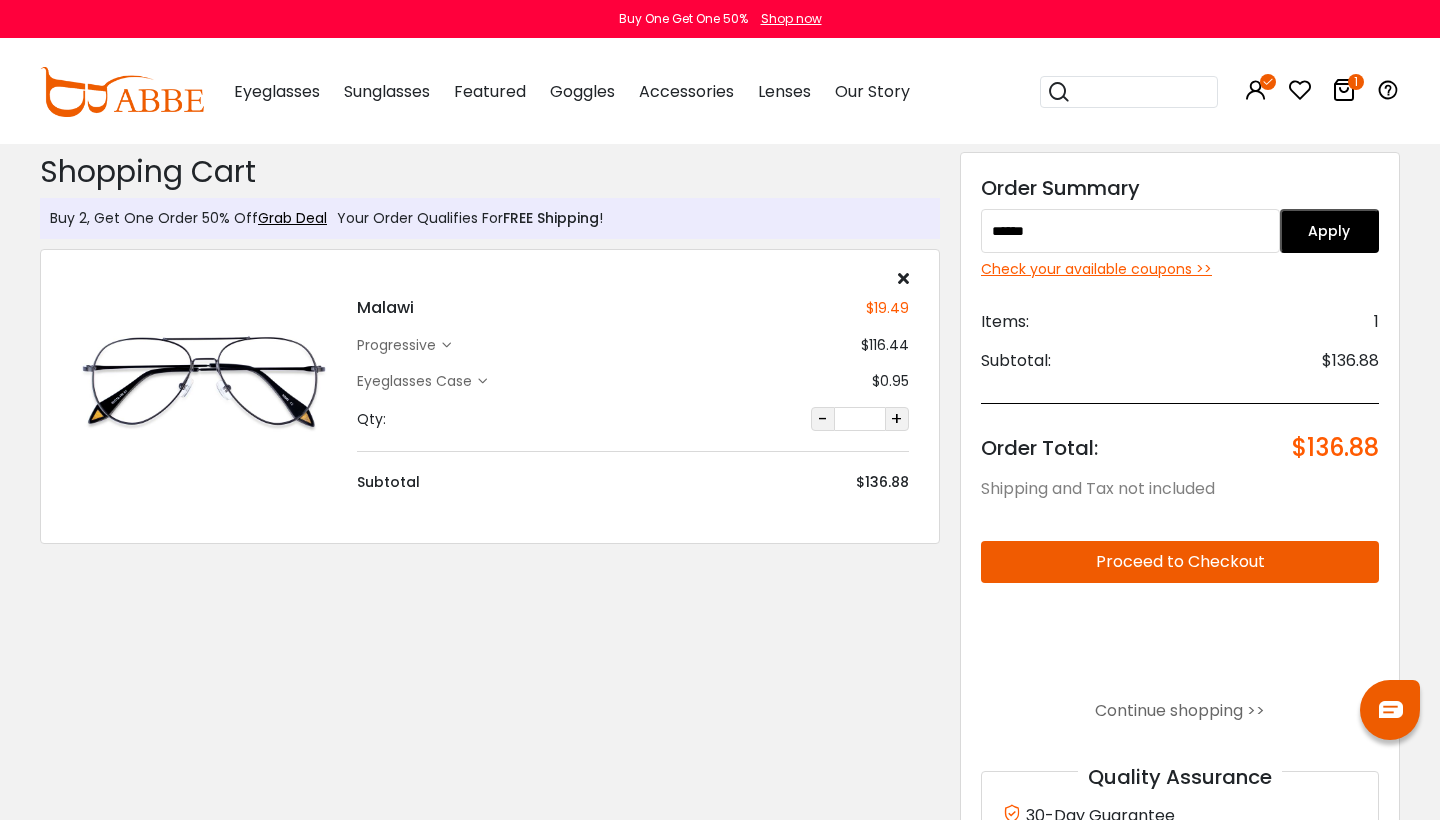 click on "1" at bounding box center [1376, 322] 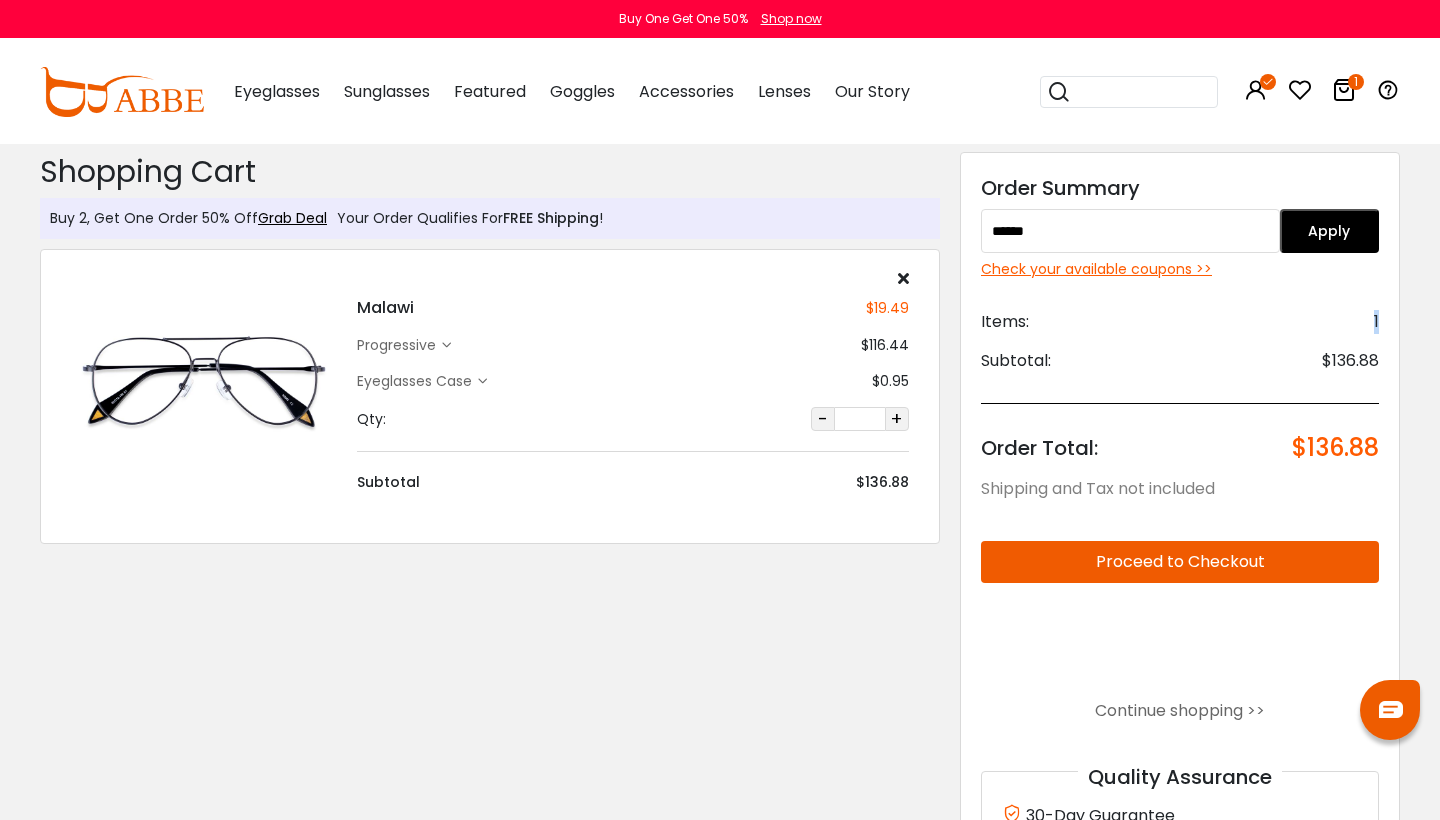 drag, startPoint x: 1382, startPoint y: 325, endPoint x: 1368, endPoint y: 319, distance: 15.231546 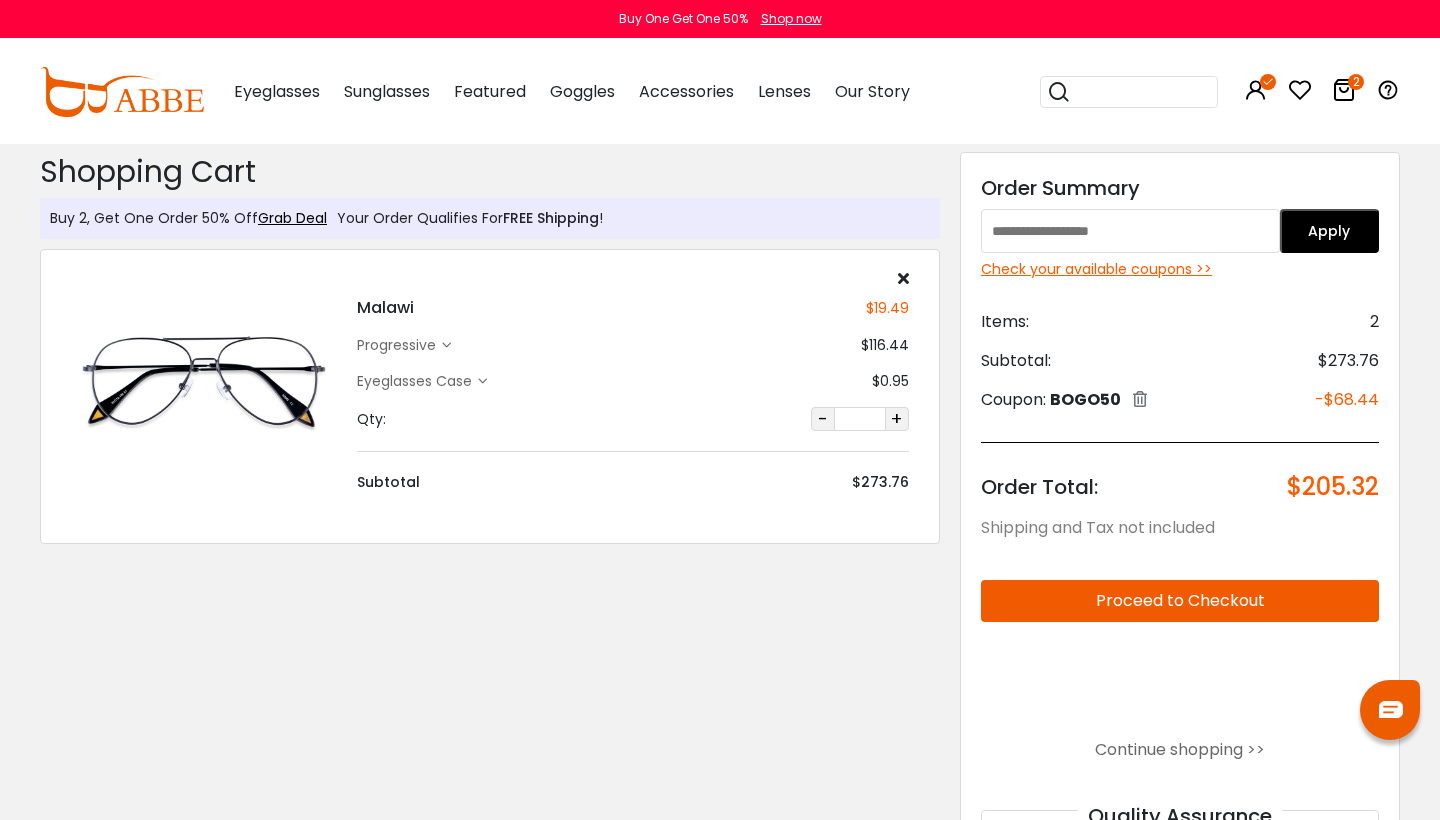 scroll, scrollTop: 0, scrollLeft: 0, axis: both 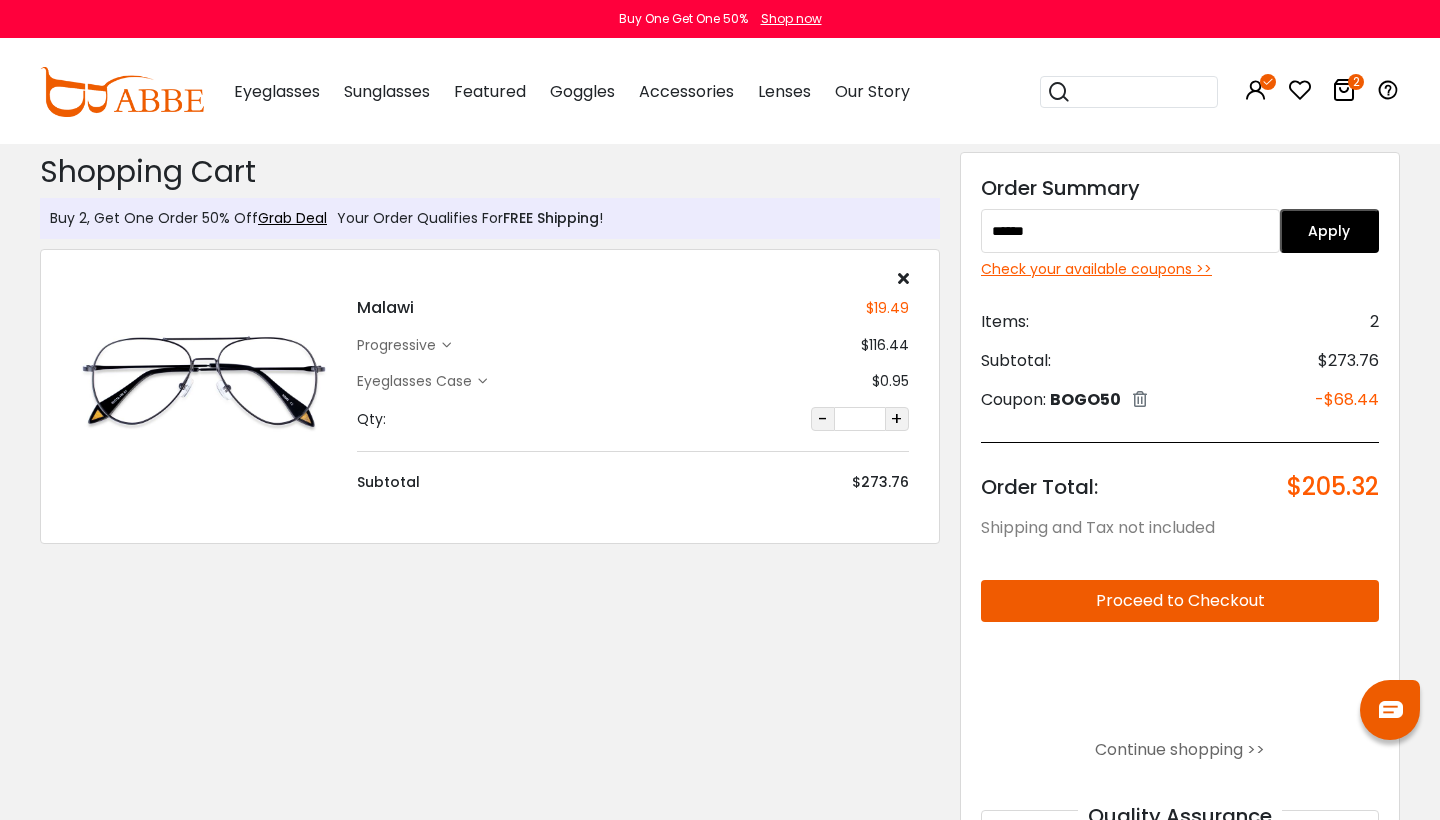 type on "******" 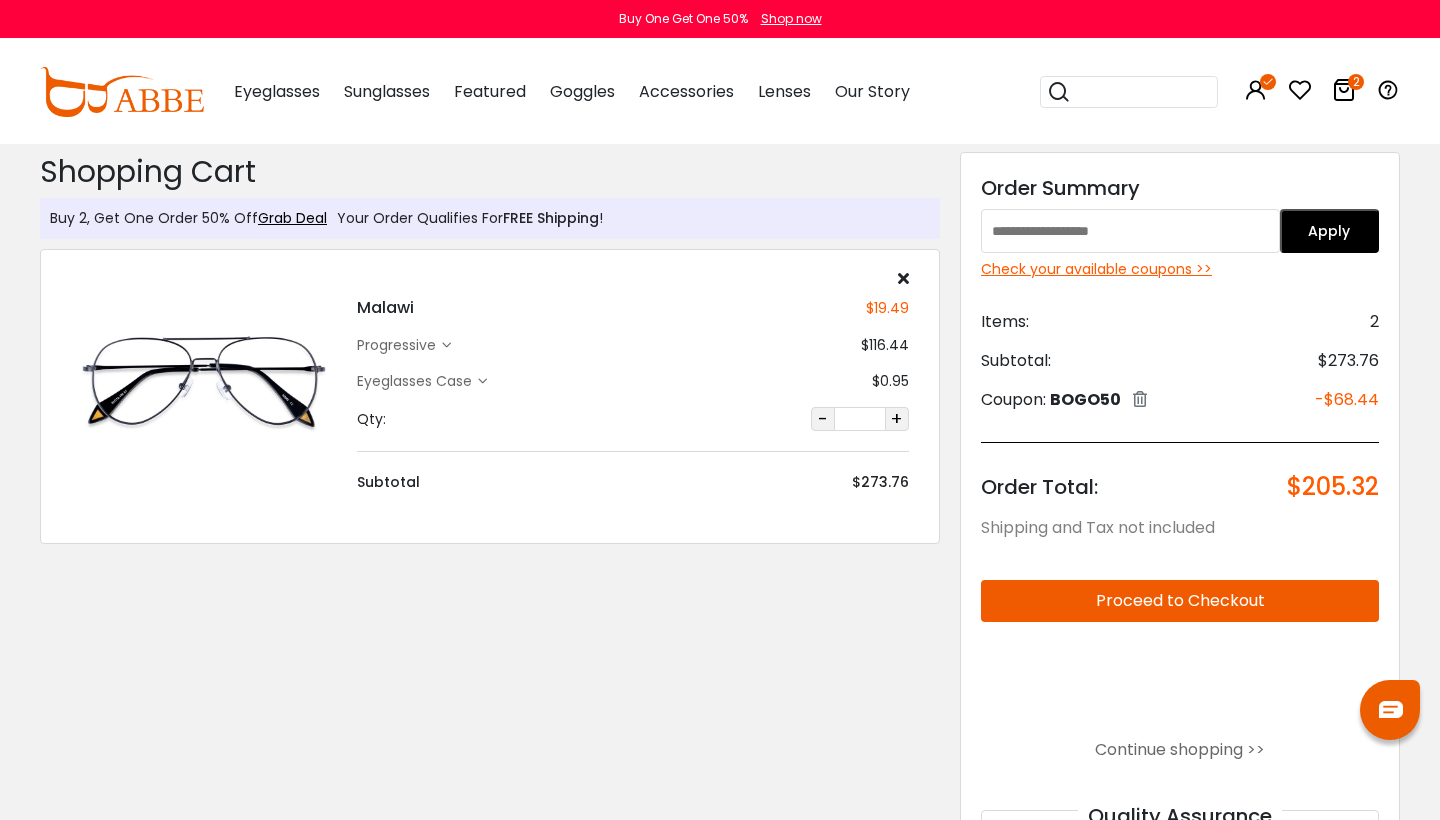 scroll, scrollTop: 0, scrollLeft: 0, axis: both 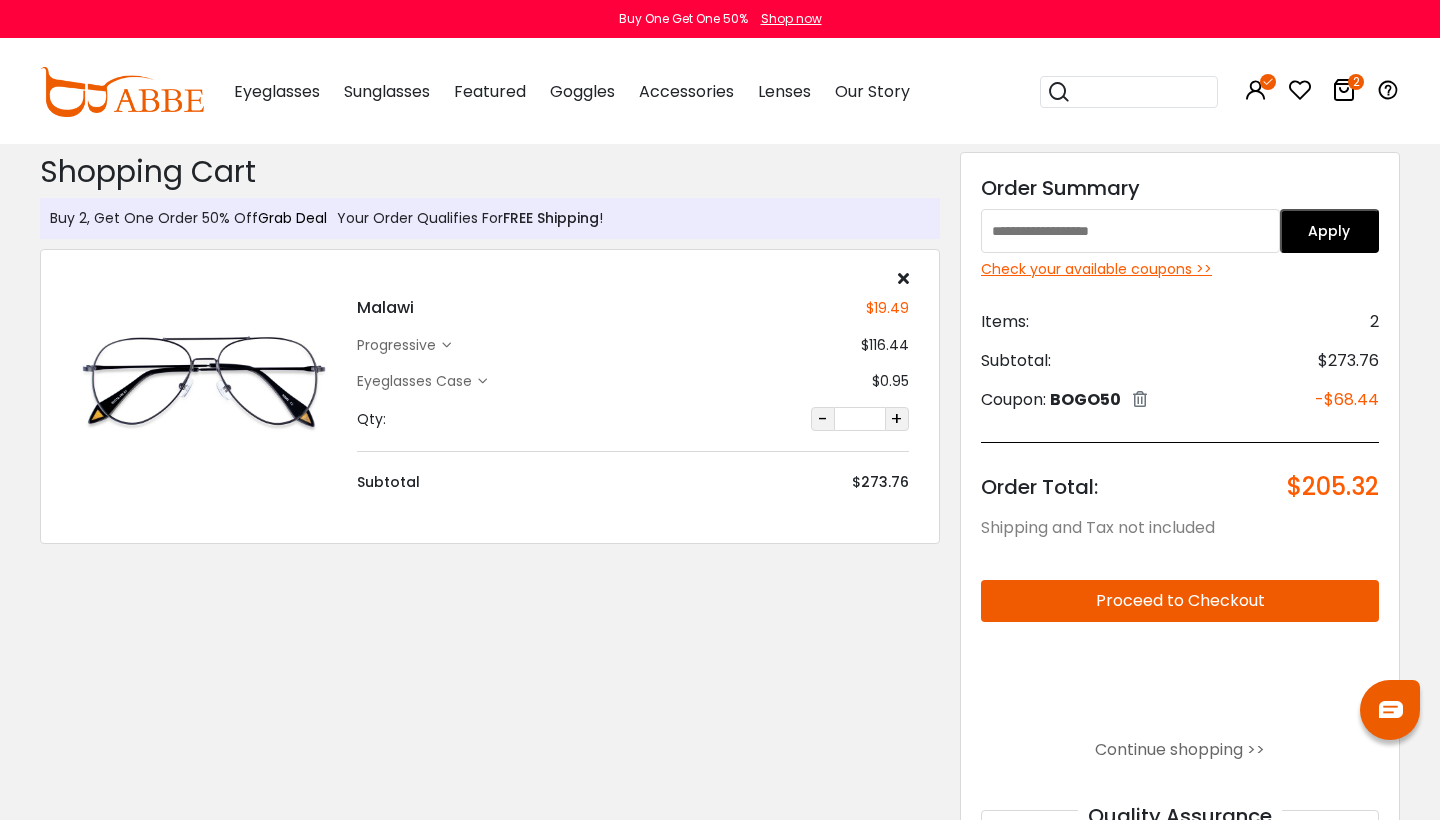 click on "Grab Deal" at bounding box center [292, 218] 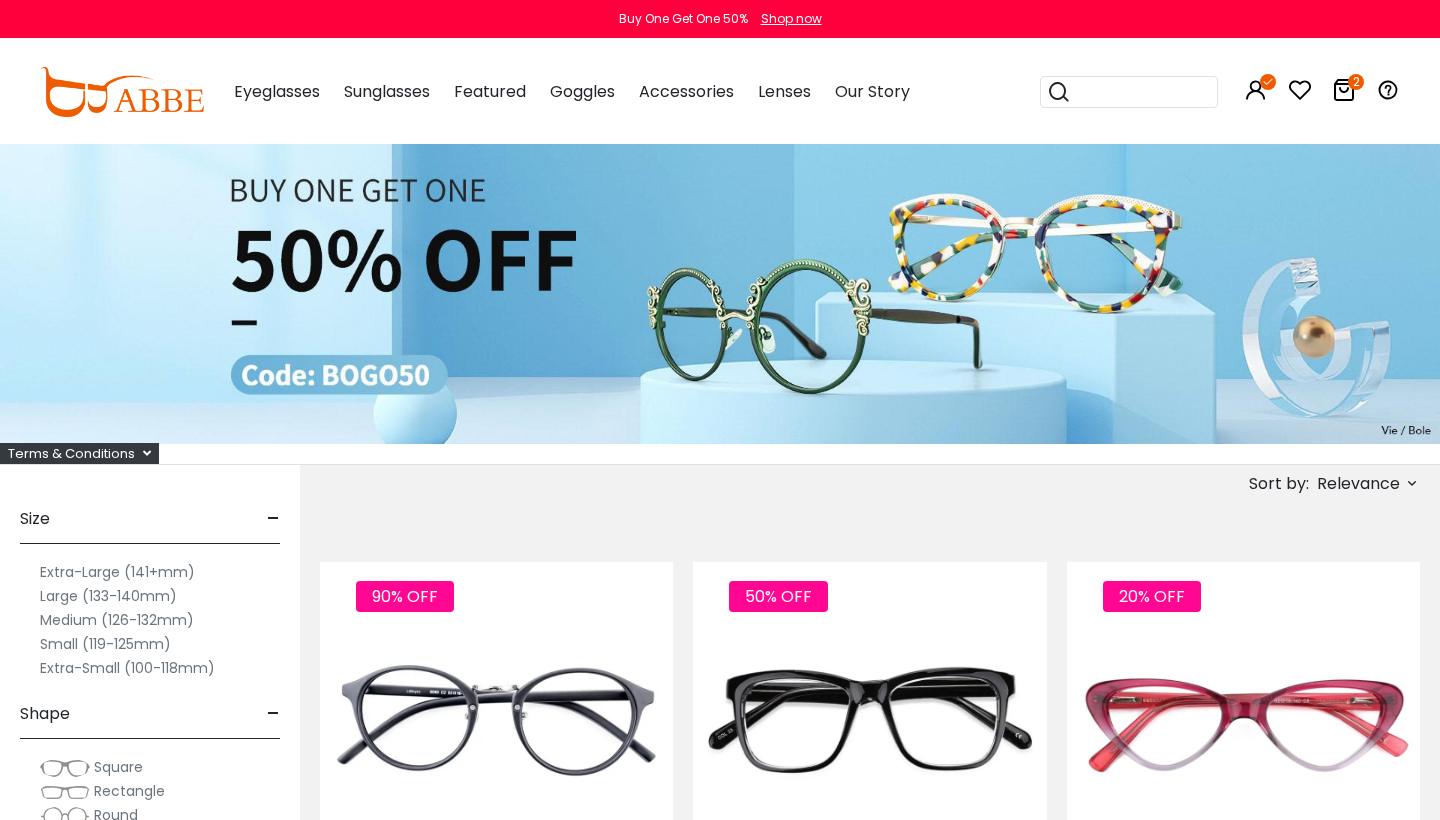 scroll, scrollTop: 0, scrollLeft: 0, axis: both 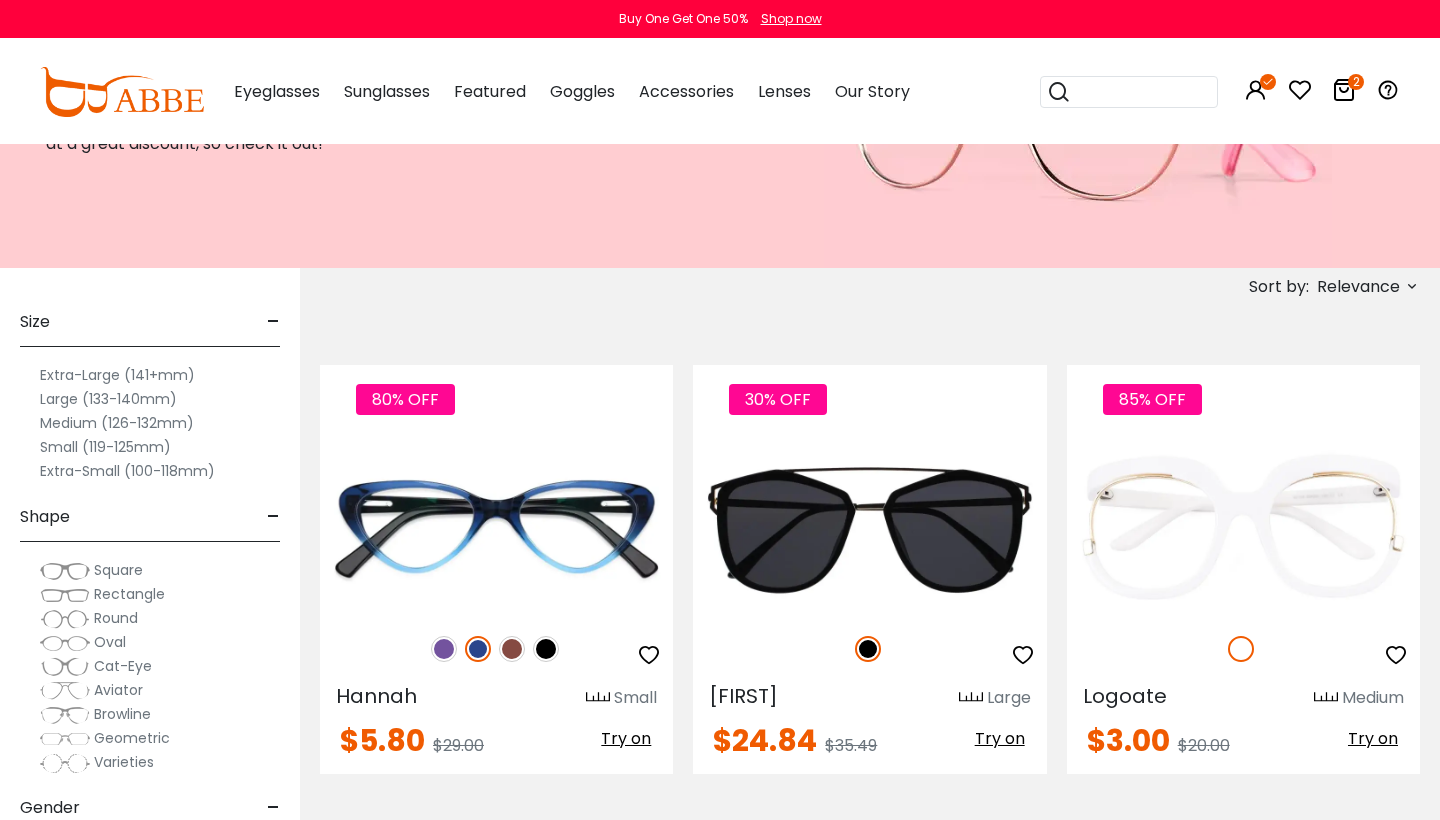 click on "Shop now" at bounding box center (791, 19) 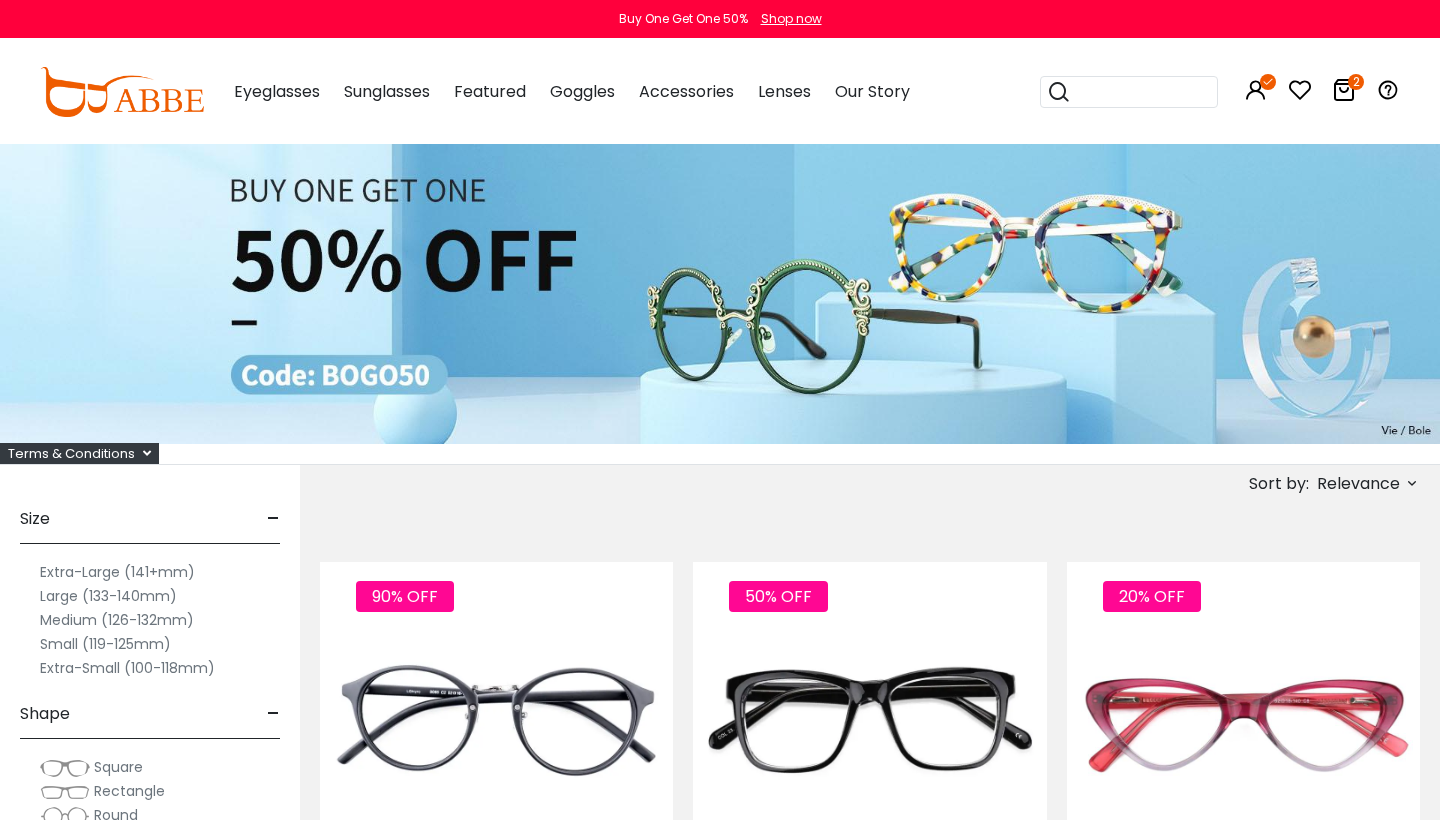 scroll, scrollTop: 0, scrollLeft: 0, axis: both 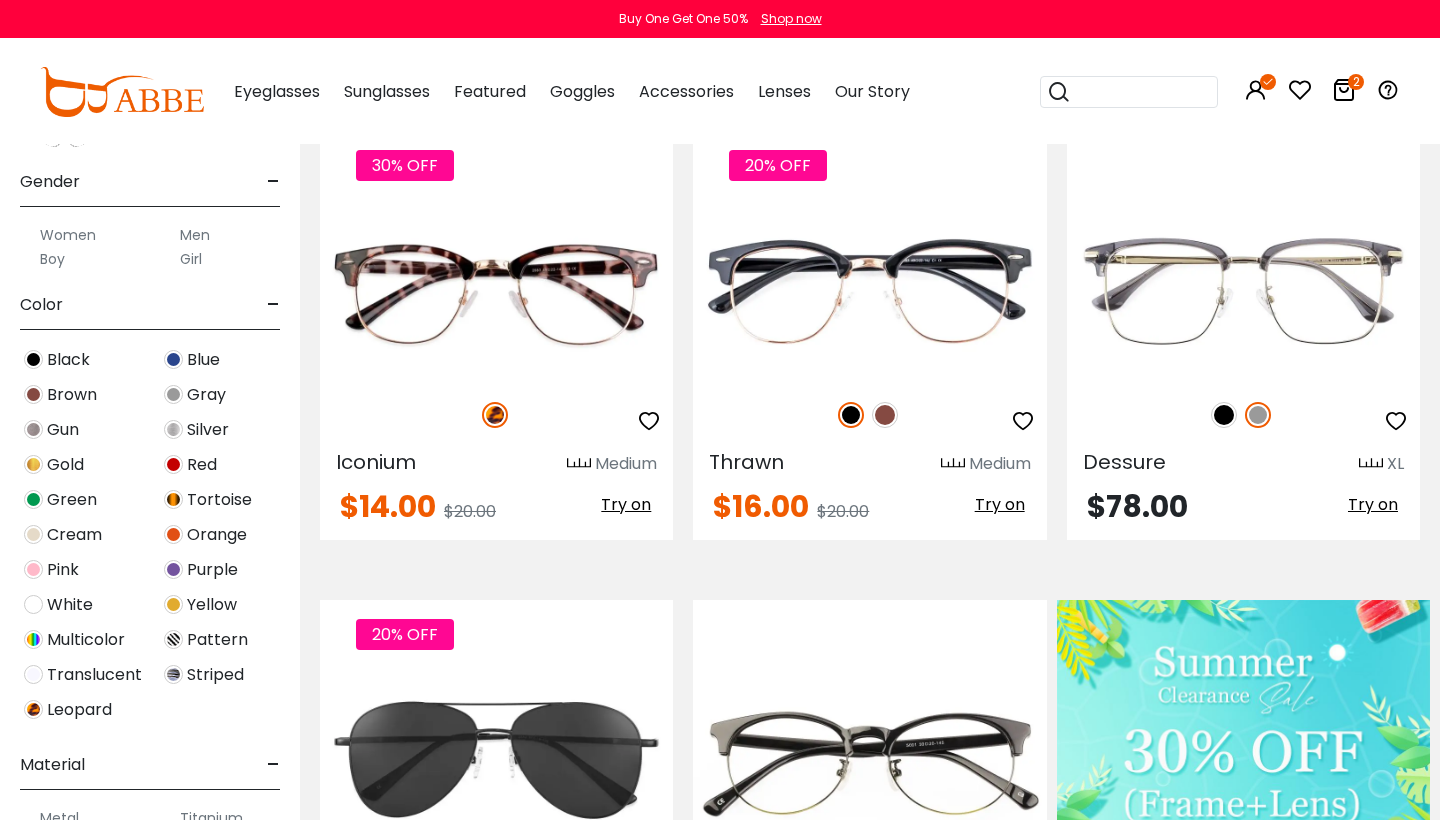 click at bounding box center [33, 359] 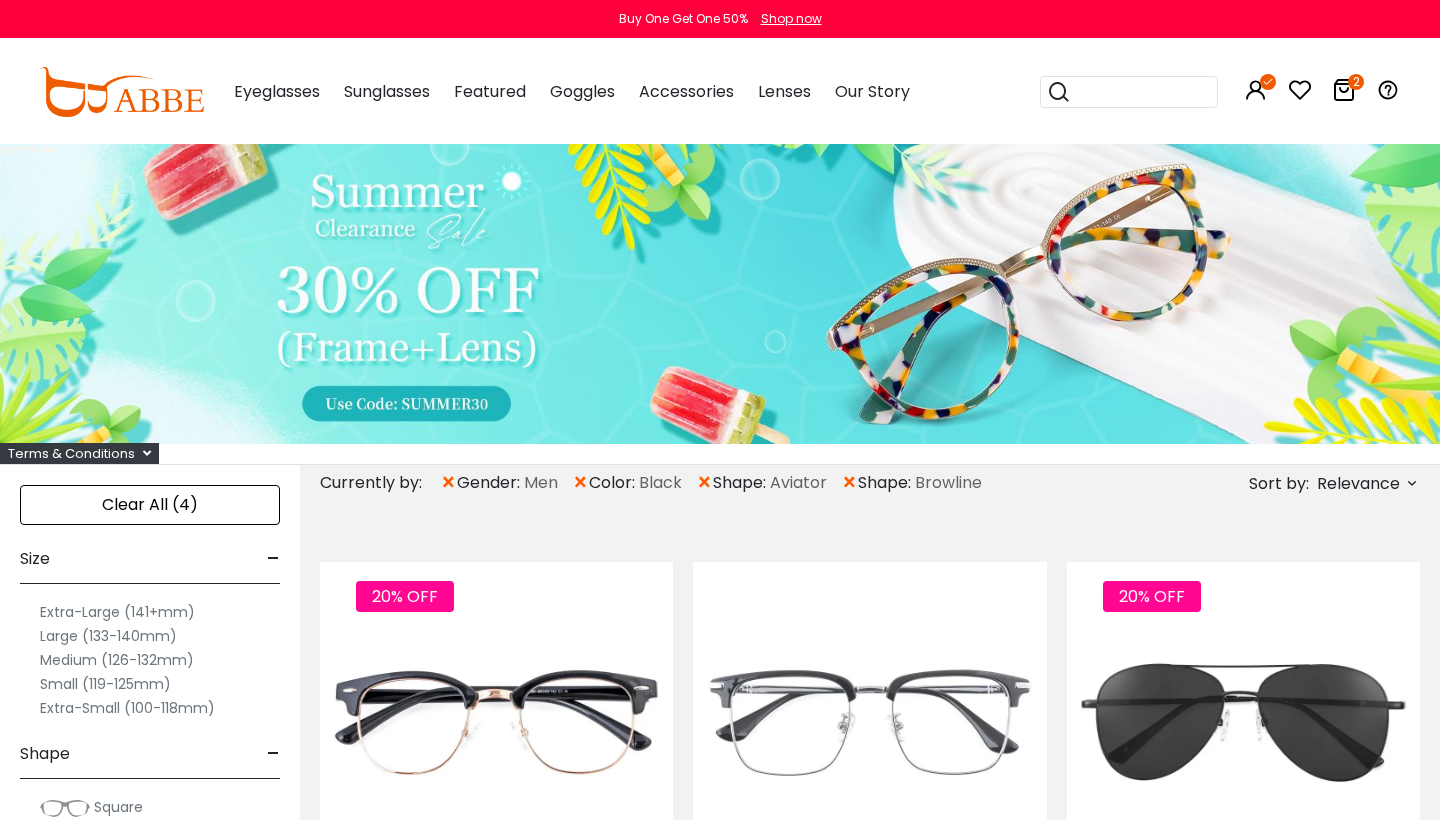 scroll, scrollTop: 0, scrollLeft: 0, axis: both 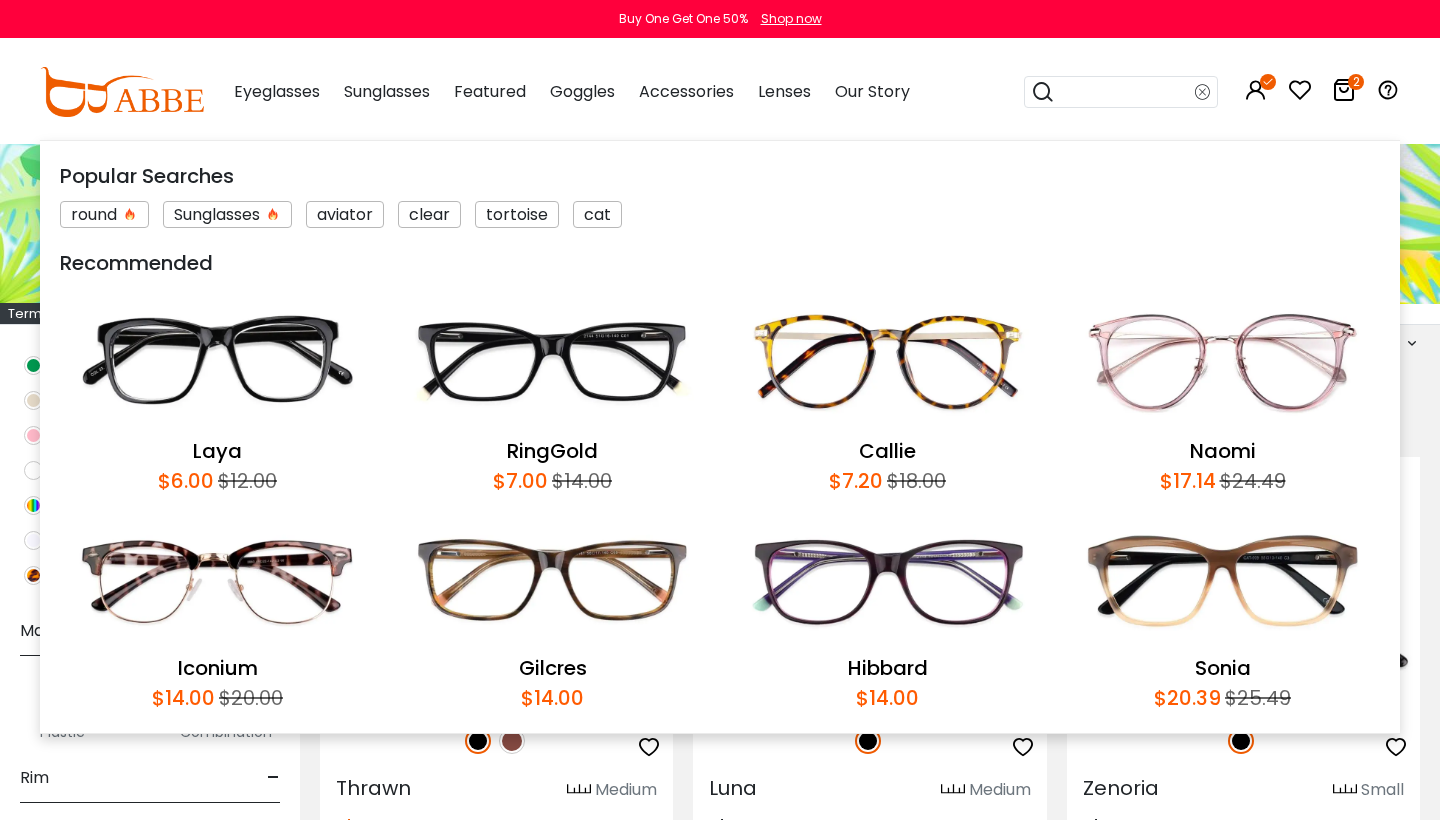 click at bounding box center (1125, 92) 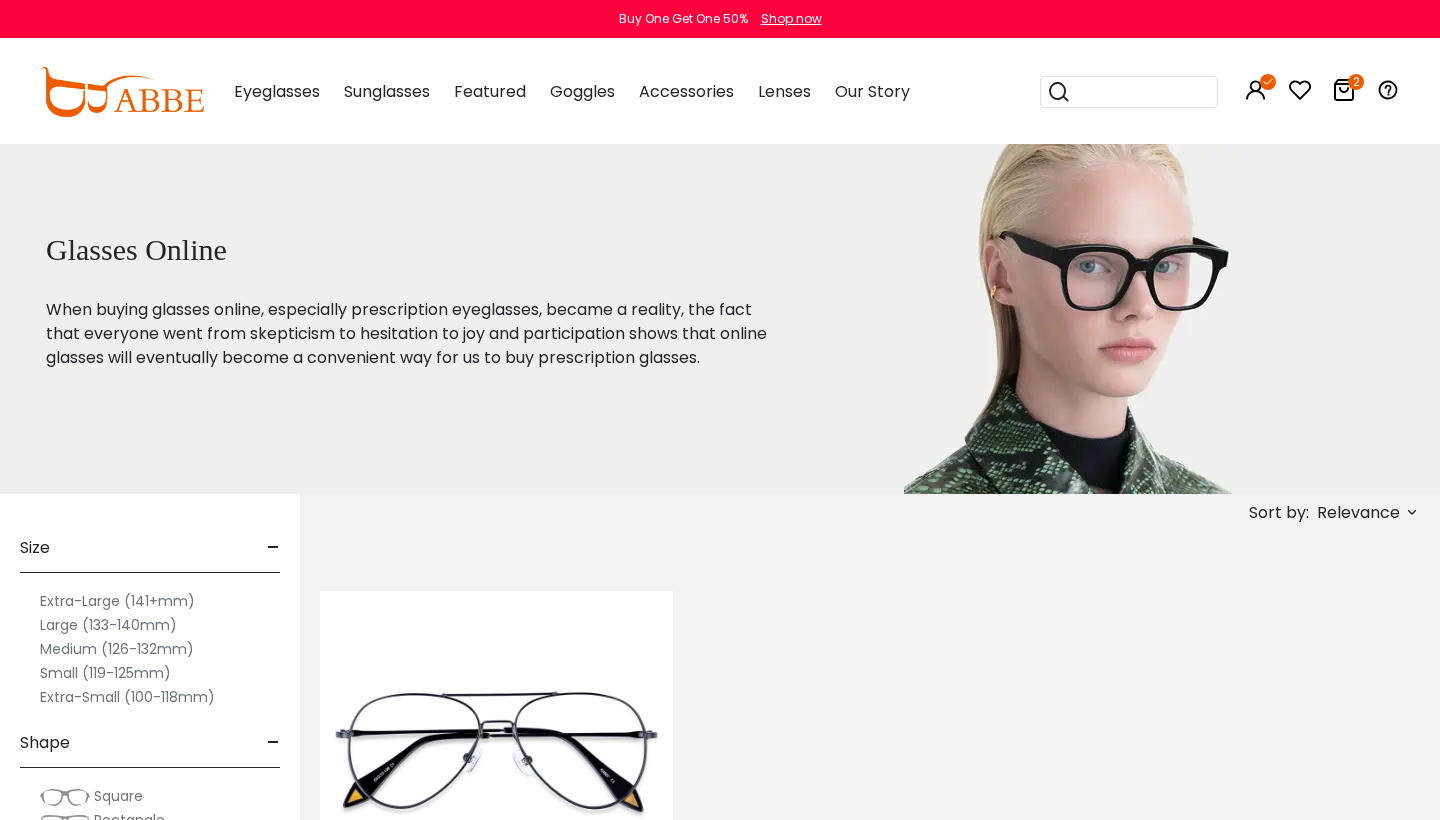 scroll, scrollTop: 0, scrollLeft: 0, axis: both 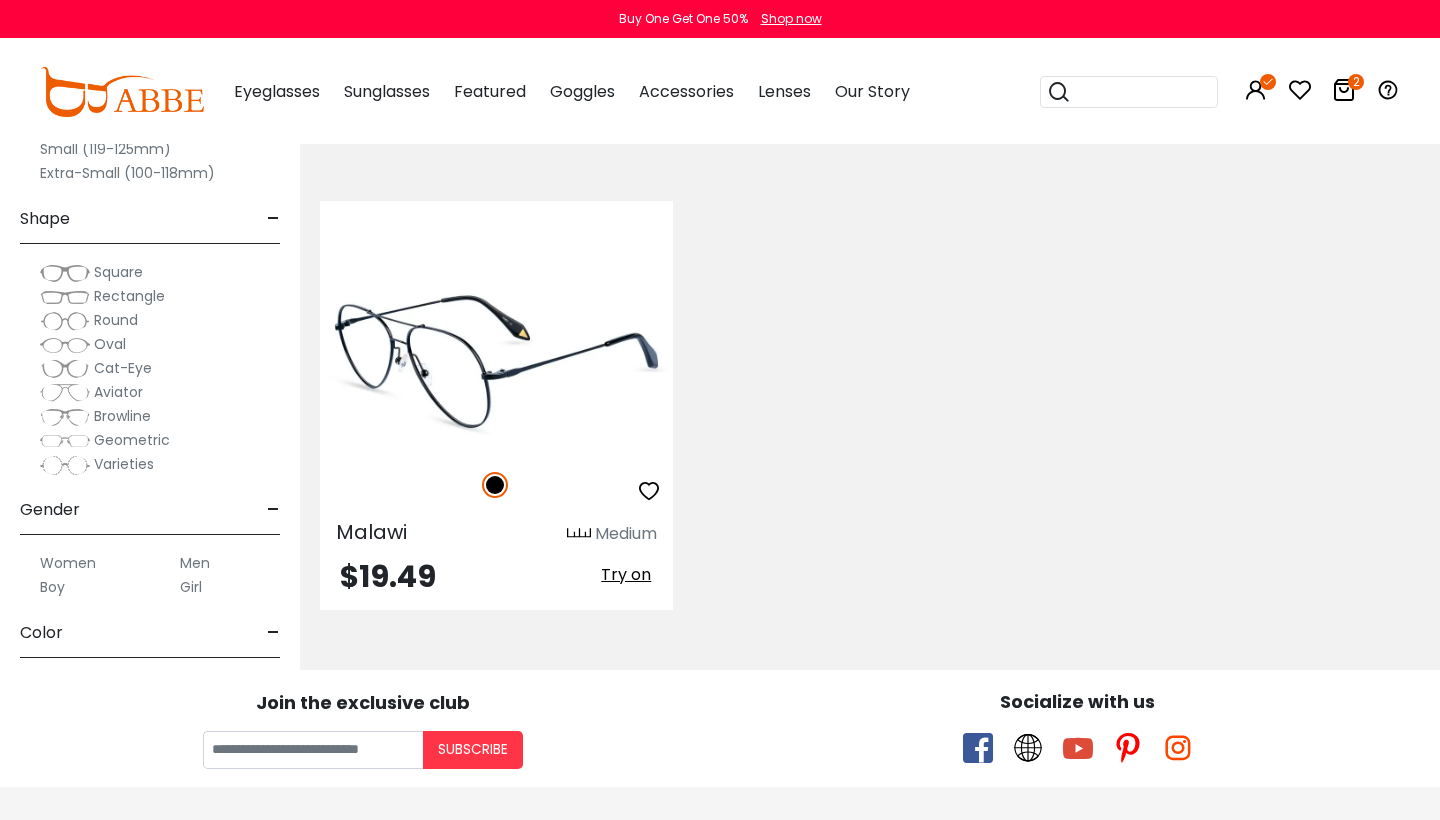 click at bounding box center [495, 485] 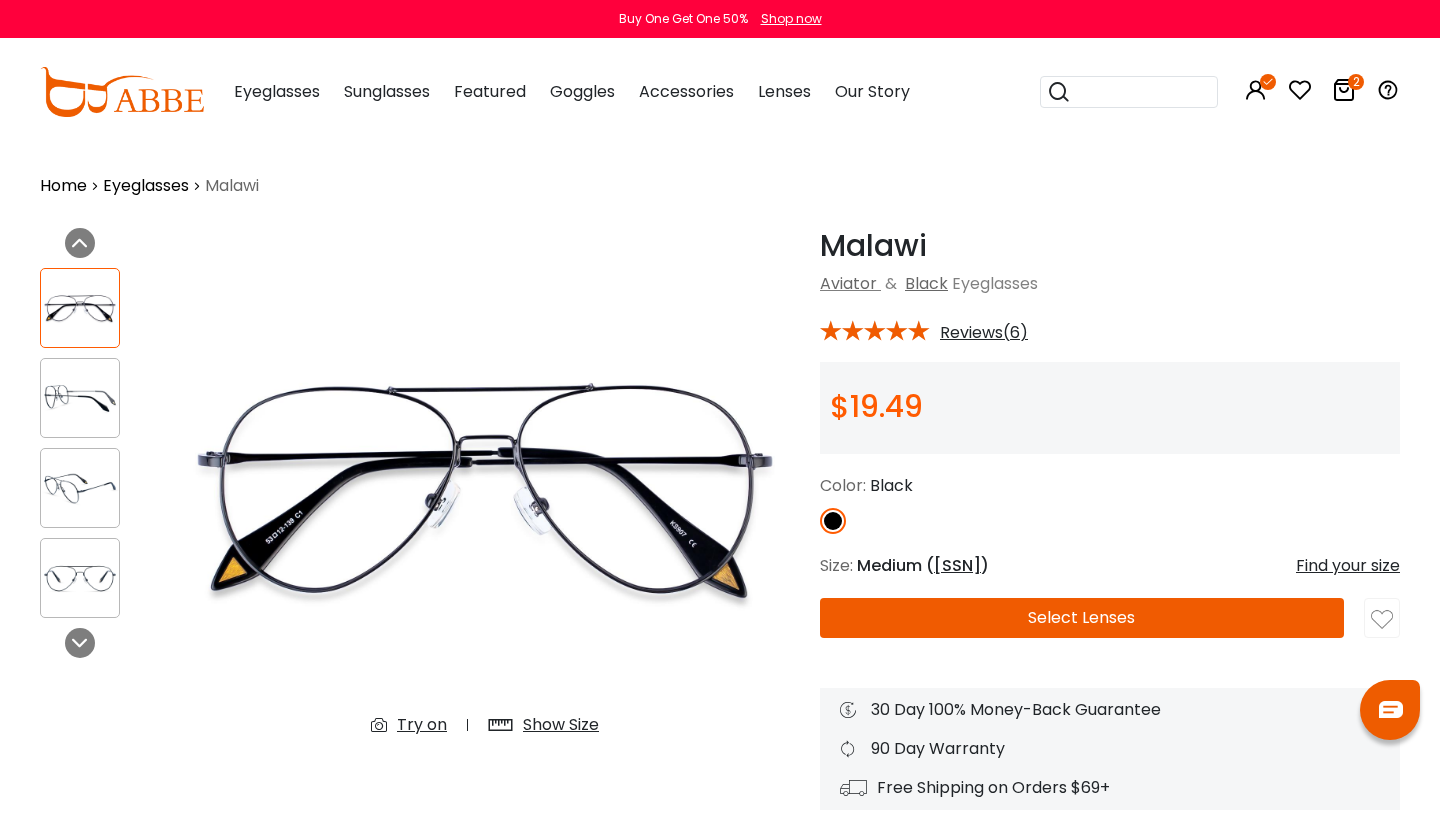 scroll, scrollTop: 0, scrollLeft: 0, axis: both 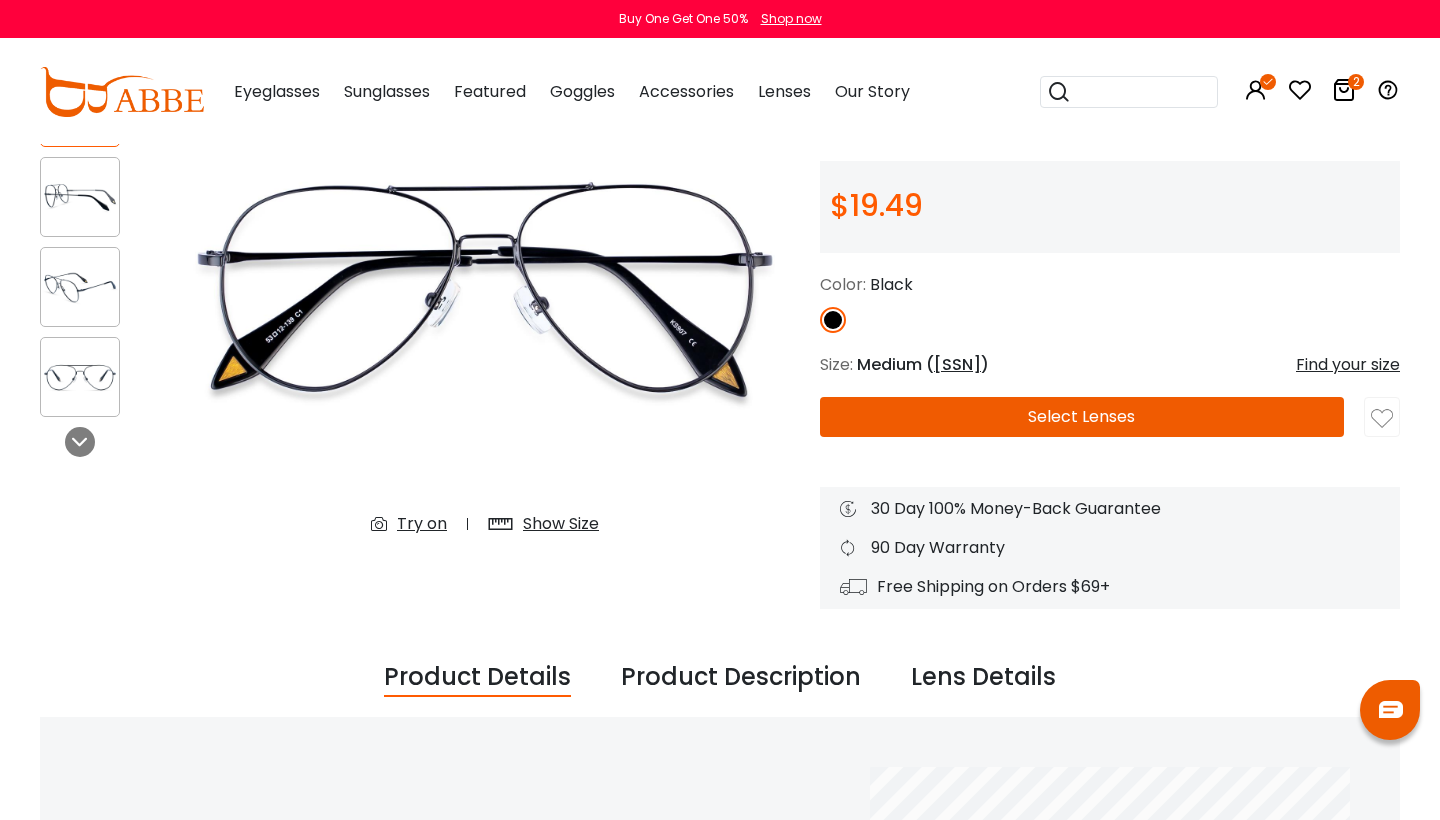 click on "Select Lenses" at bounding box center [1082, 417] 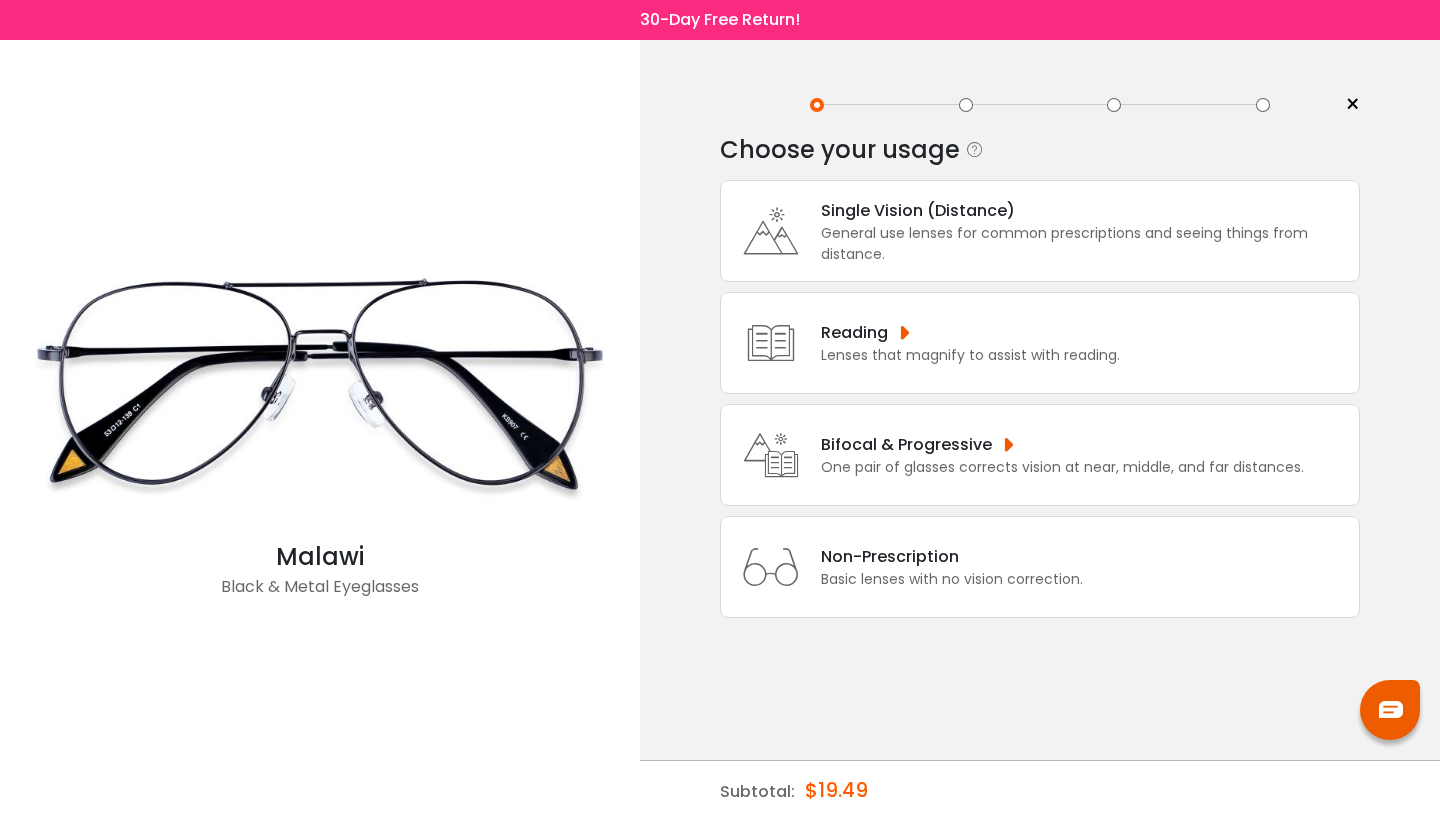 scroll, scrollTop: 0, scrollLeft: 0, axis: both 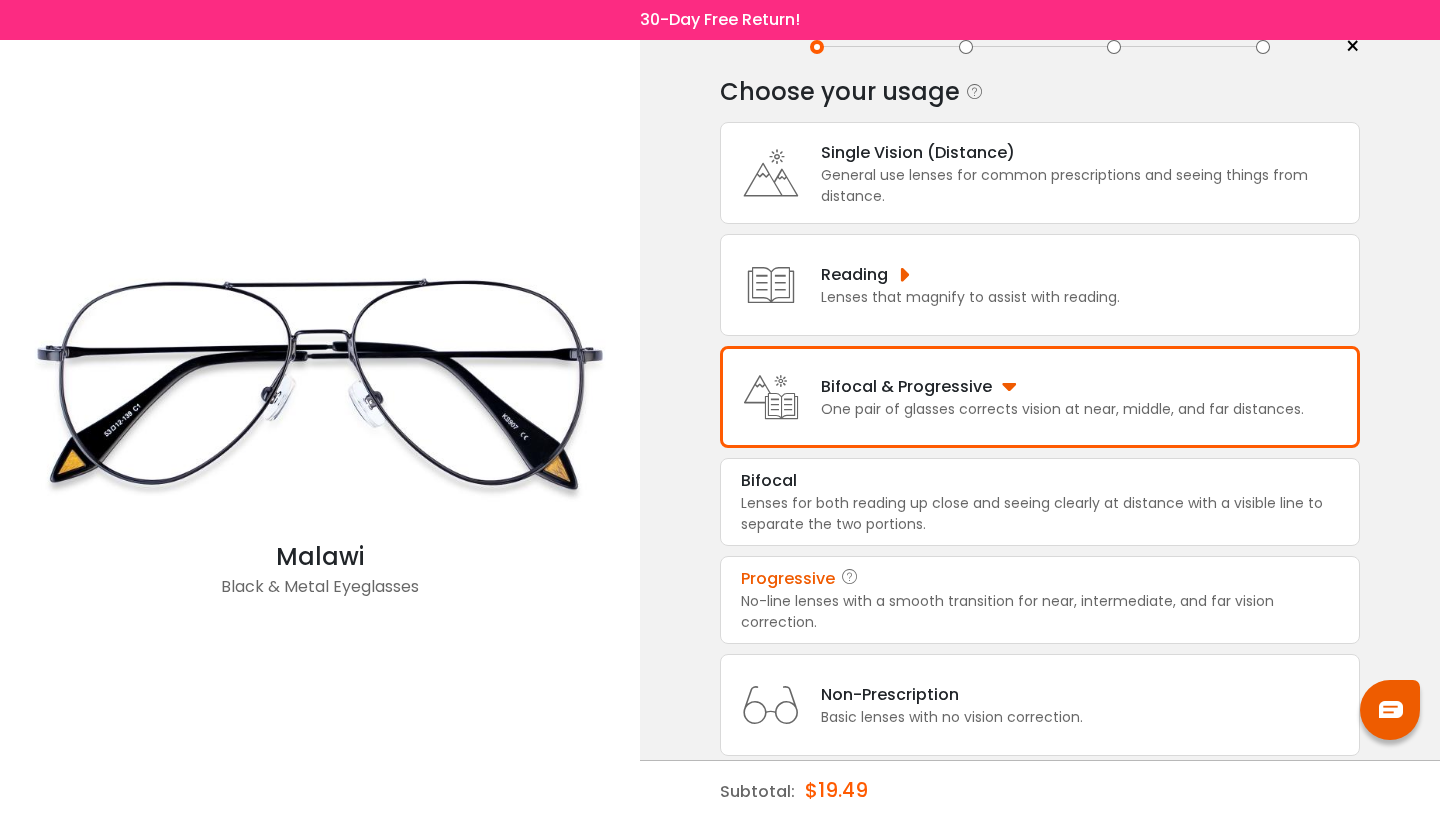click on "No-line lenses with a smooth transition for near, intermediate, and far vision correction." at bounding box center [1040, 514] 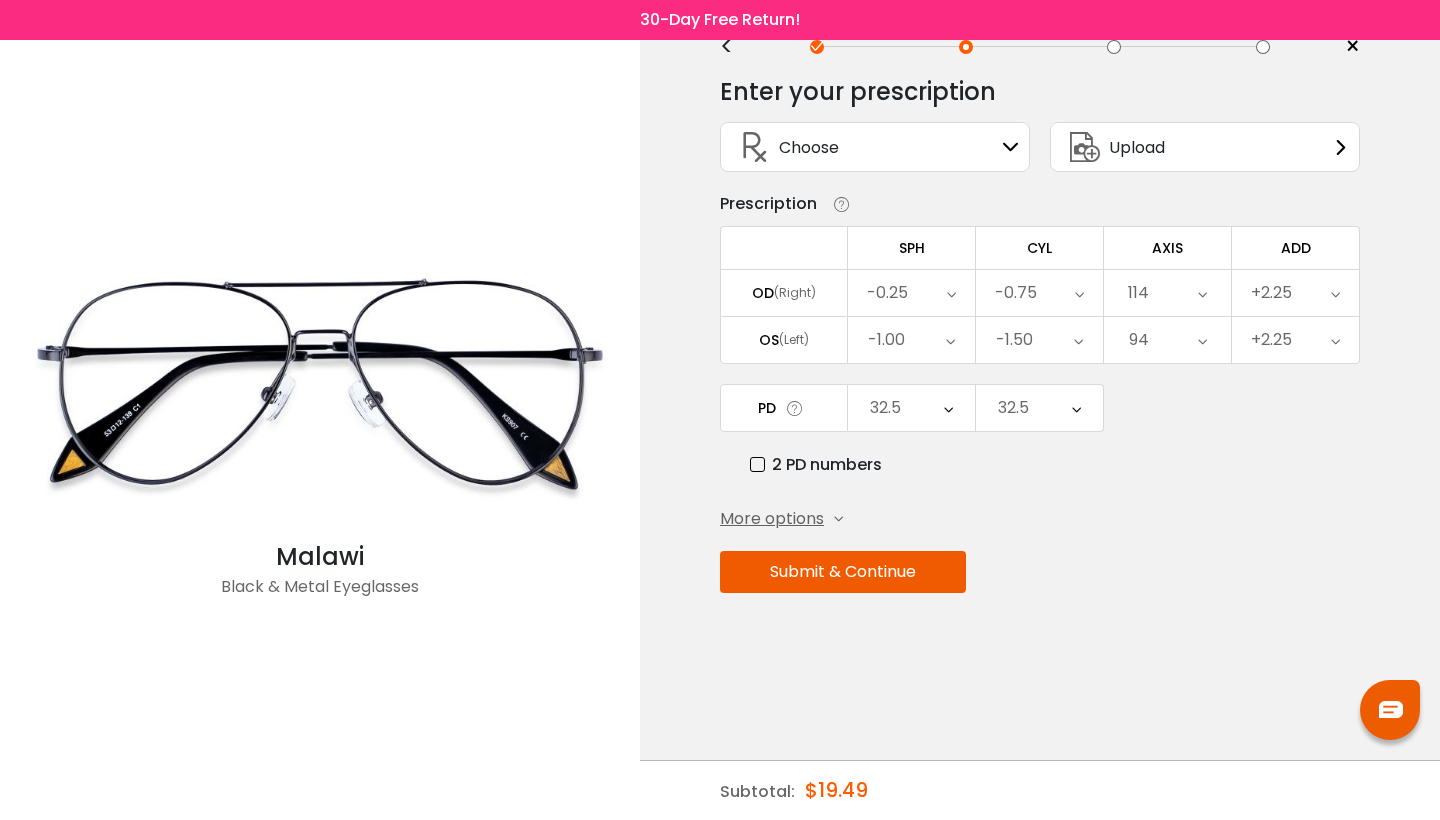 scroll, scrollTop: 0, scrollLeft: 0, axis: both 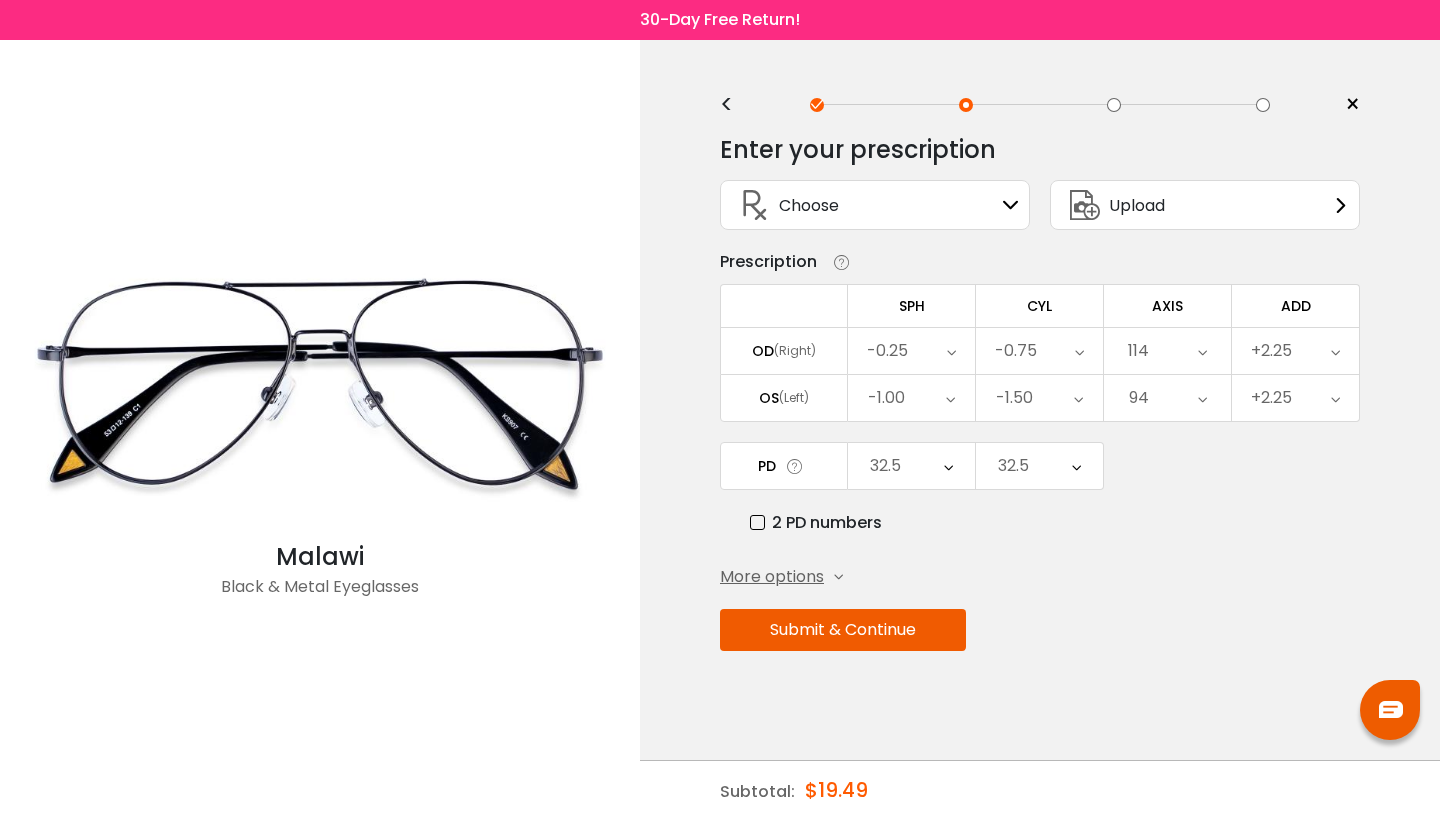 click on "Submit & Continue" at bounding box center [843, 630] 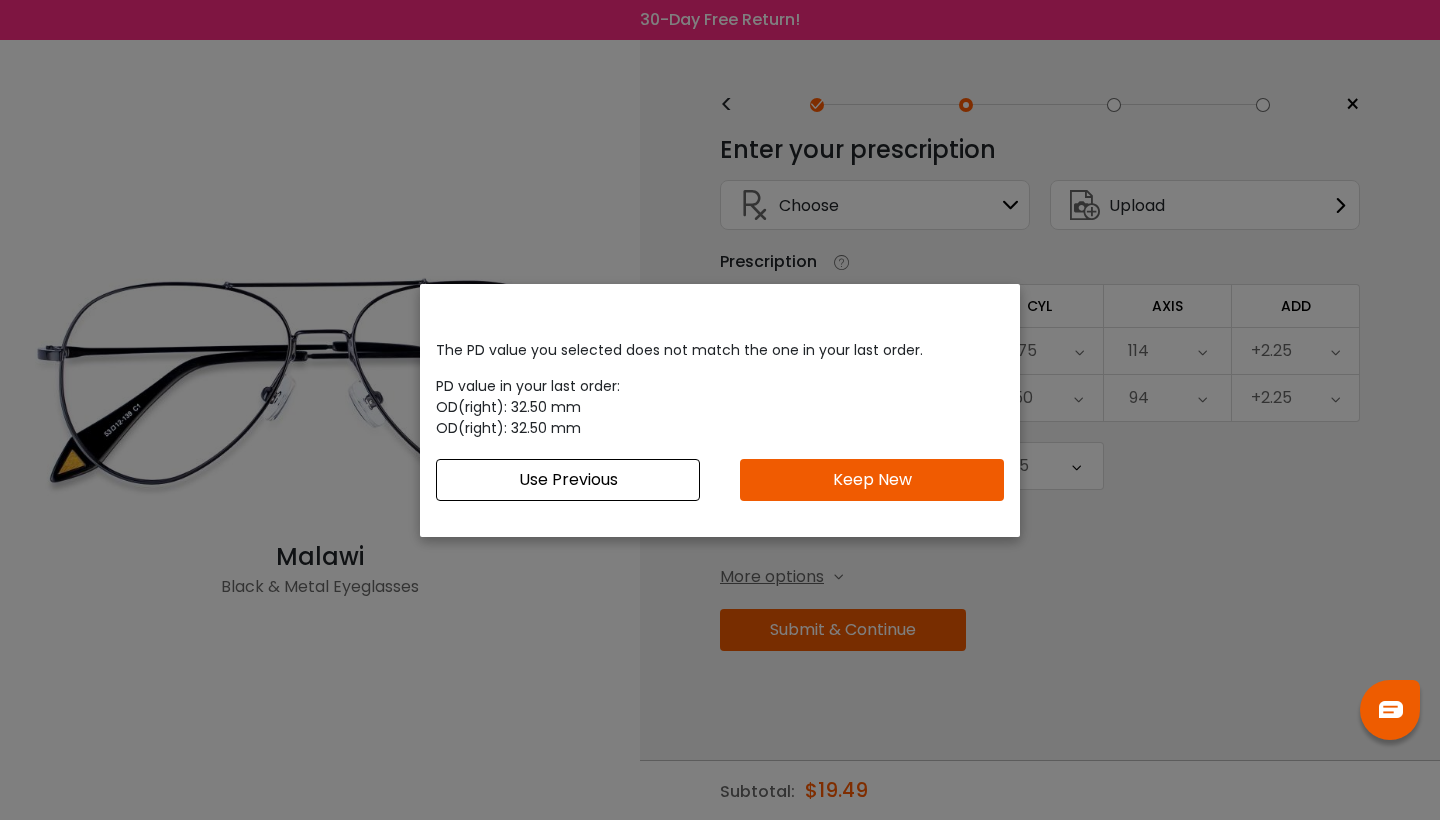 click on "Use Previous" at bounding box center (568, 480) 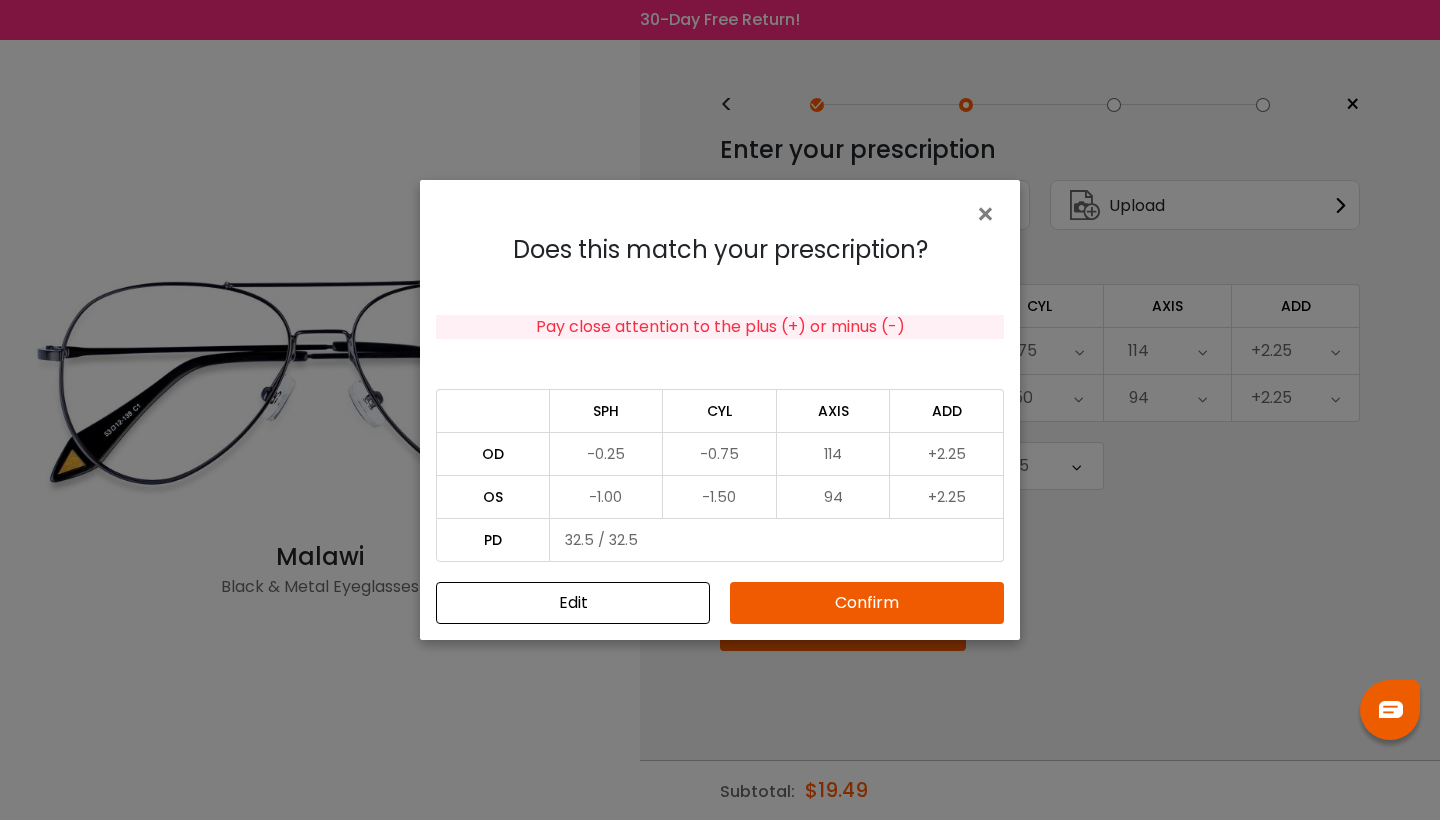 click on "Confirm" at bounding box center (867, 603) 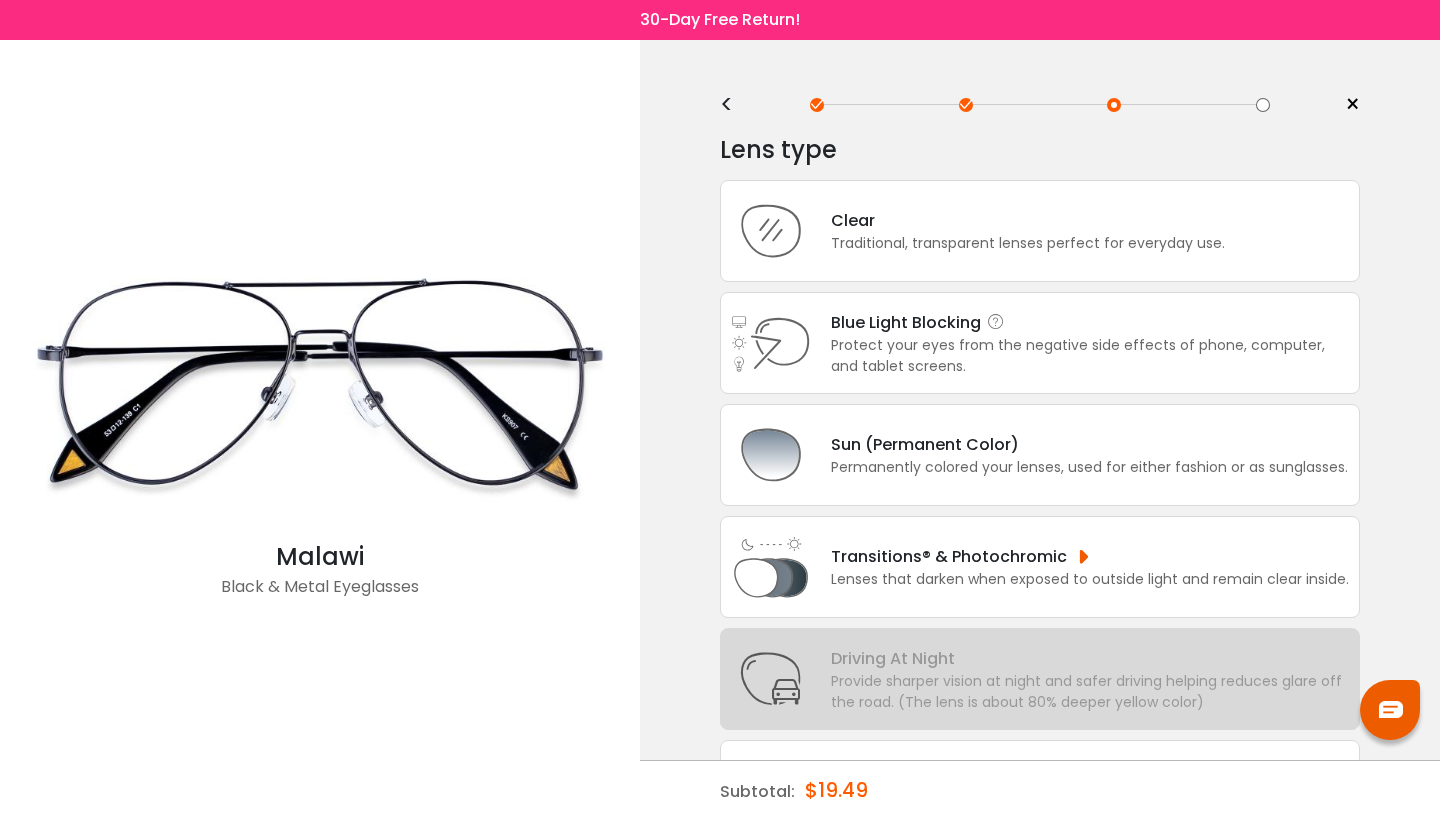 scroll, scrollTop: 0, scrollLeft: 0, axis: both 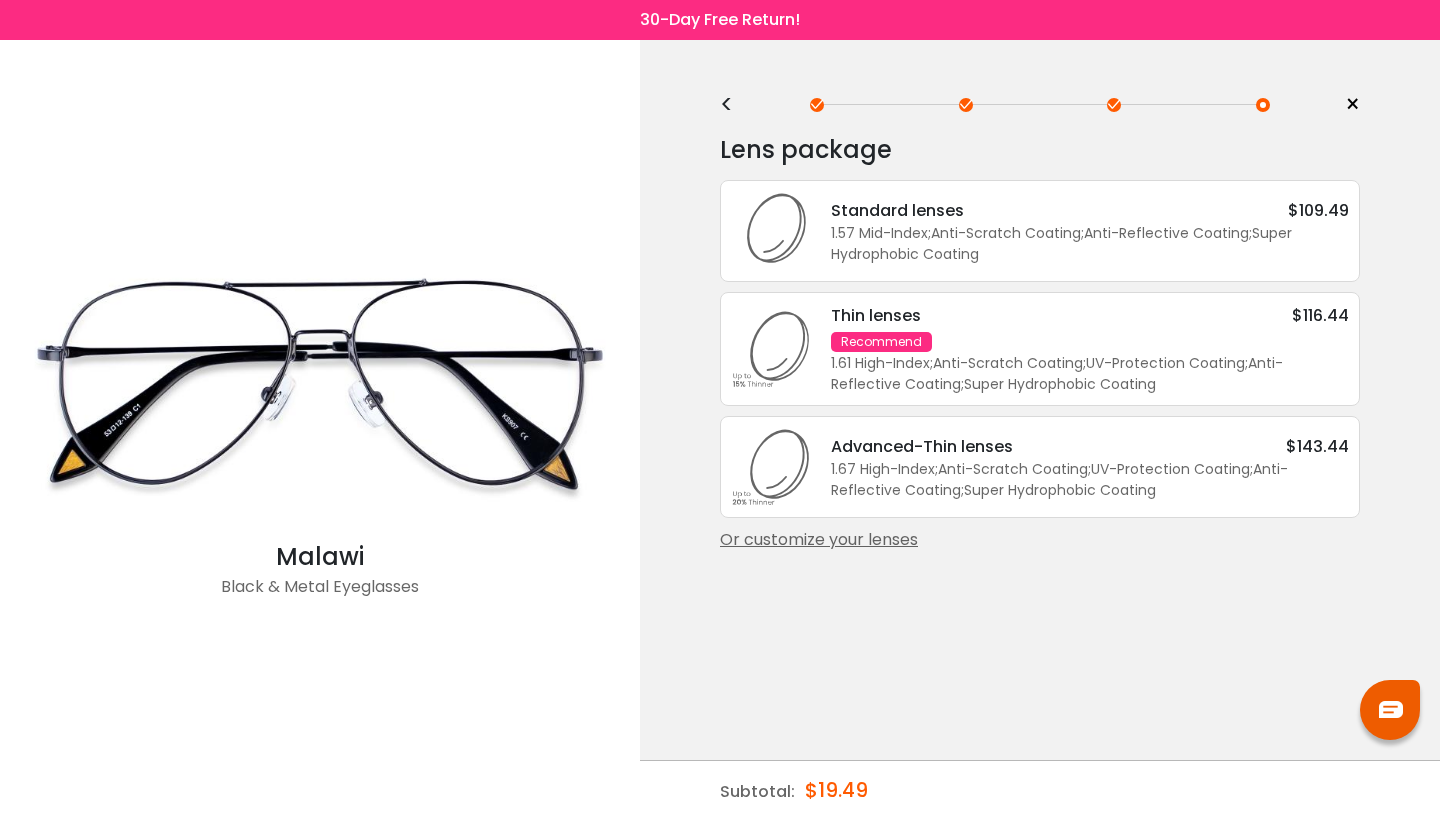 click on ";" at bounding box center (929, 233) 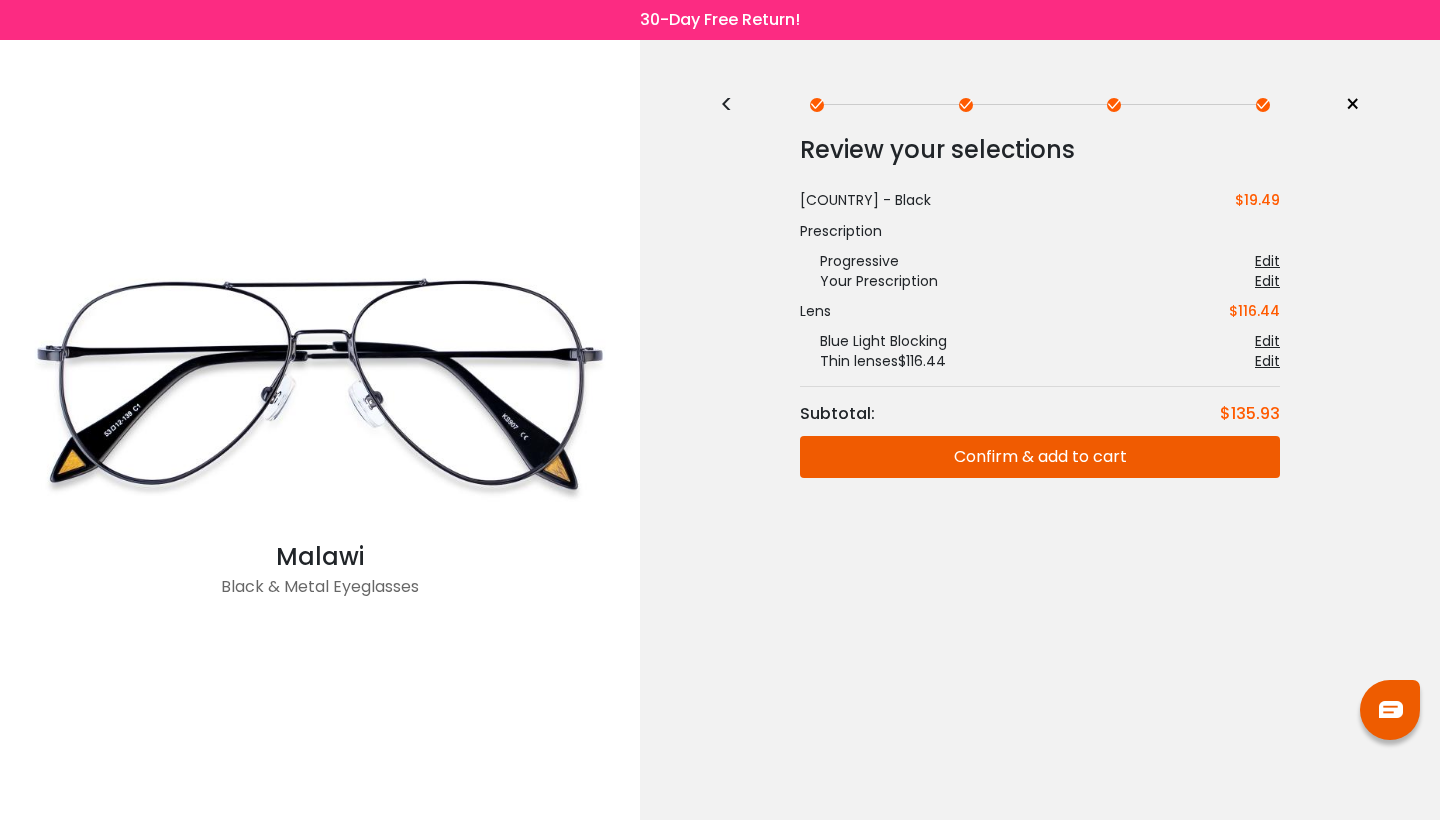 click on "Confirm & add to cart" at bounding box center [1040, 457] 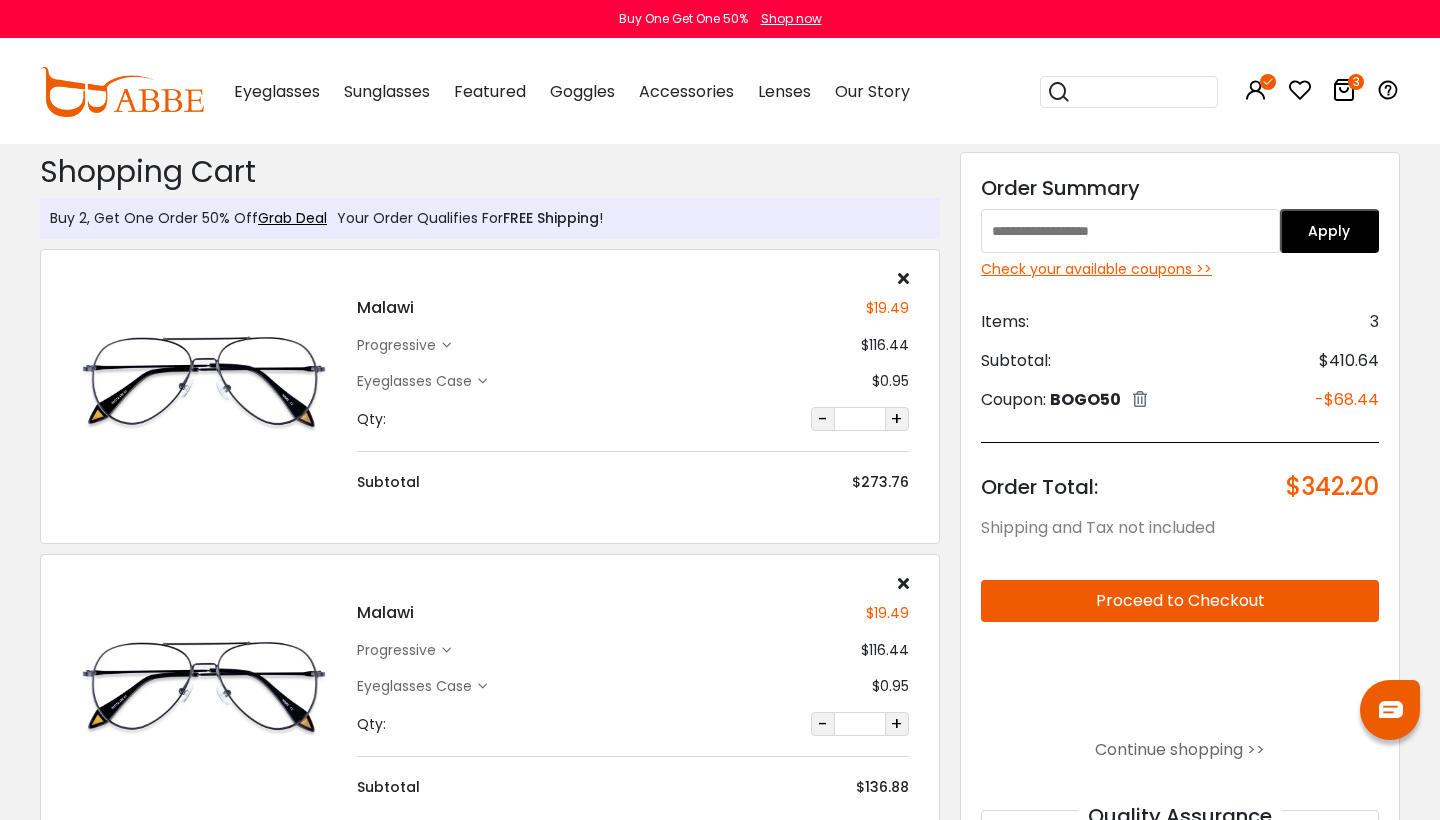 scroll, scrollTop: 0, scrollLeft: 0, axis: both 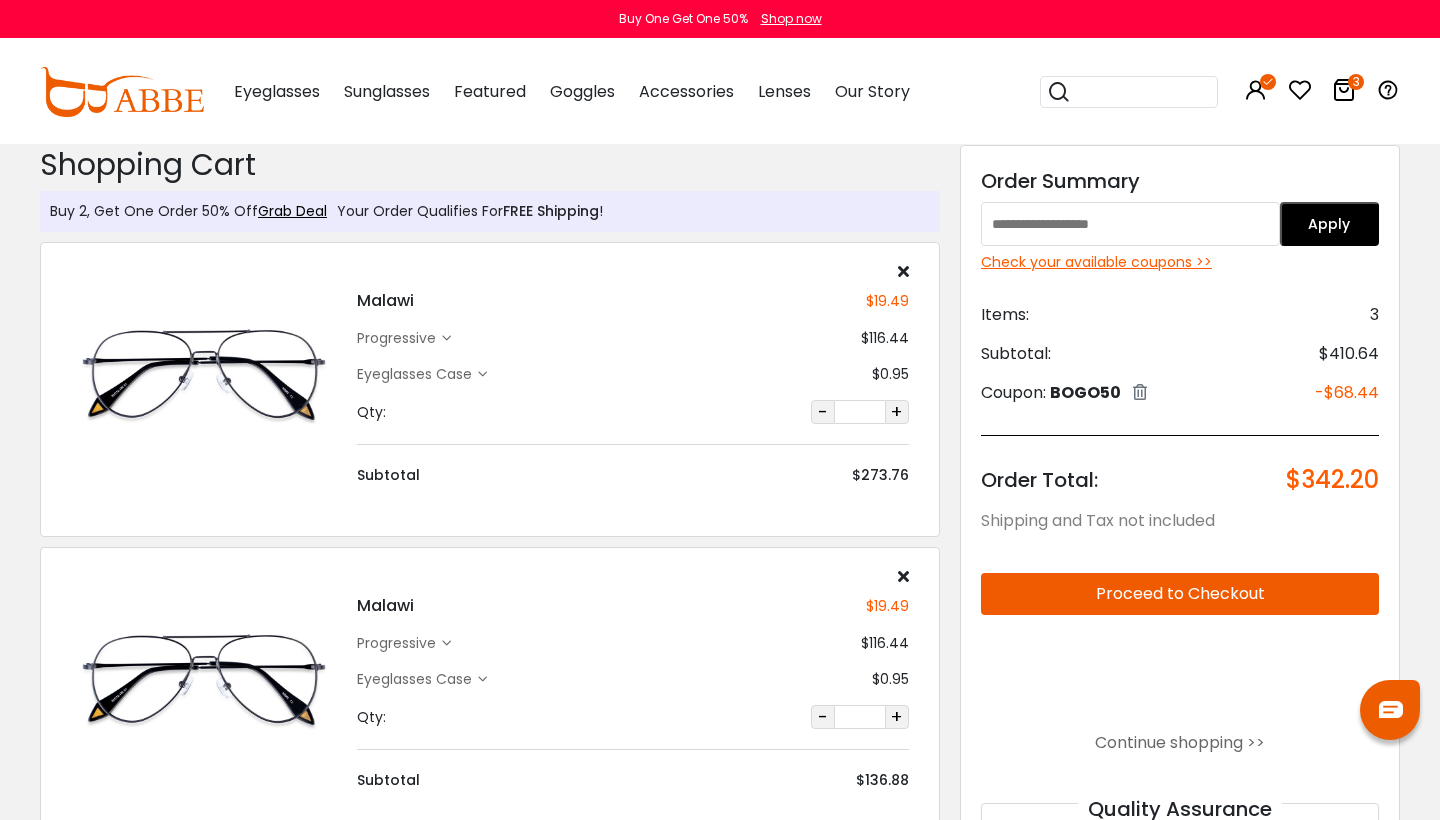 click on "-" at bounding box center (823, 412) 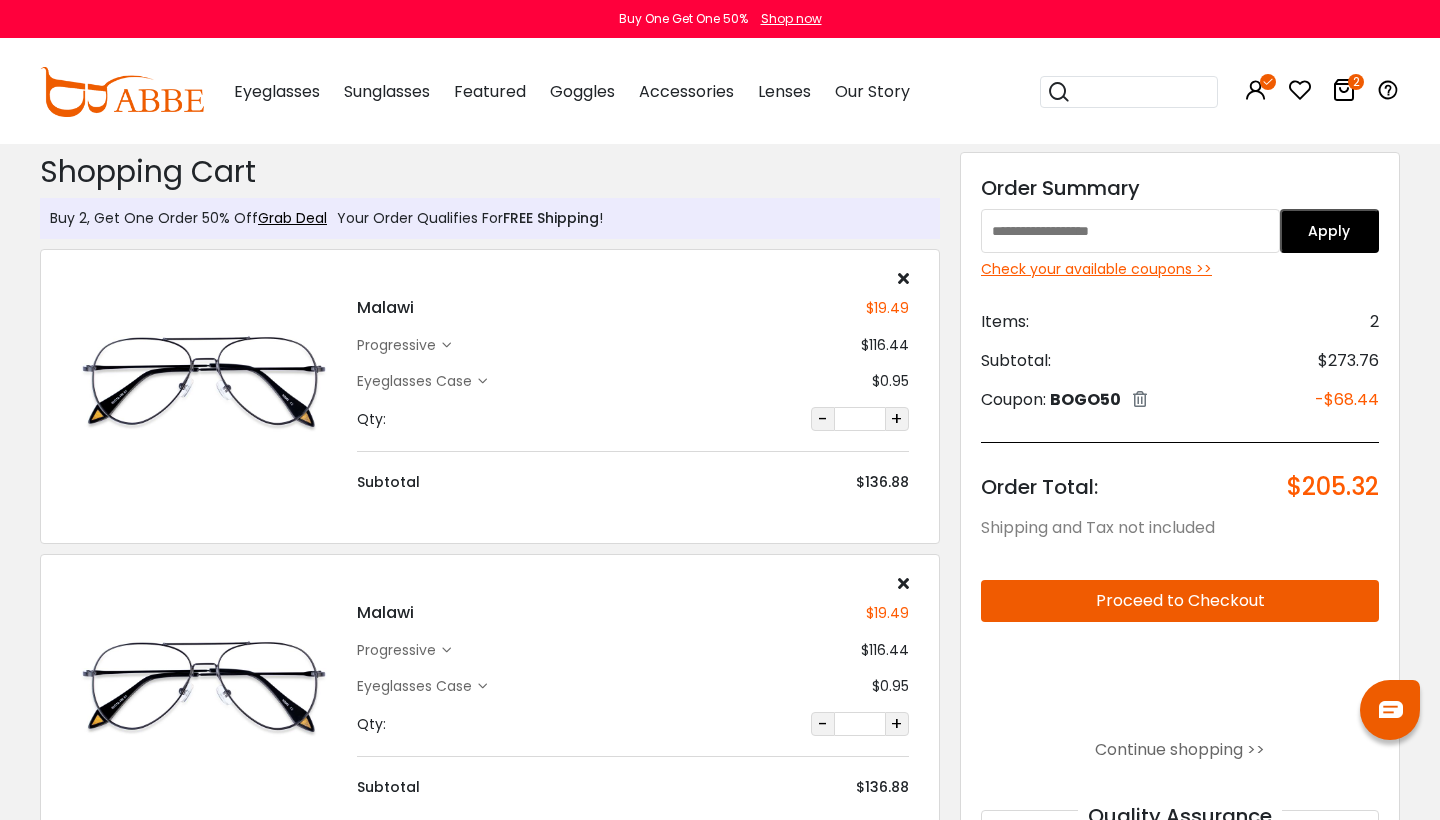 scroll, scrollTop: 0, scrollLeft: 0, axis: both 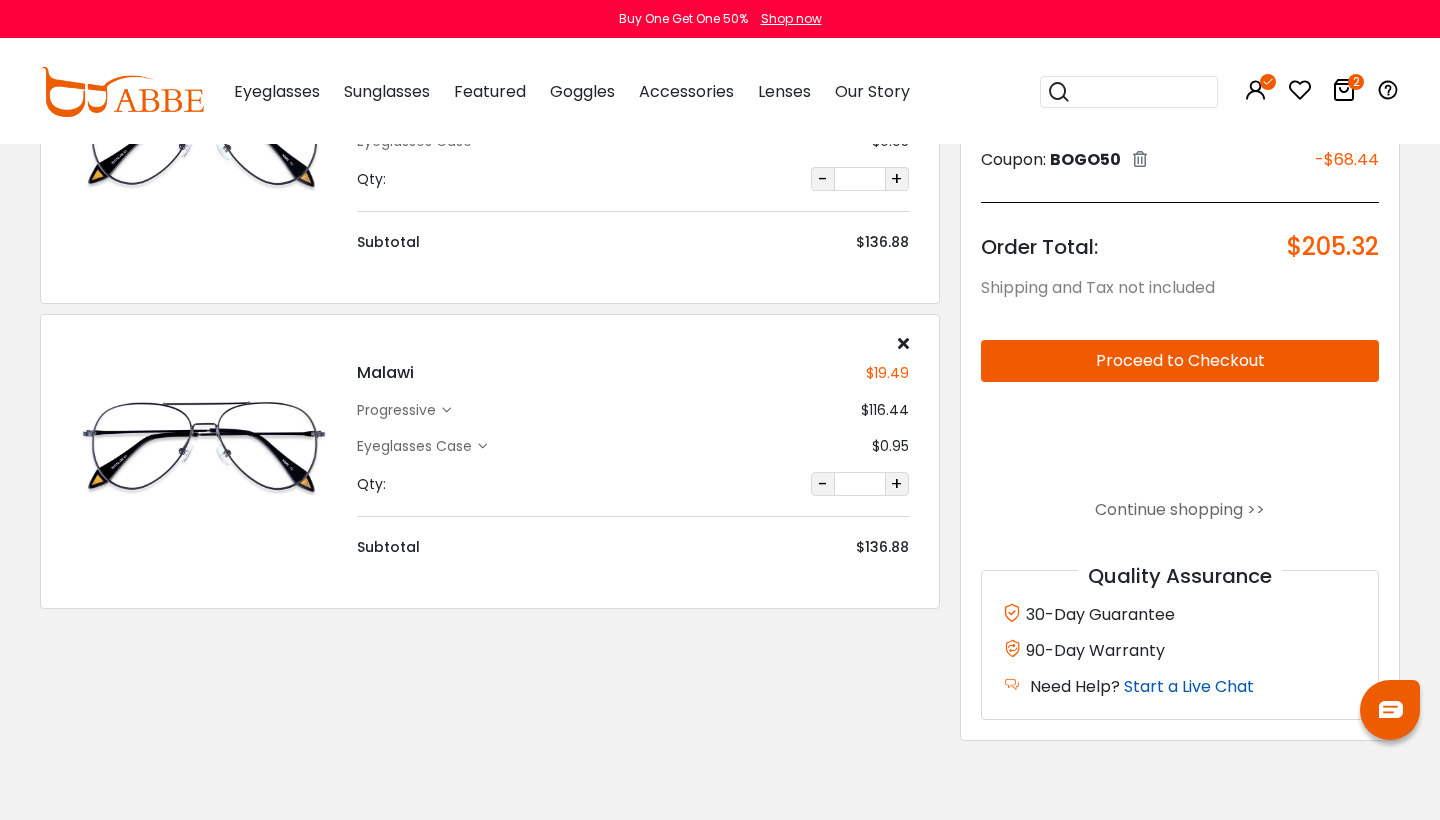click on "Start a Live Chat" at bounding box center [1189, 686] 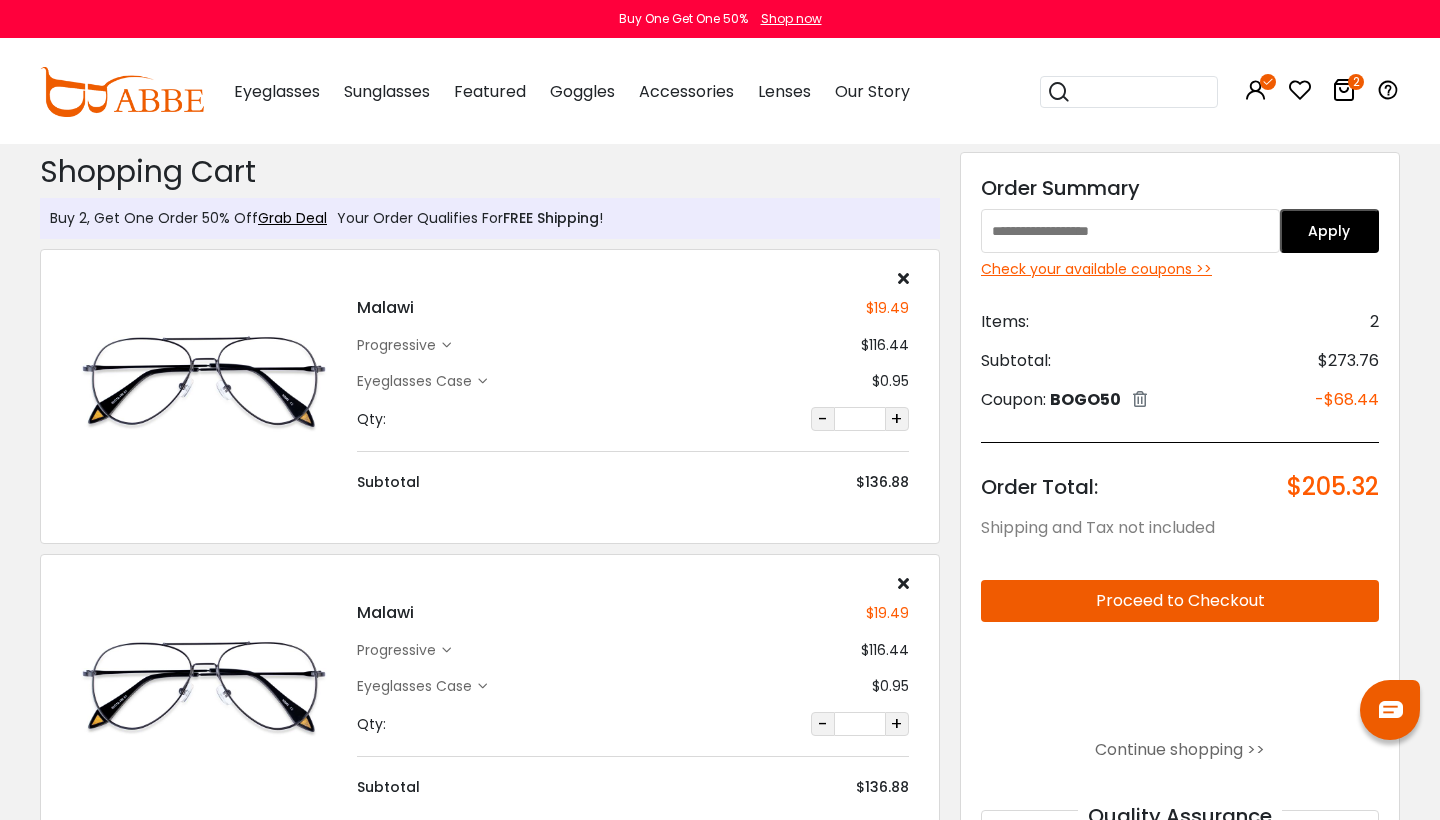 scroll, scrollTop: 0, scrollLeft: 0, axis: both 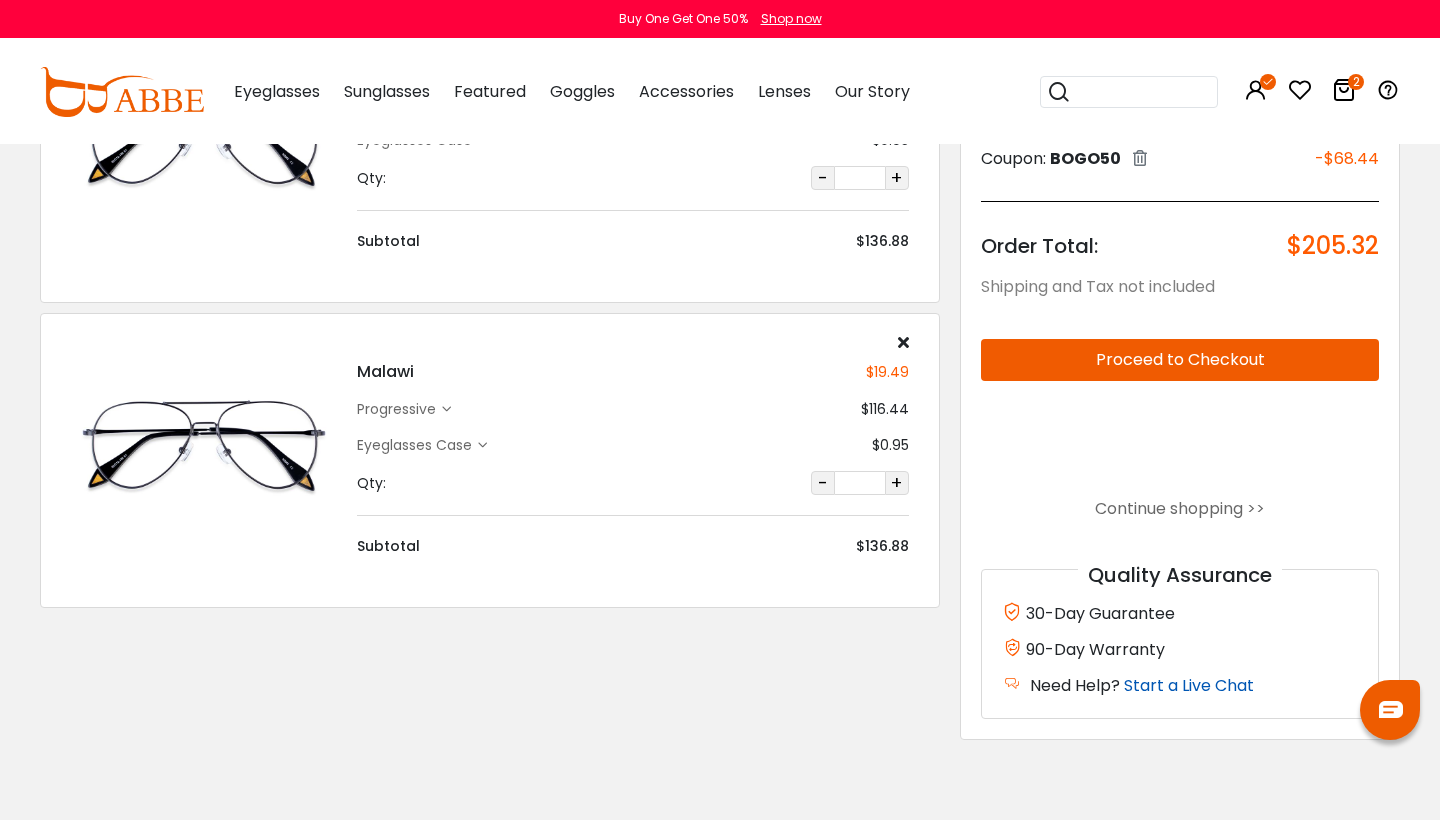 click on "Start a Live Chat" at bounding box center (1189, 685) 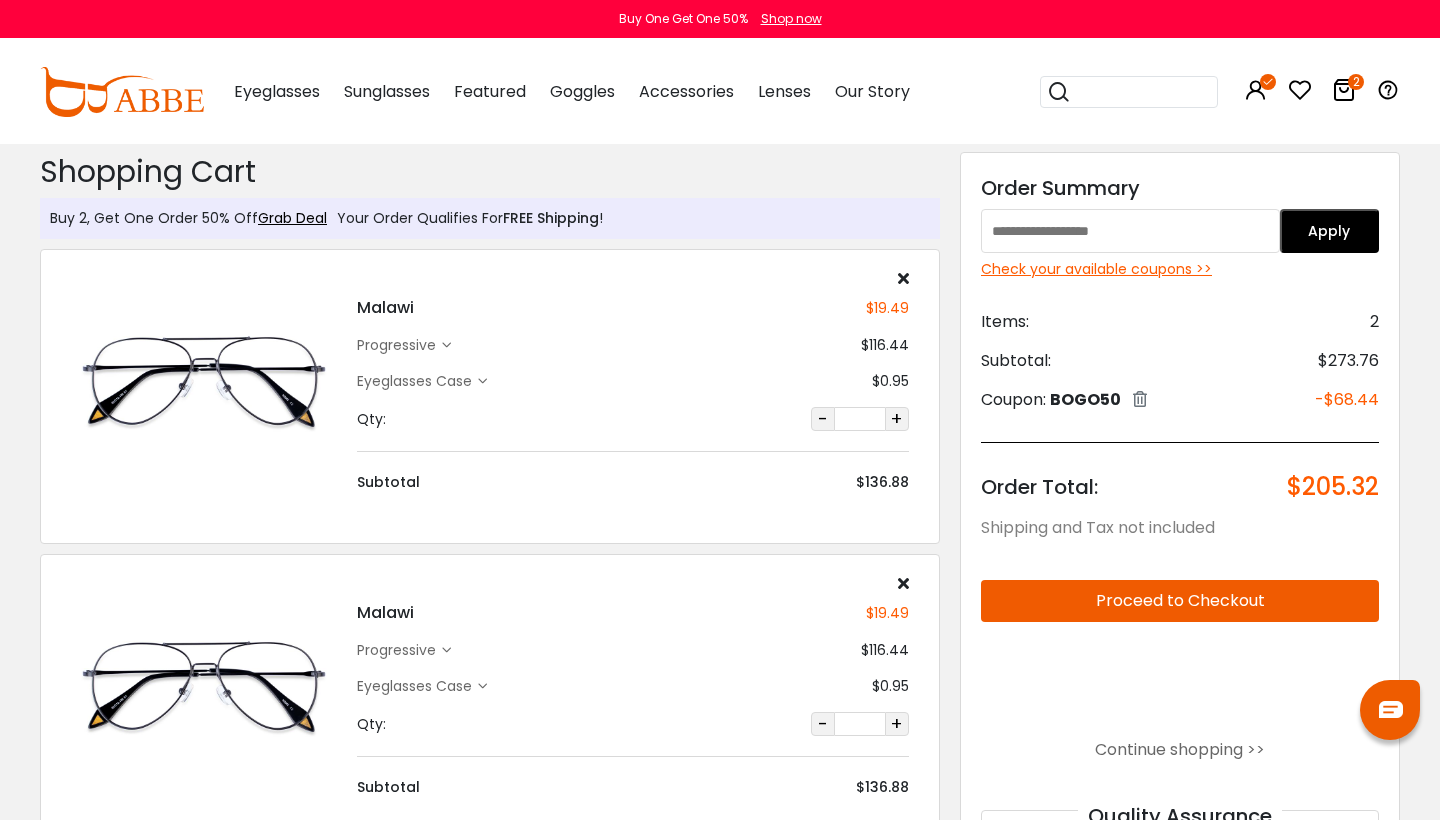 scroll, scrollTop: 0, scrollLeft: 0, axis: both 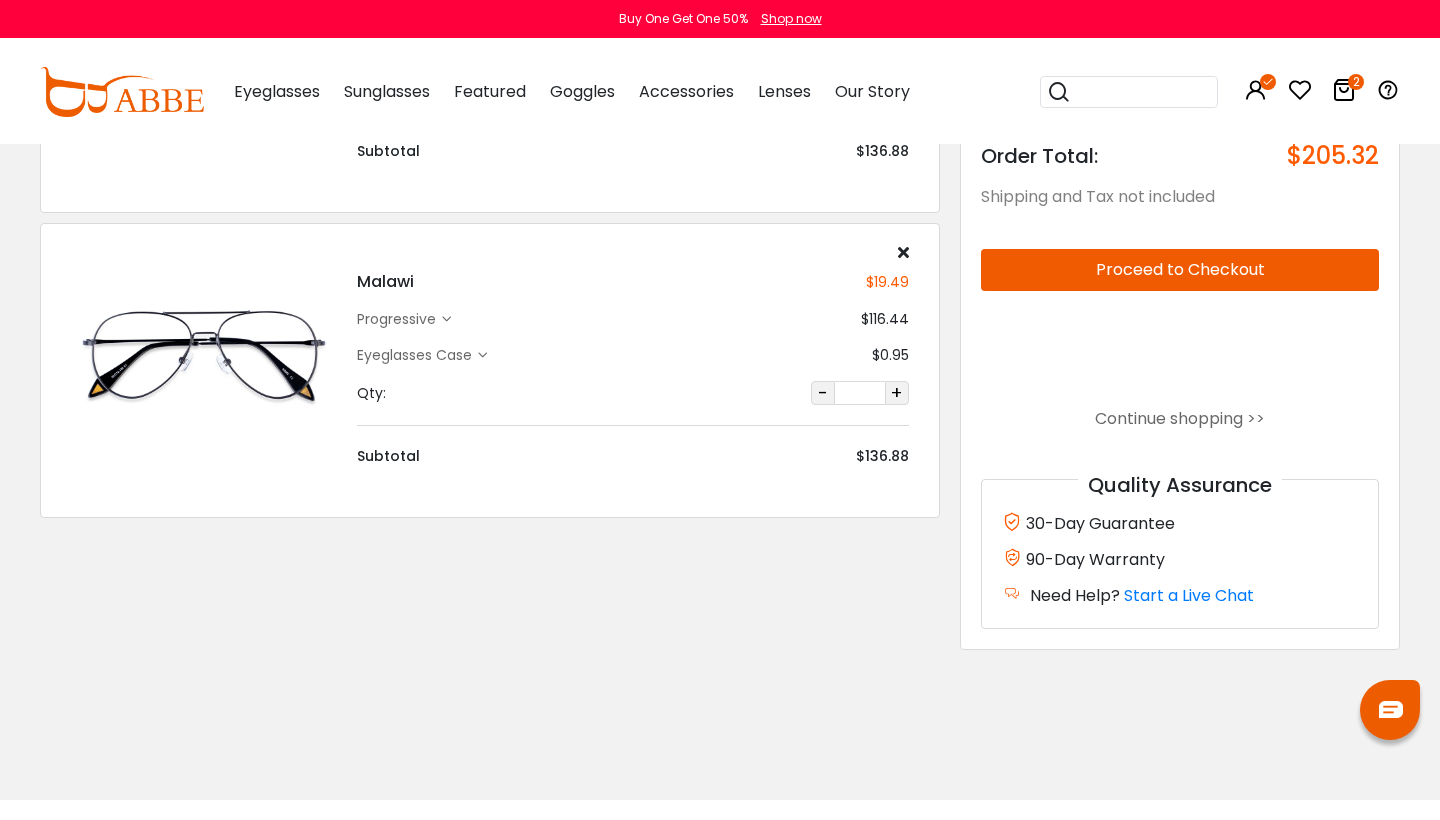 click at bounding box center [1391, 709] 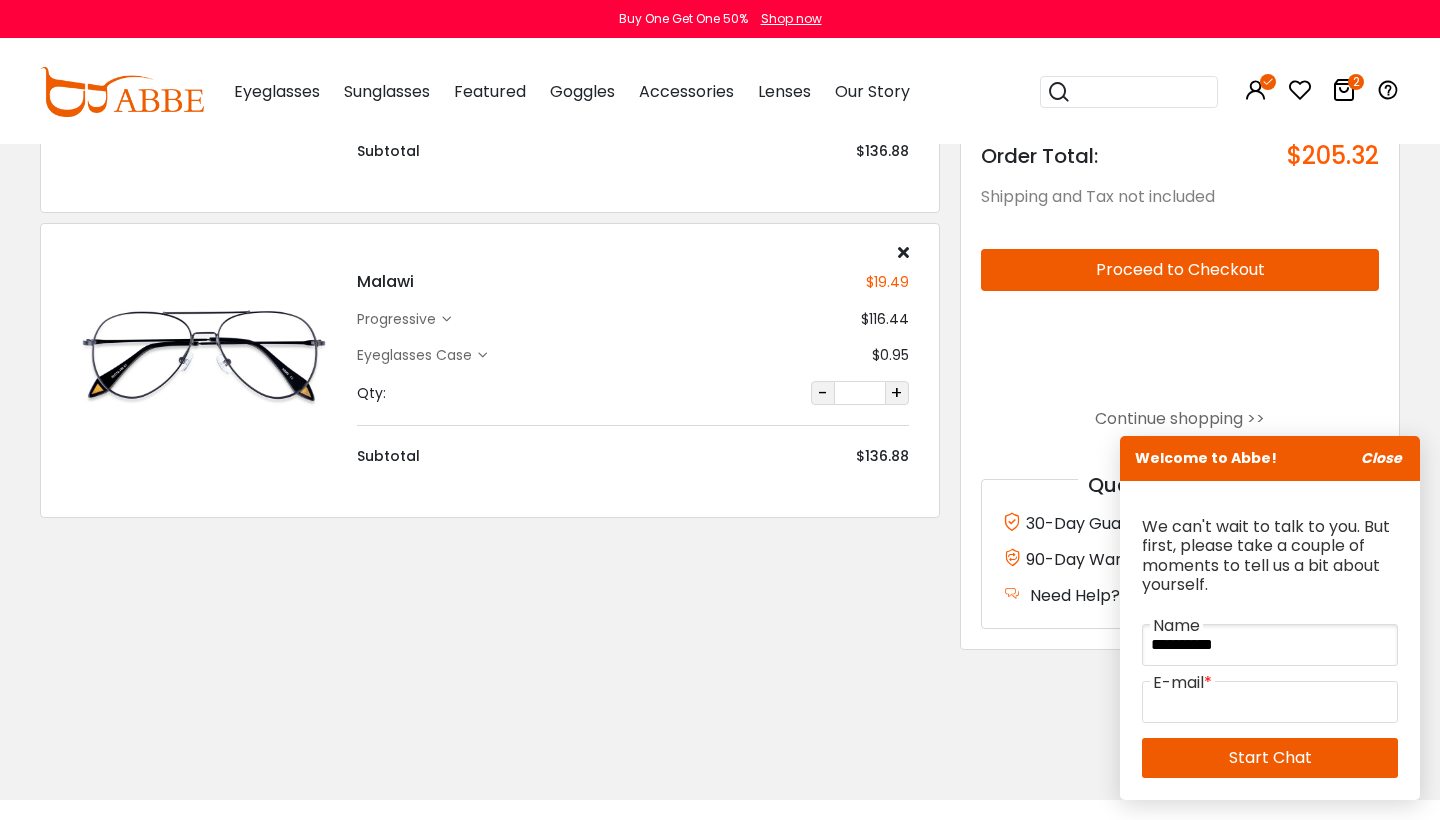 type on "**********" 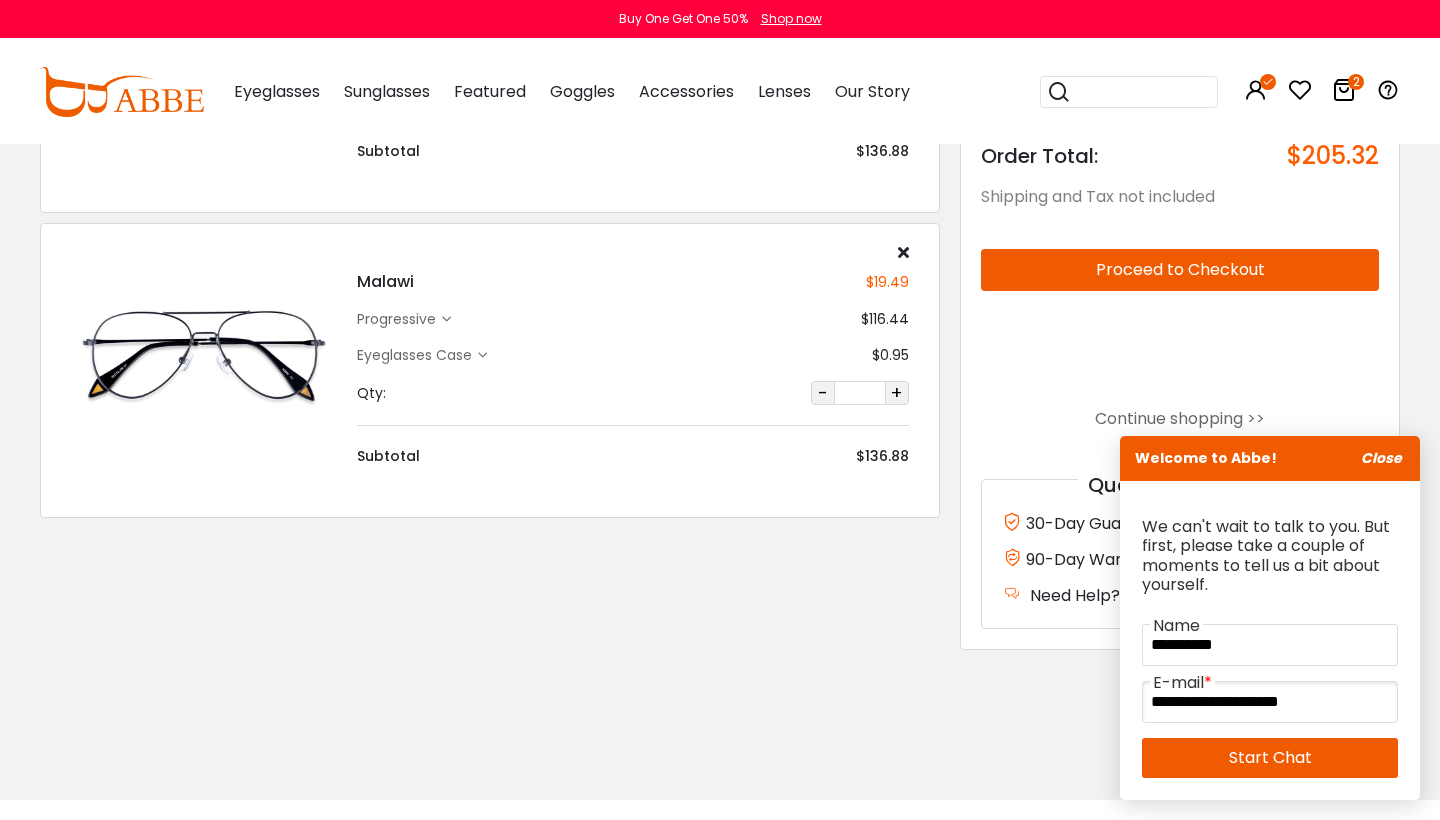 type on "**********" 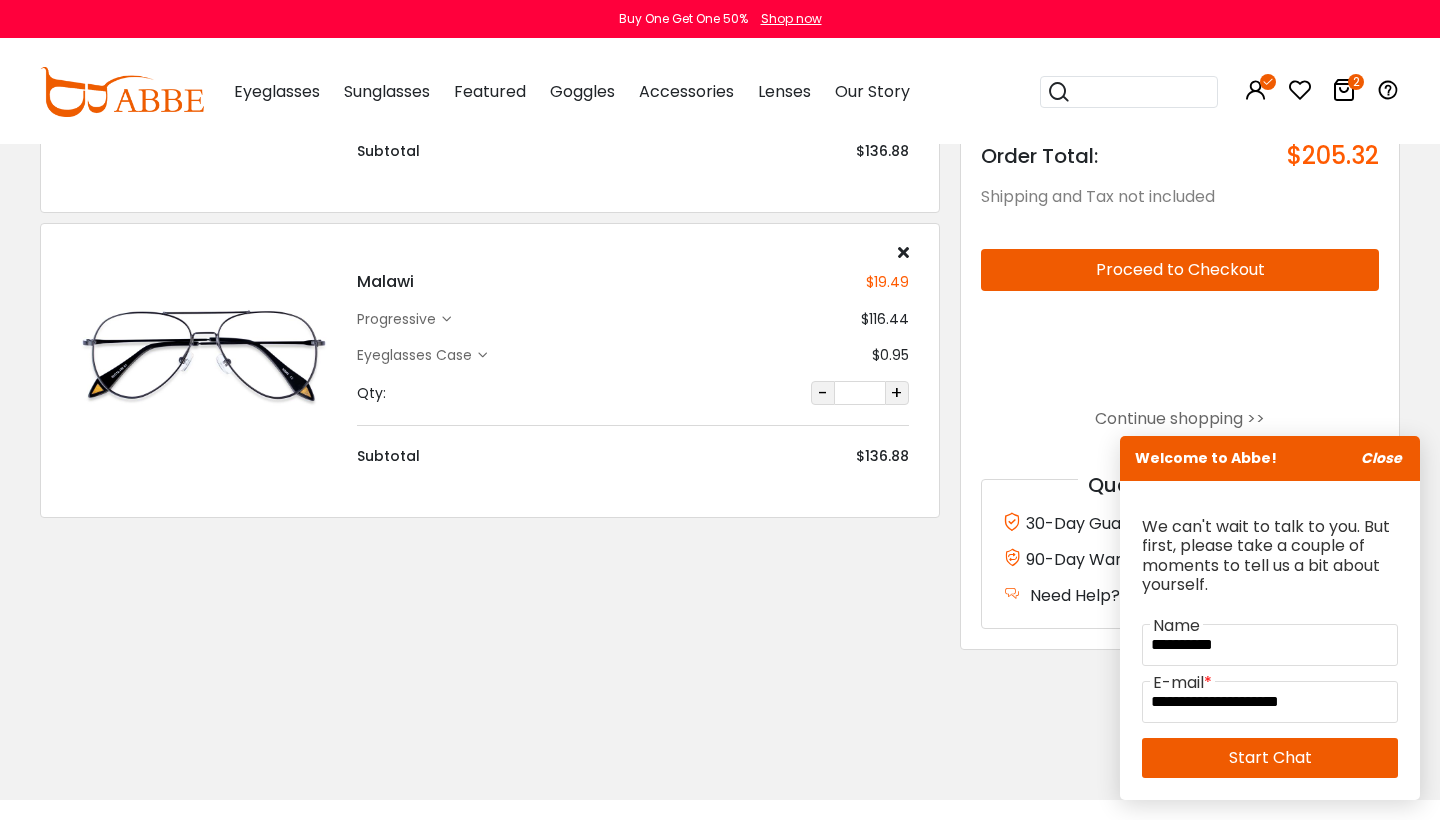 click on "Start Chat" at bounding box center [1270, 758] 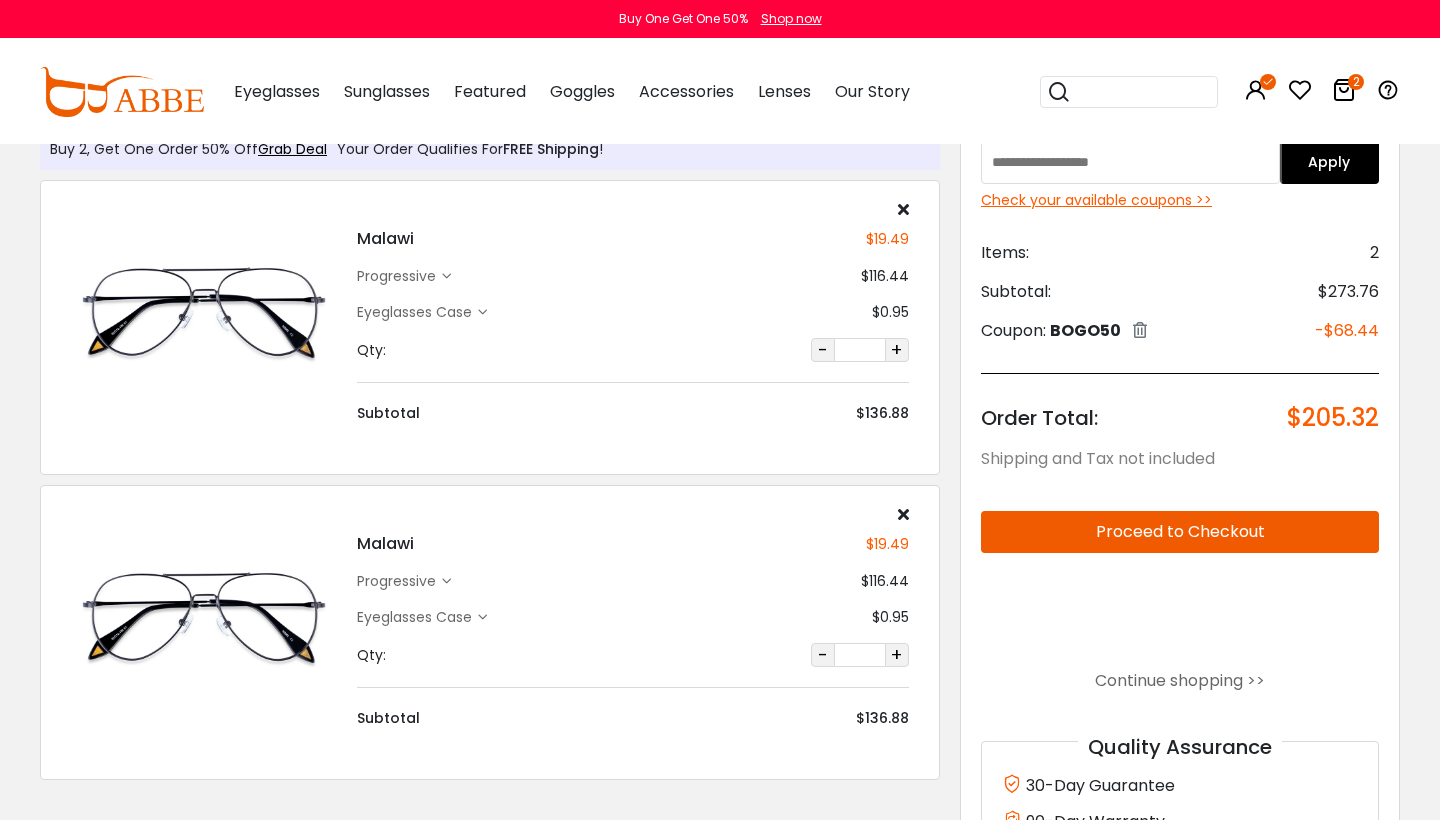 scroll, scrollTop: 70, scrollLeft: 0, axis: vertical 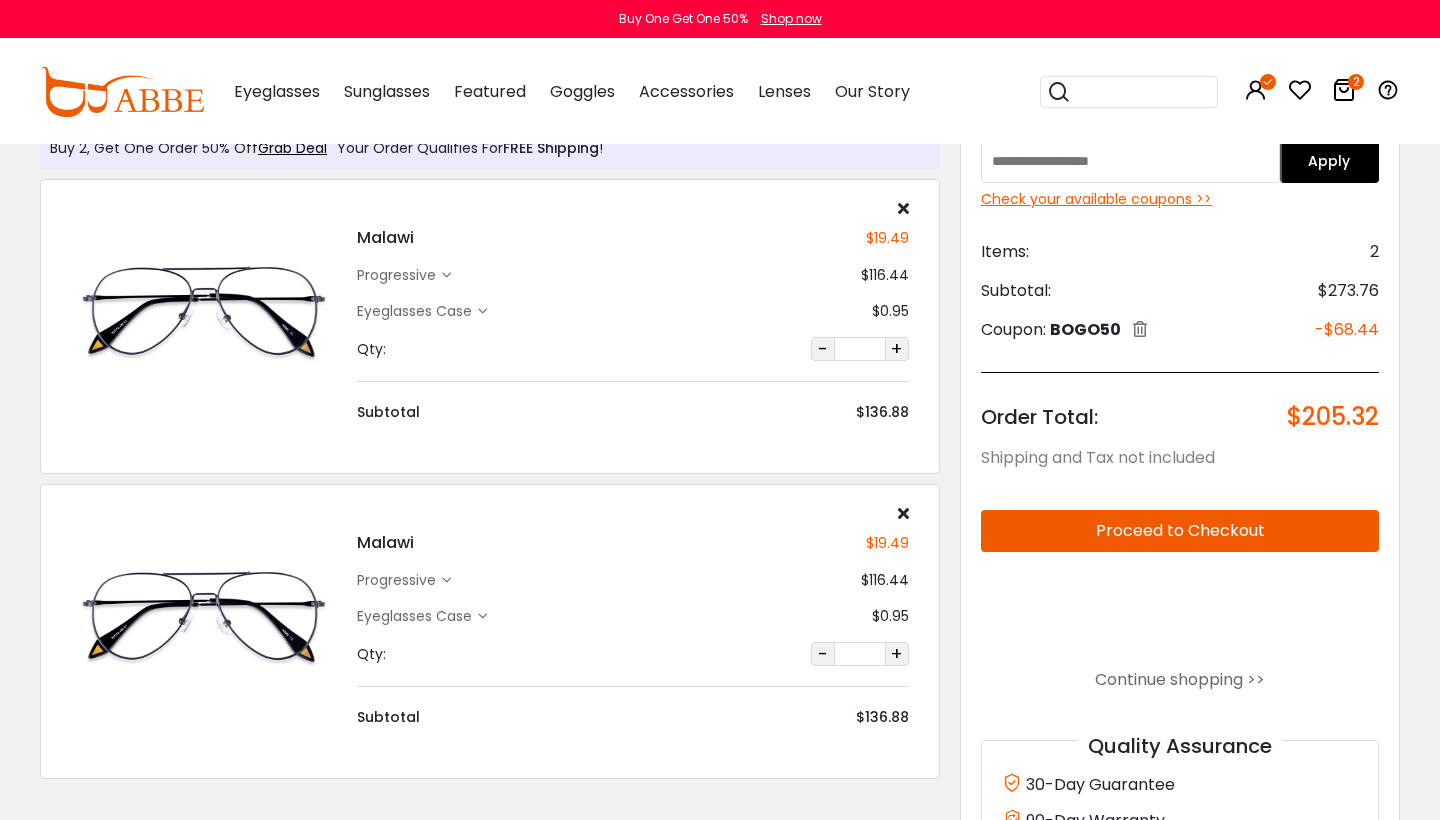 click on "Proceed to Checkout" at bounding box center (1180, 531) 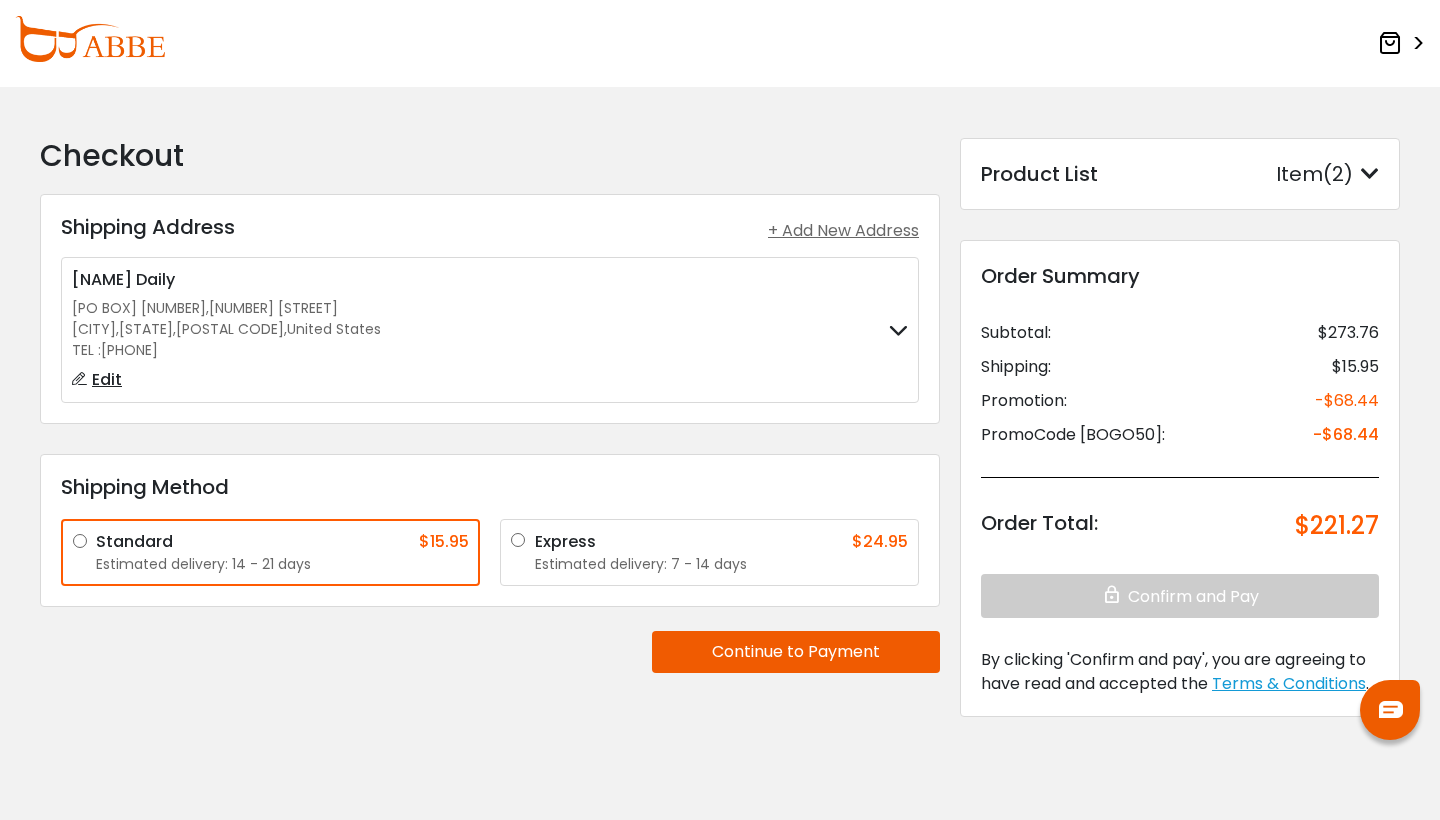 scroll, scrollTop: 0, scrollLeft: 0, axis: both 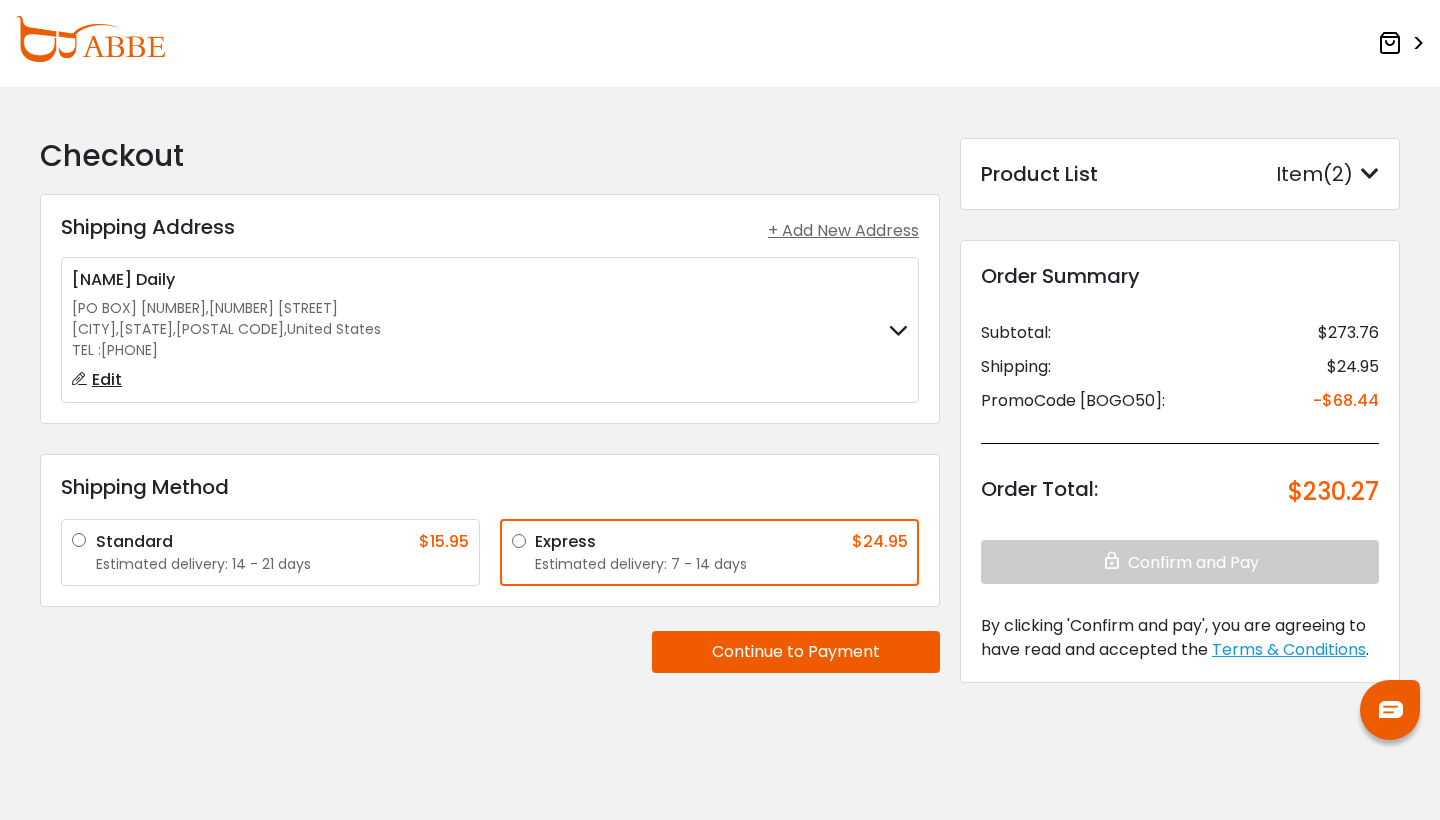 click on "Continue to Payment" at bounding box center (796, 652) 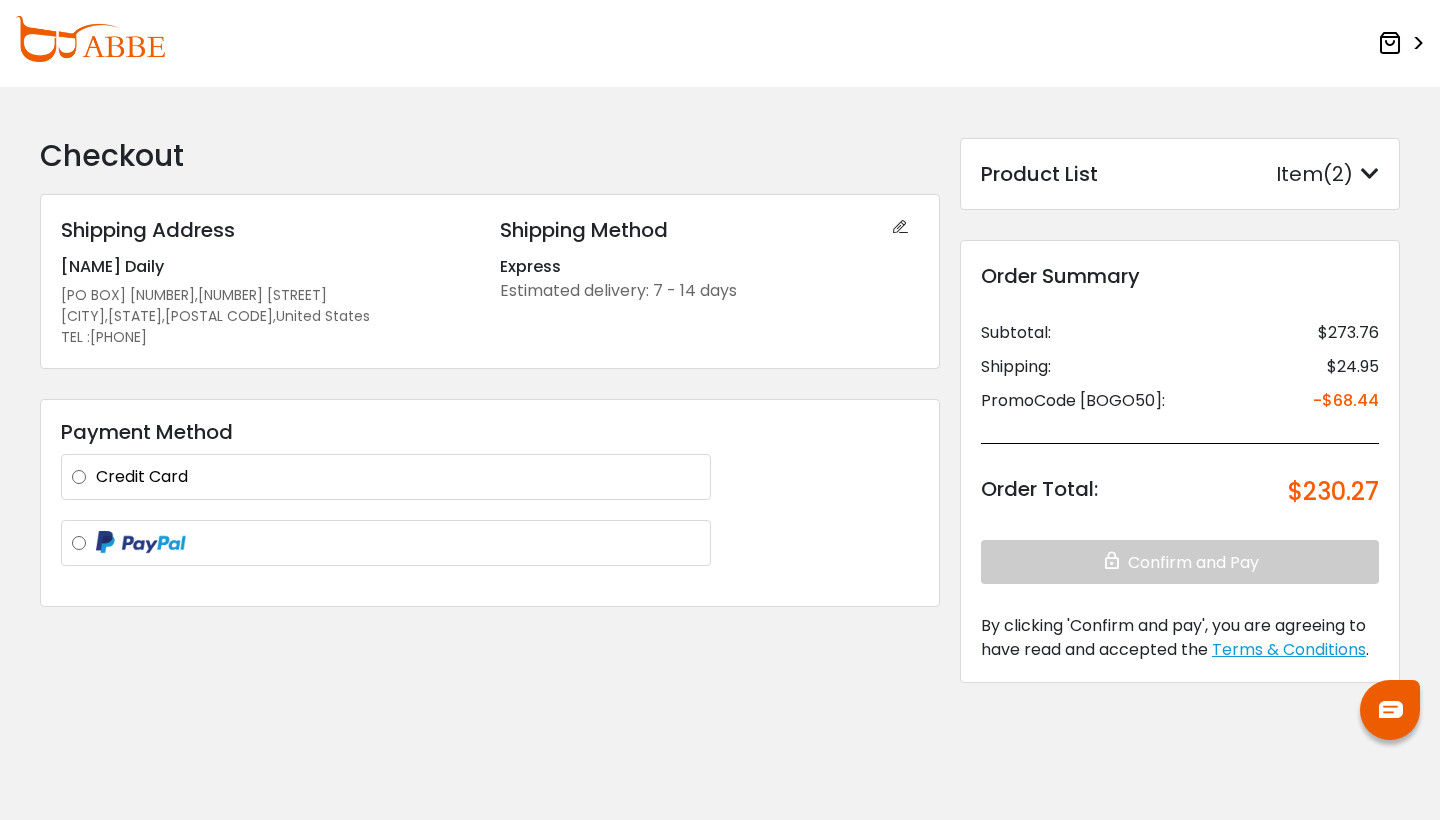 scroll, scrollTop: 0, scrollLeft: 0, axis: both 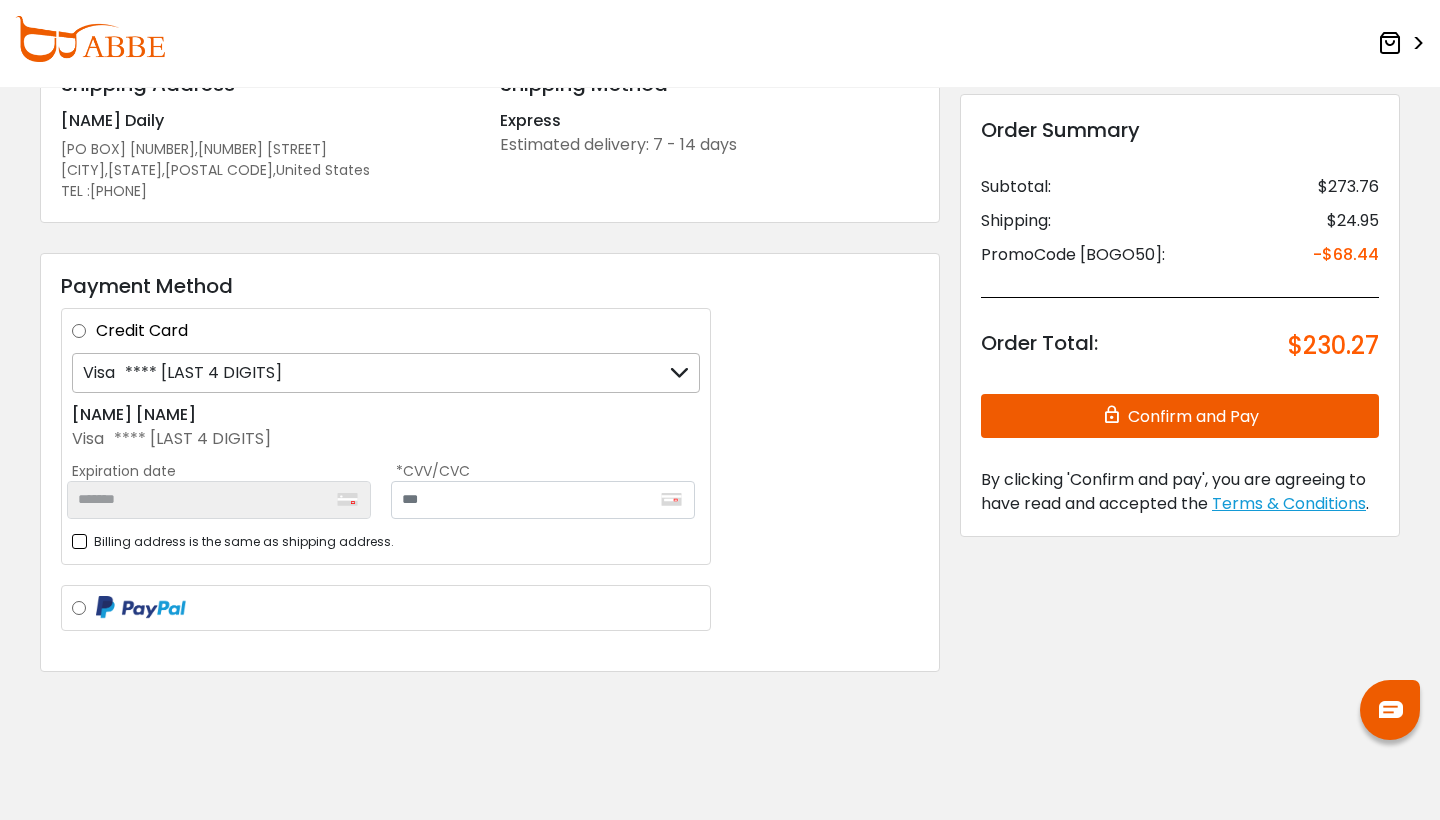 click on "Confirm and Pay" at bounding box center (1180, 416) 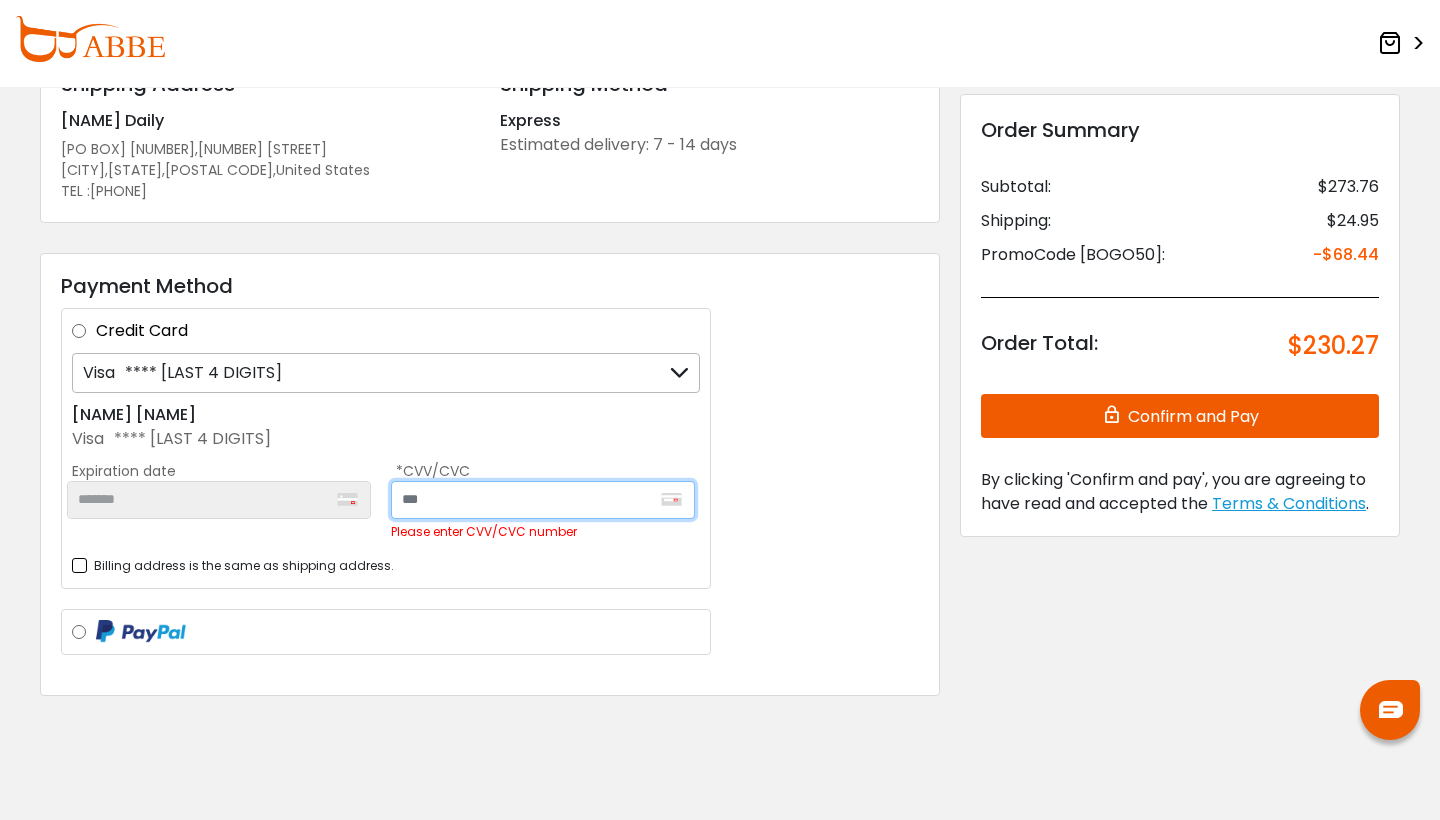 click at bounding box center (543, 500) 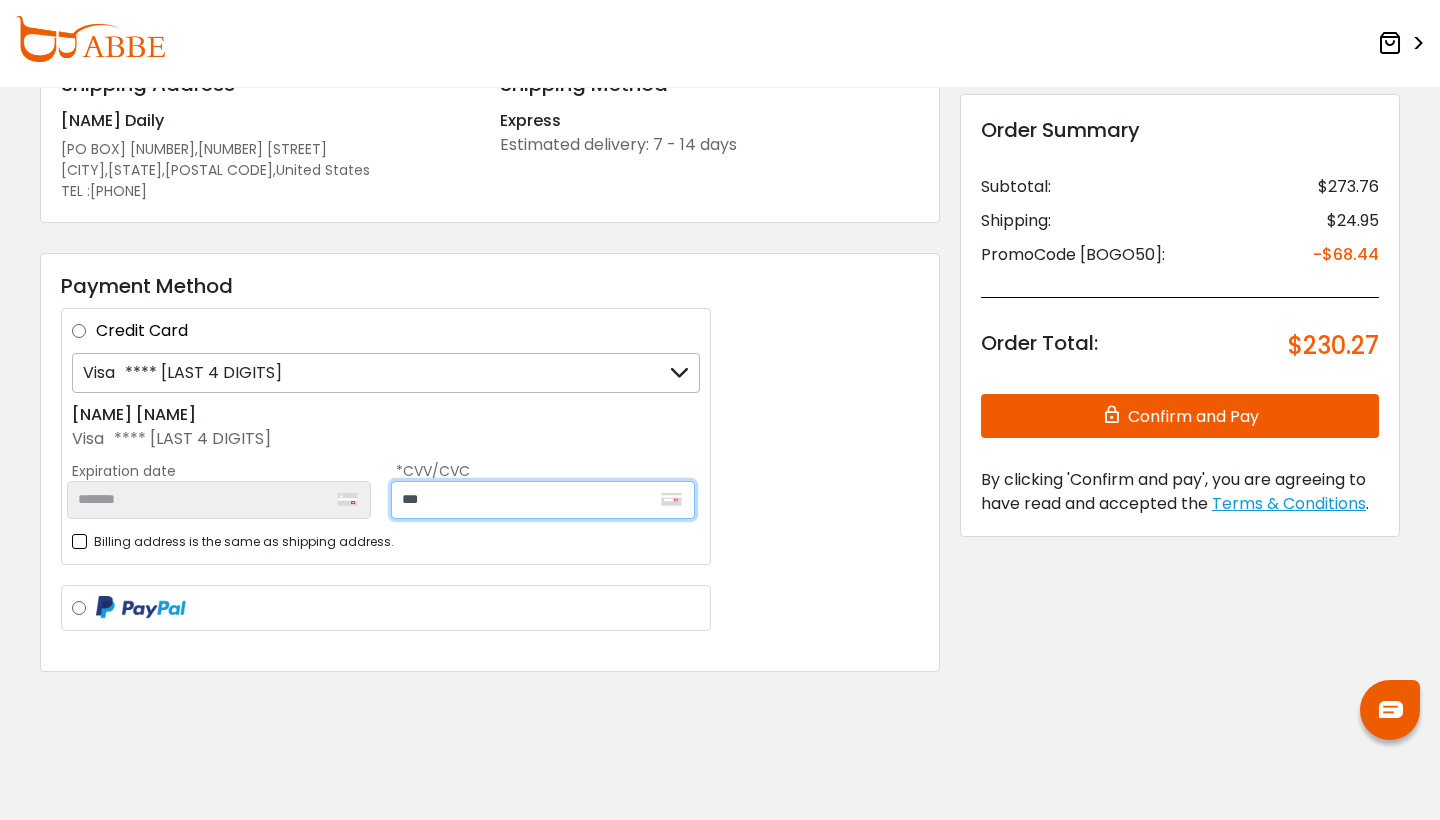 type on "***" 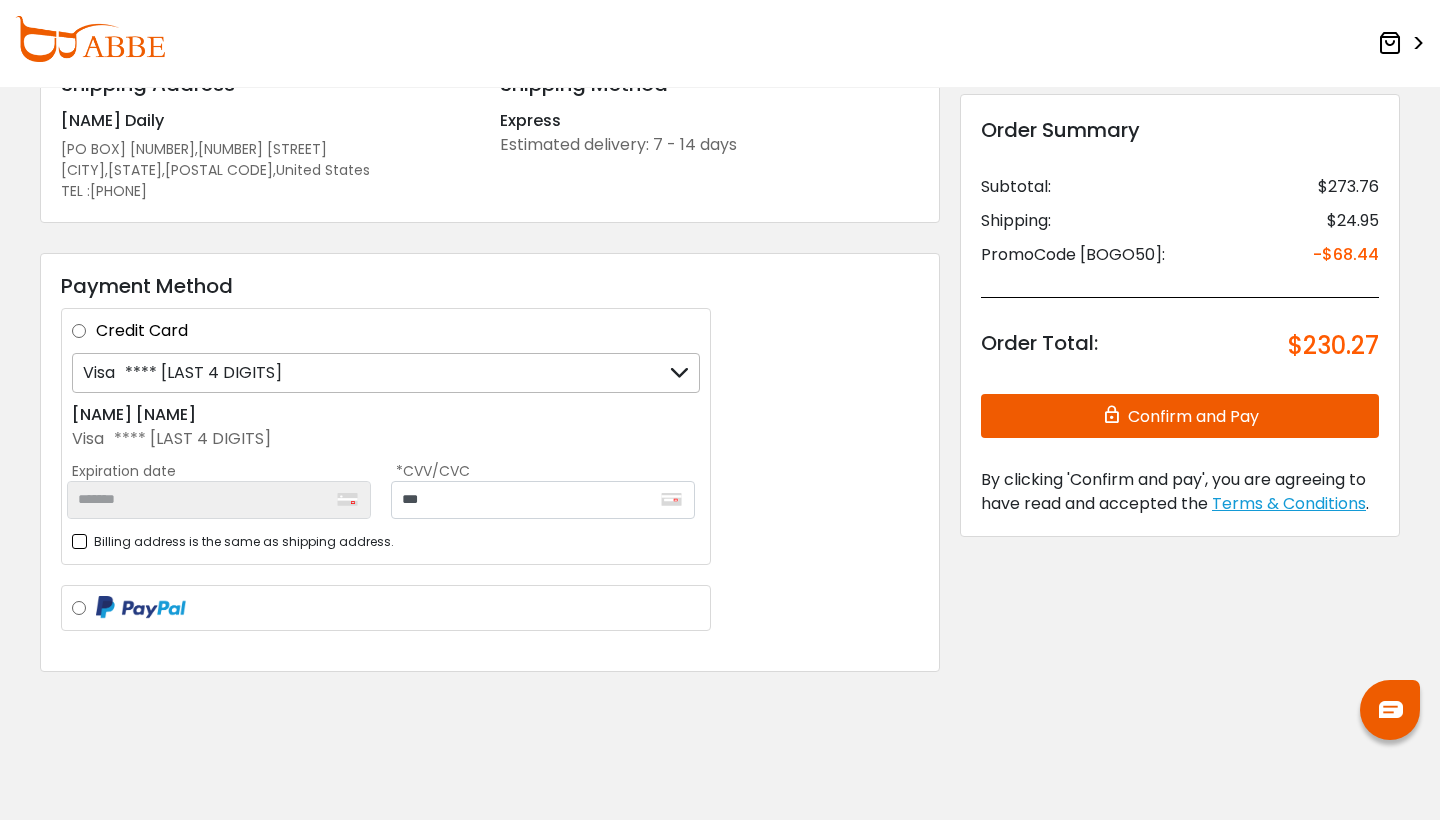 click on "Confirm and Pay" at bounding box center (1180, 416) 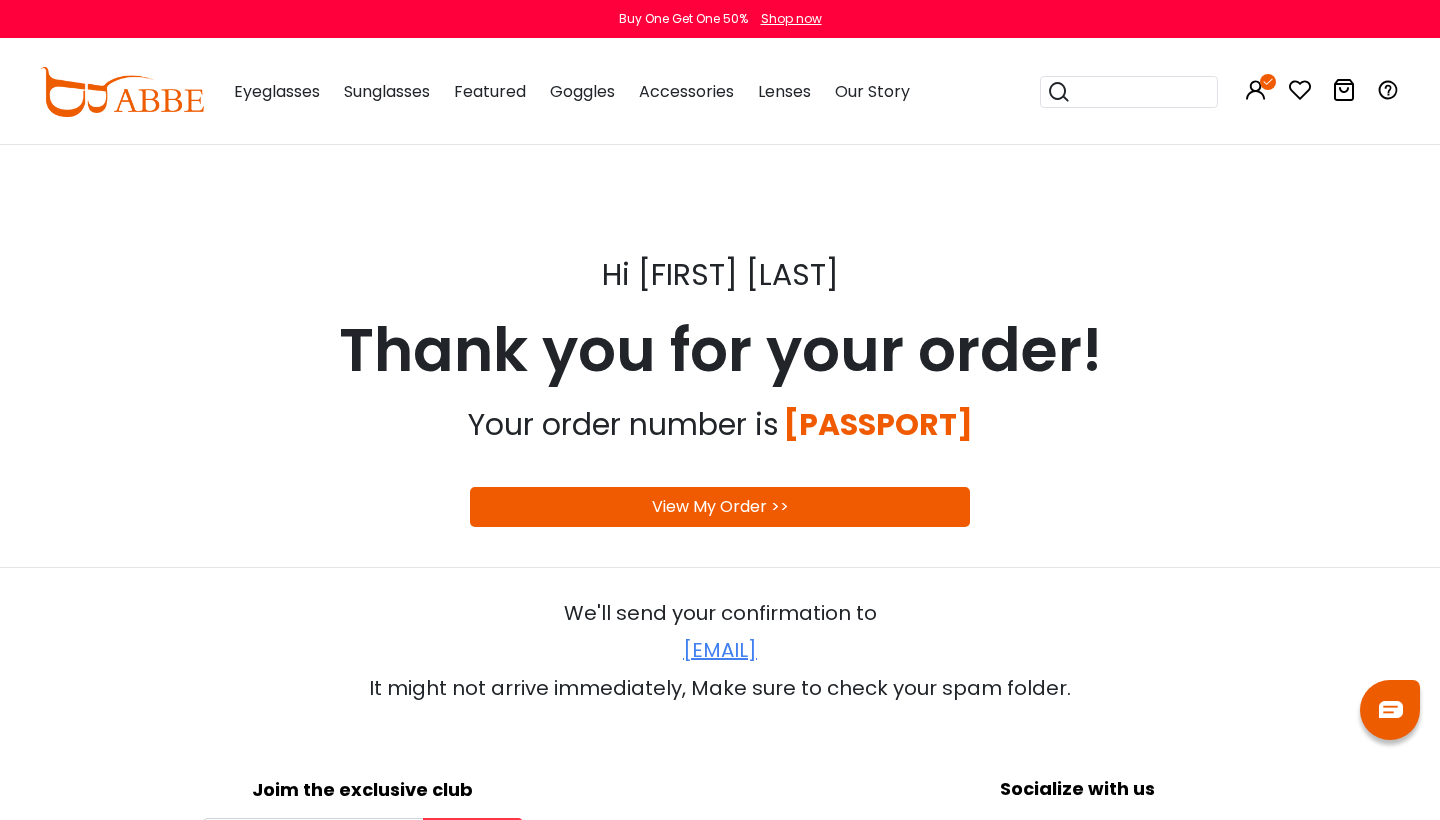 scroll, scrollTop: 0, scrollLeft: 0, axis: both 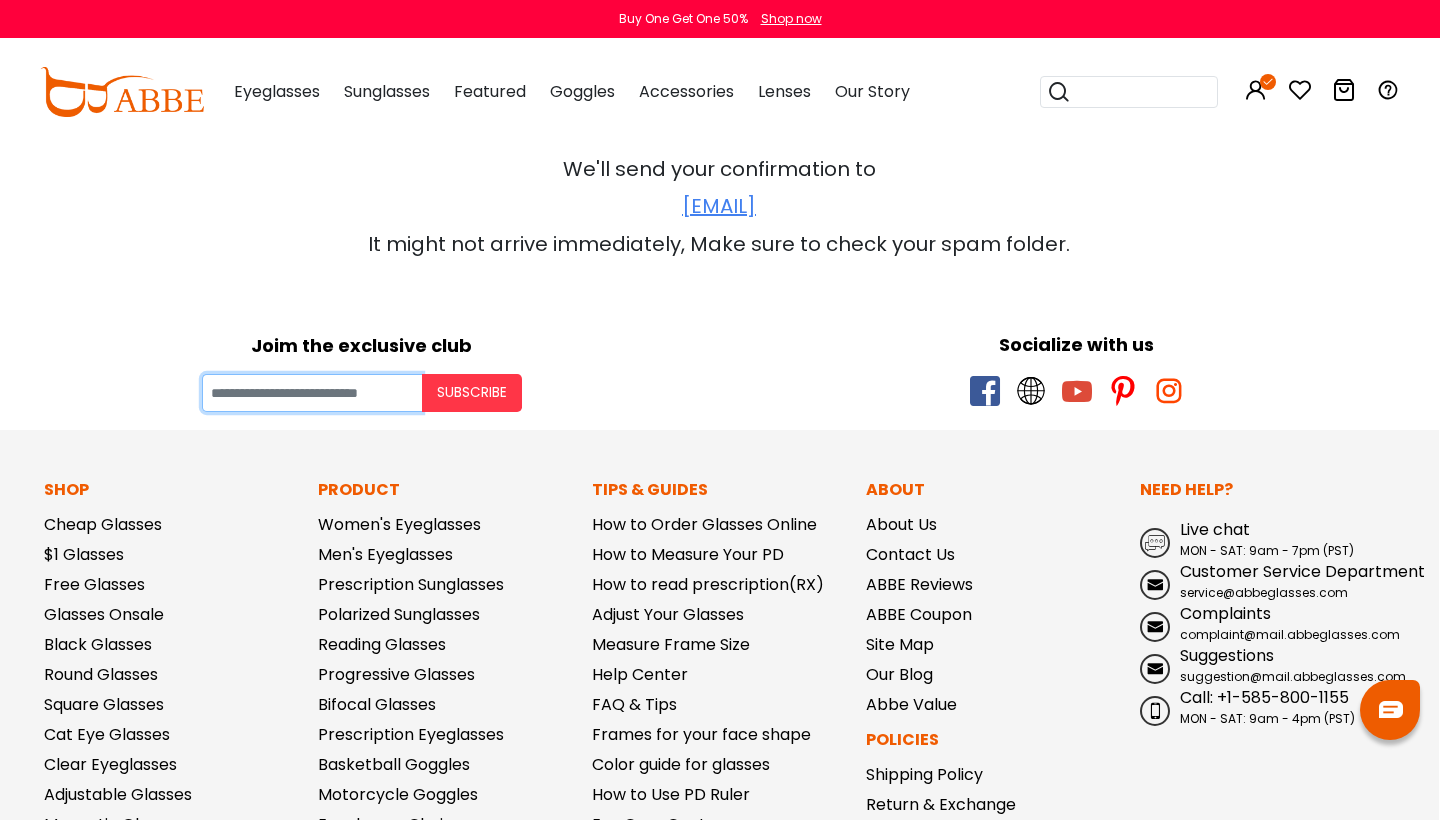 click at bounding box center [312, 393] 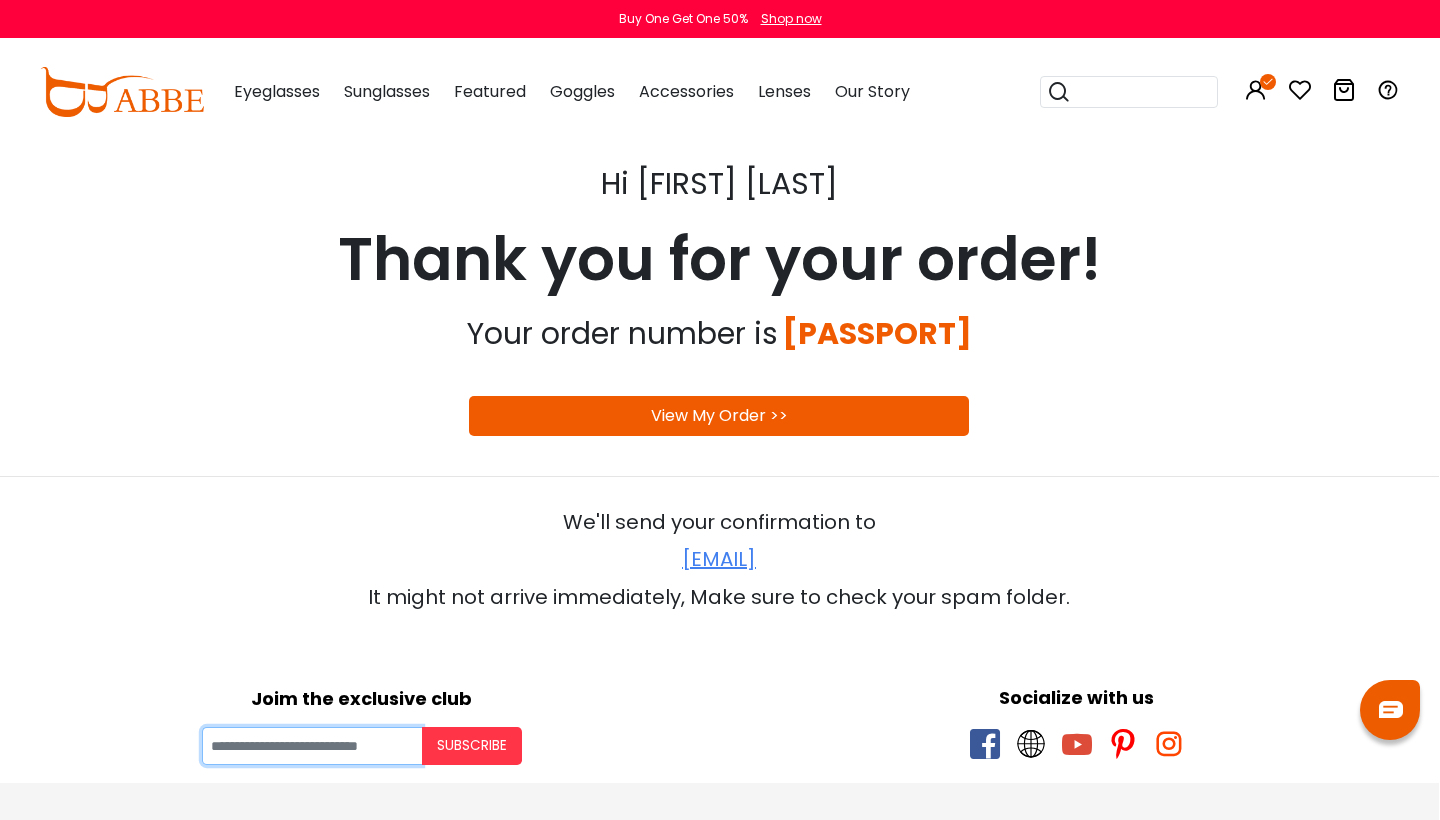 scroll, scrollTop: 31, scrollLeft: 1, axis: both 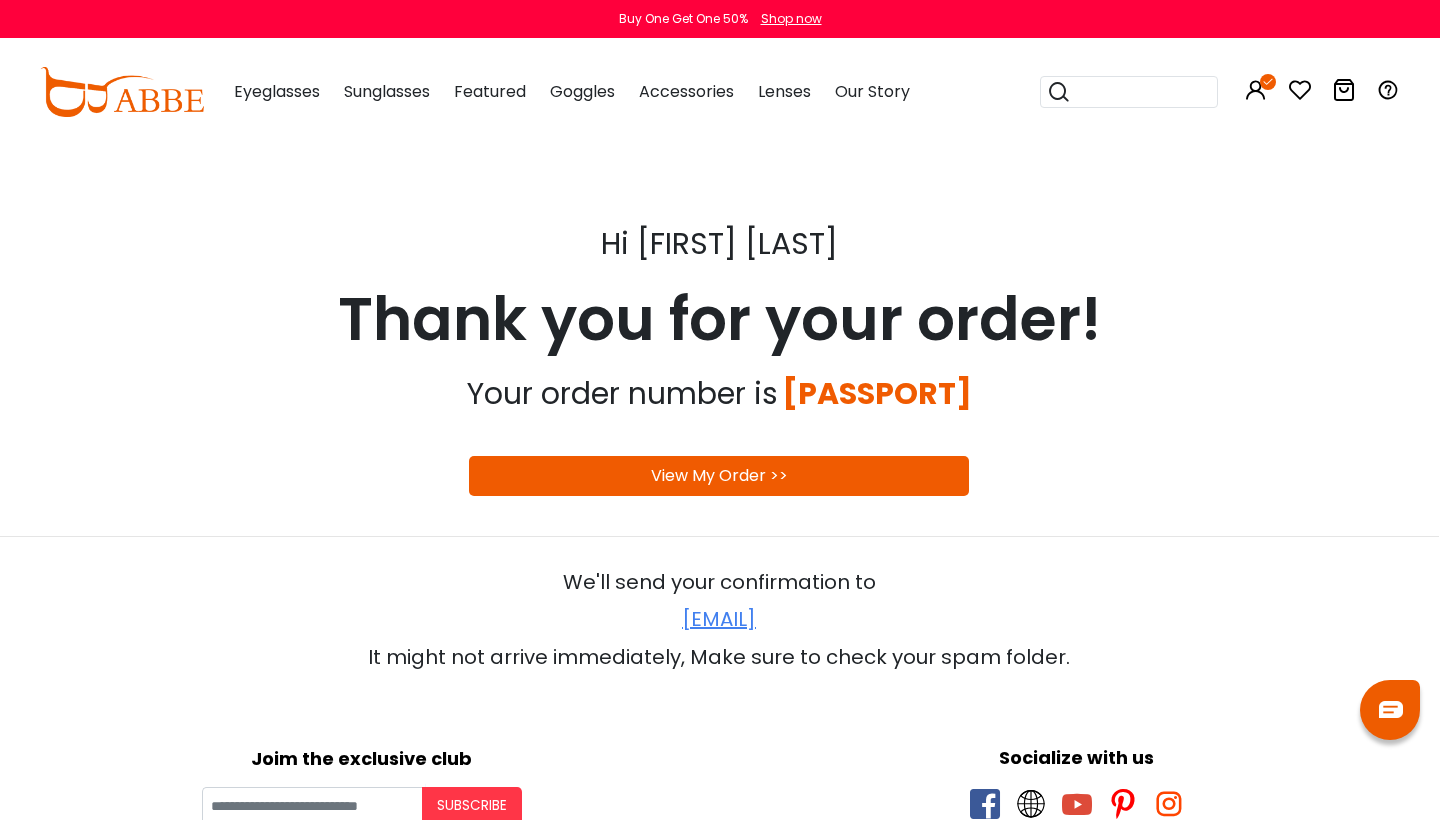 click on "View My Order >>" at bounding box center [719, 475] 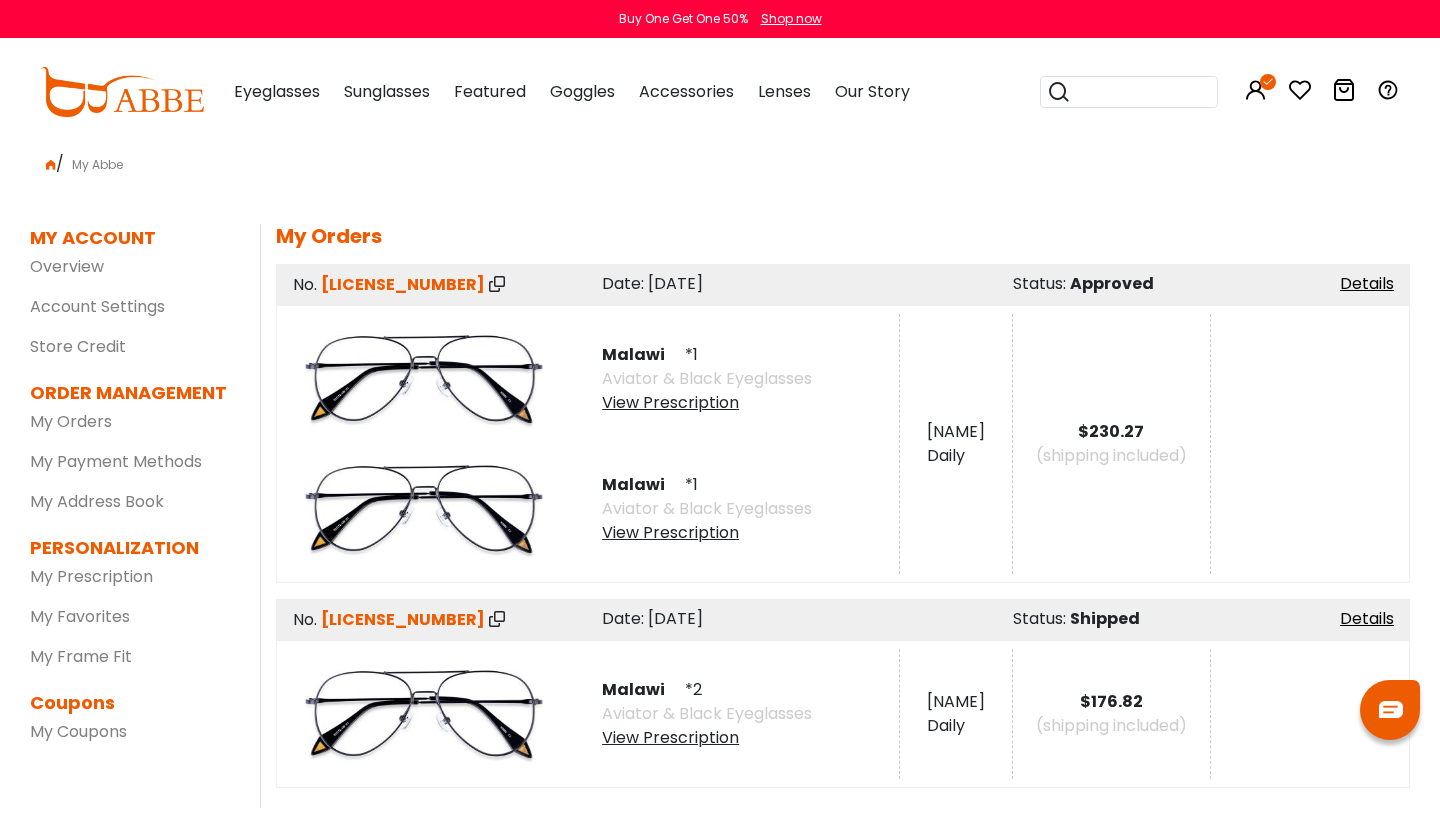 scroll, scrollTop: 0, scrollLeft: 0, axis: both 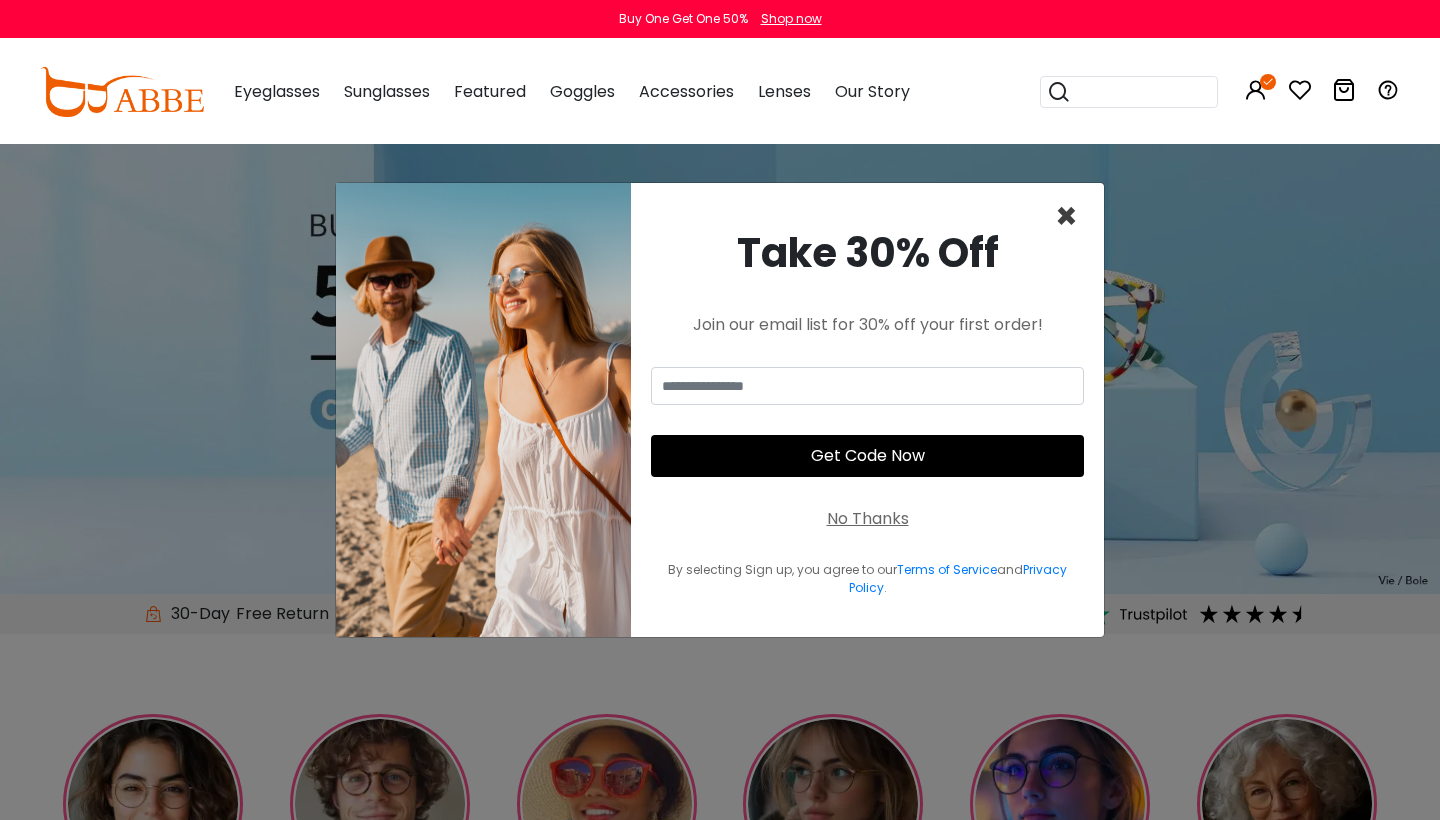 click on "×" at bounding box center [1066, 216] 